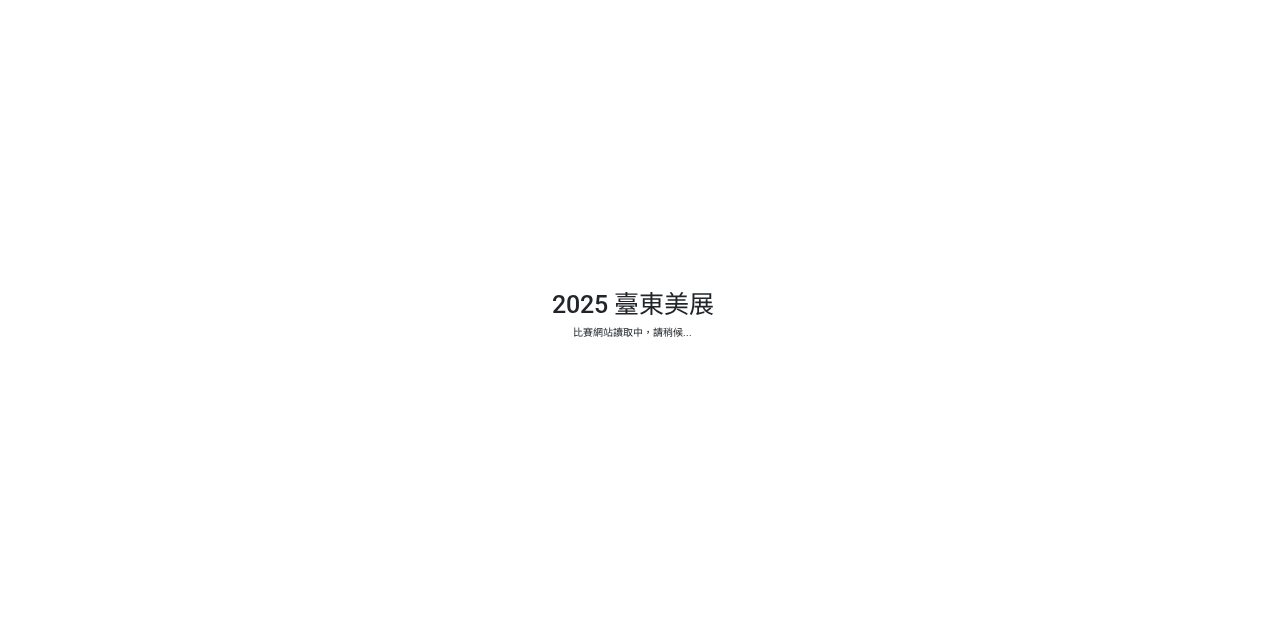 scroll, scrollTop: 0, scrollLeft: 0, axis: both 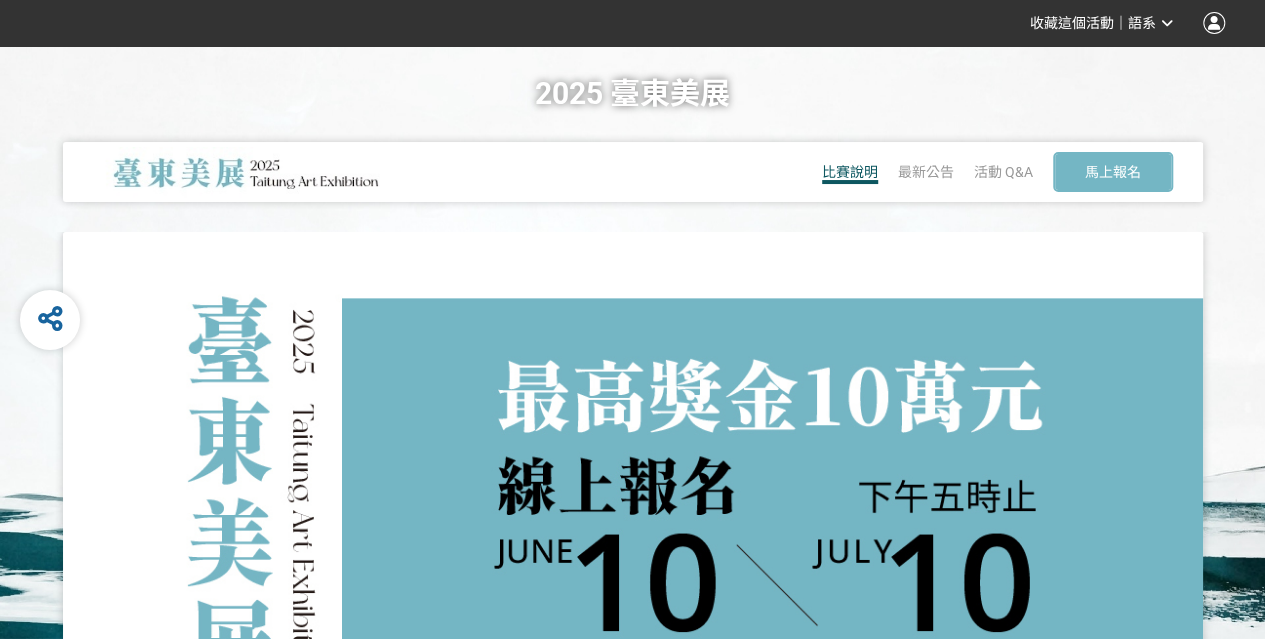 click on "比賽說明" at bounding box center [850, 172] 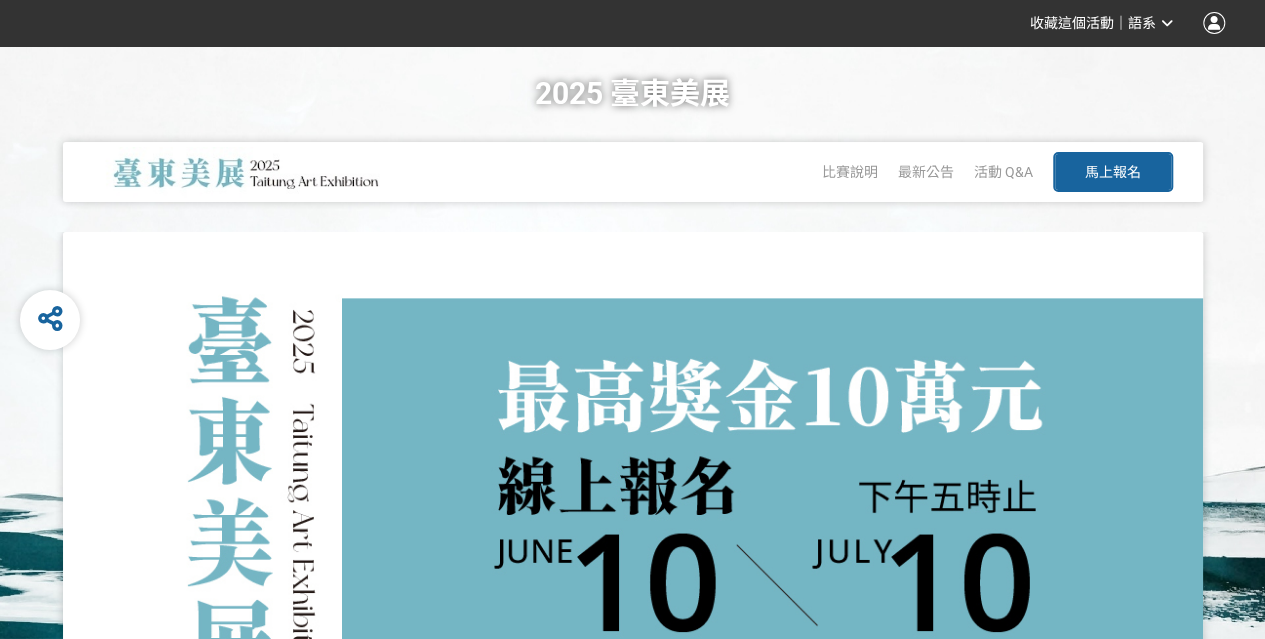 click on "馬上報名" at bounding box center [1113, 172] 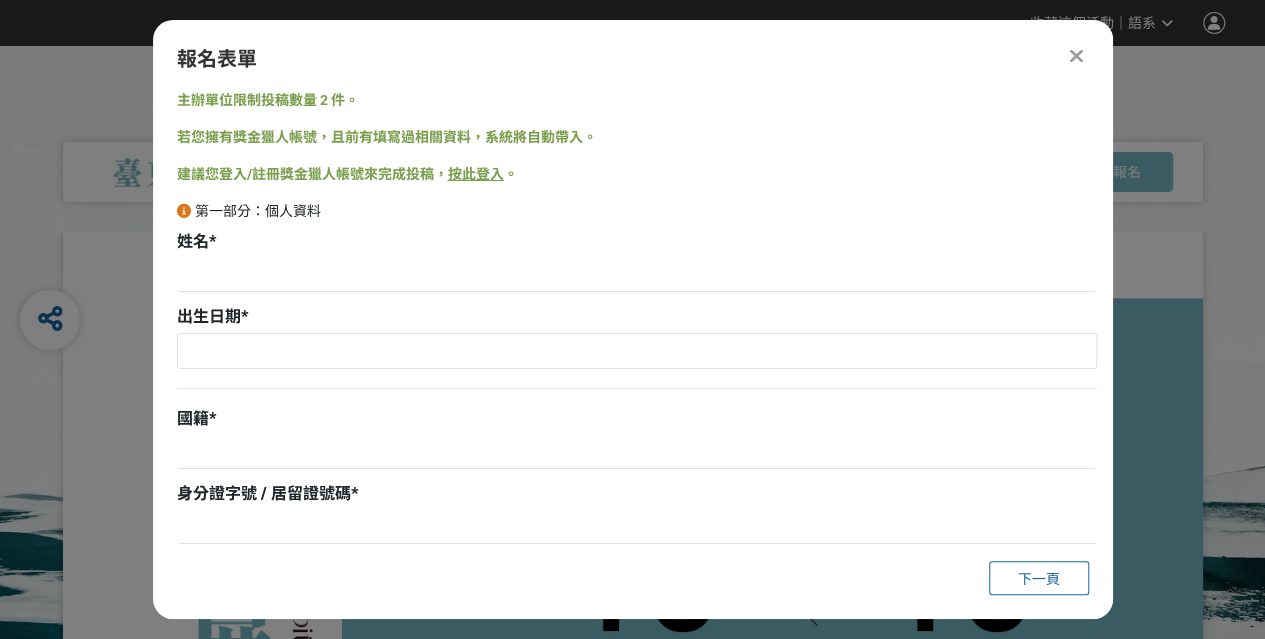 click at bounding box center (1076, 56) 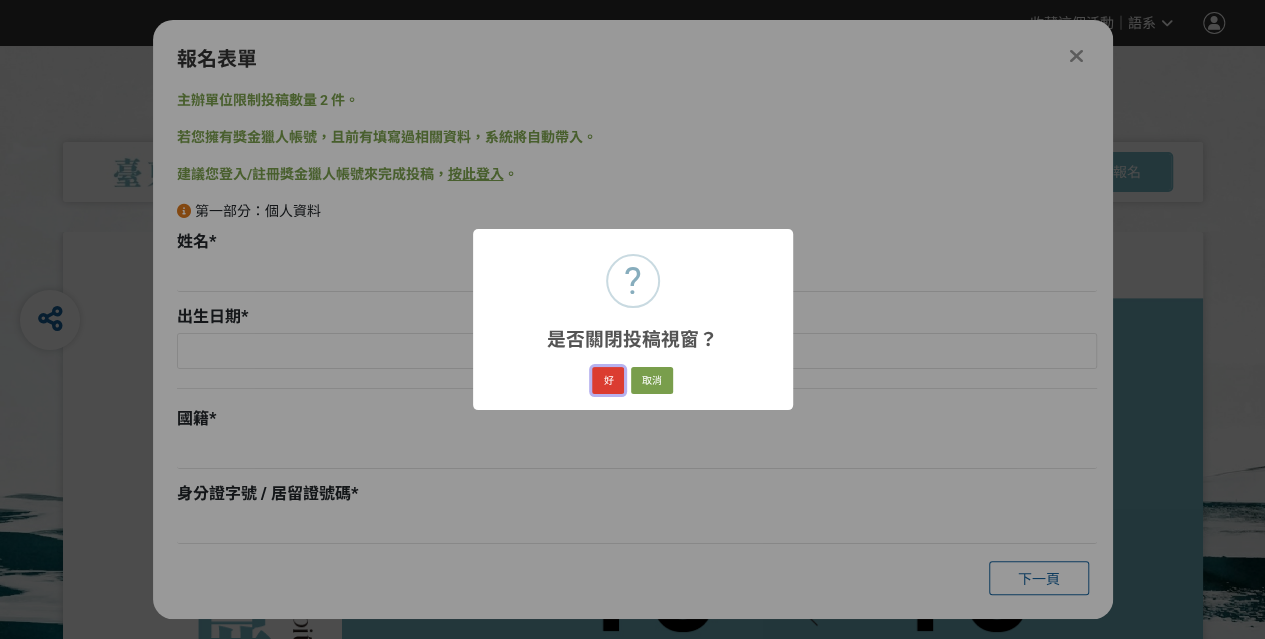click on "好" at bounding box center [608, 381] 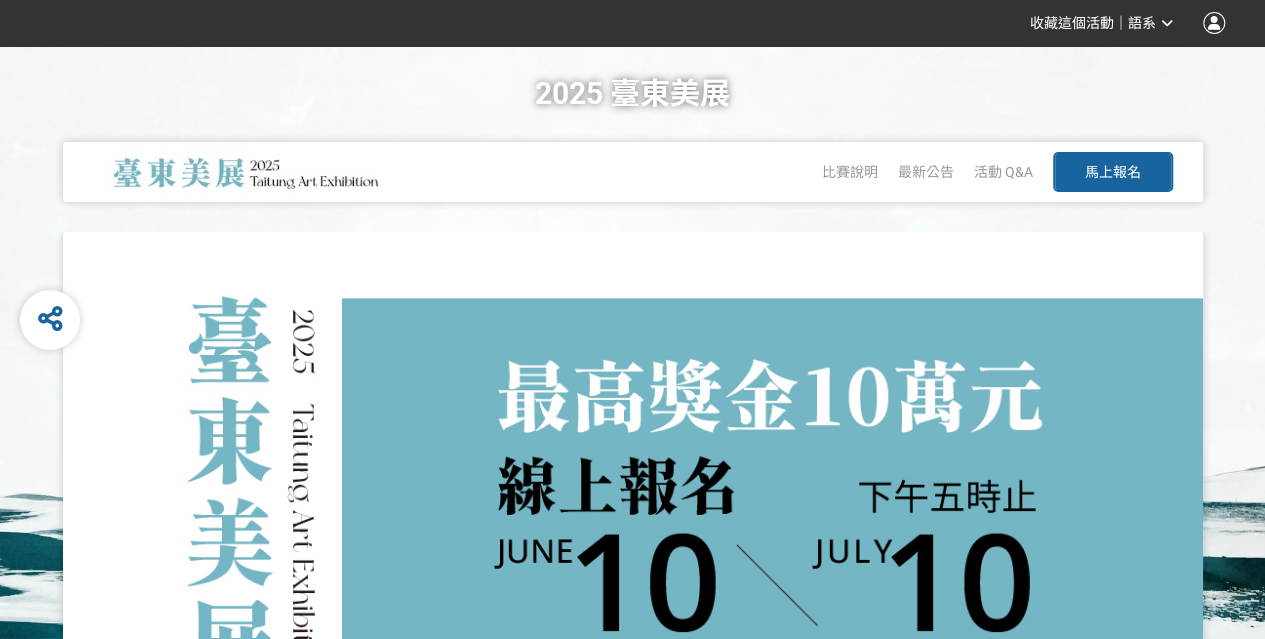click on "馬上報名" at bounding box center (1113, 172) 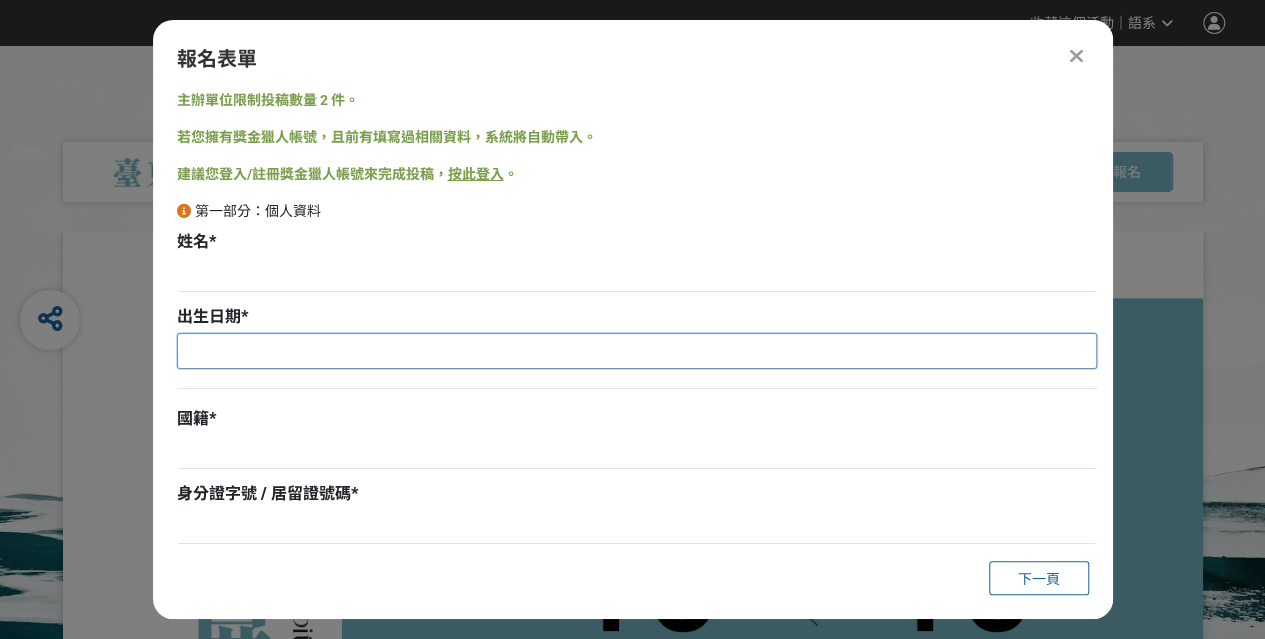 click at bounding box center [637, 351] 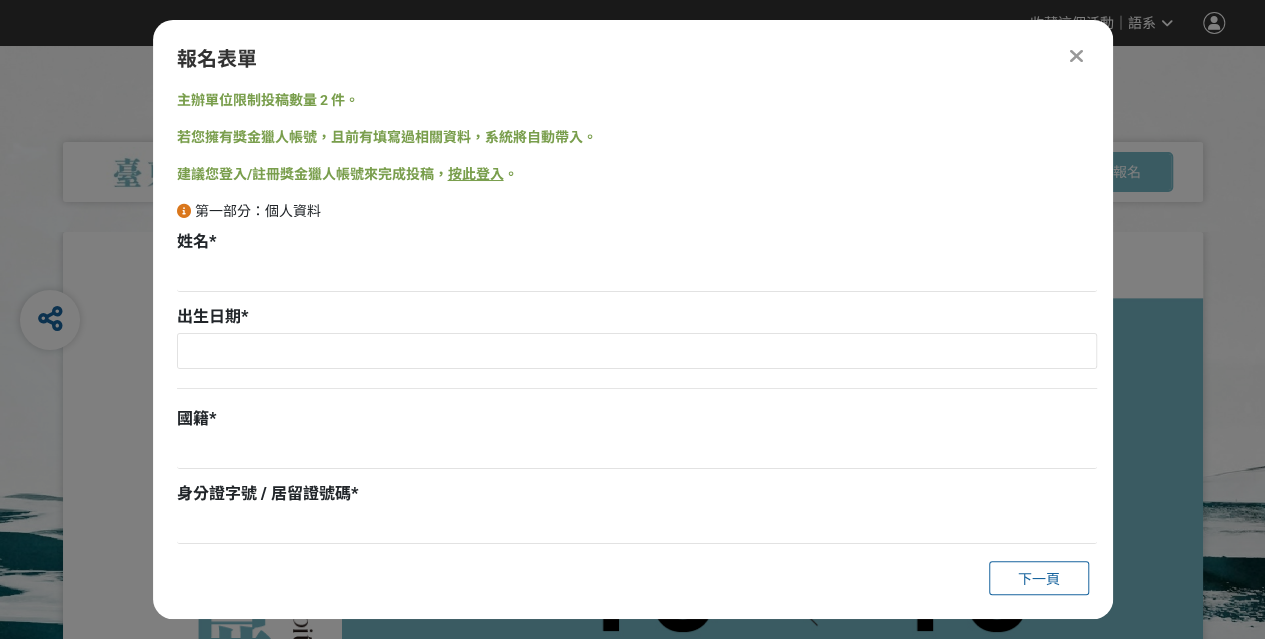 click at bounding box center (633, 528) 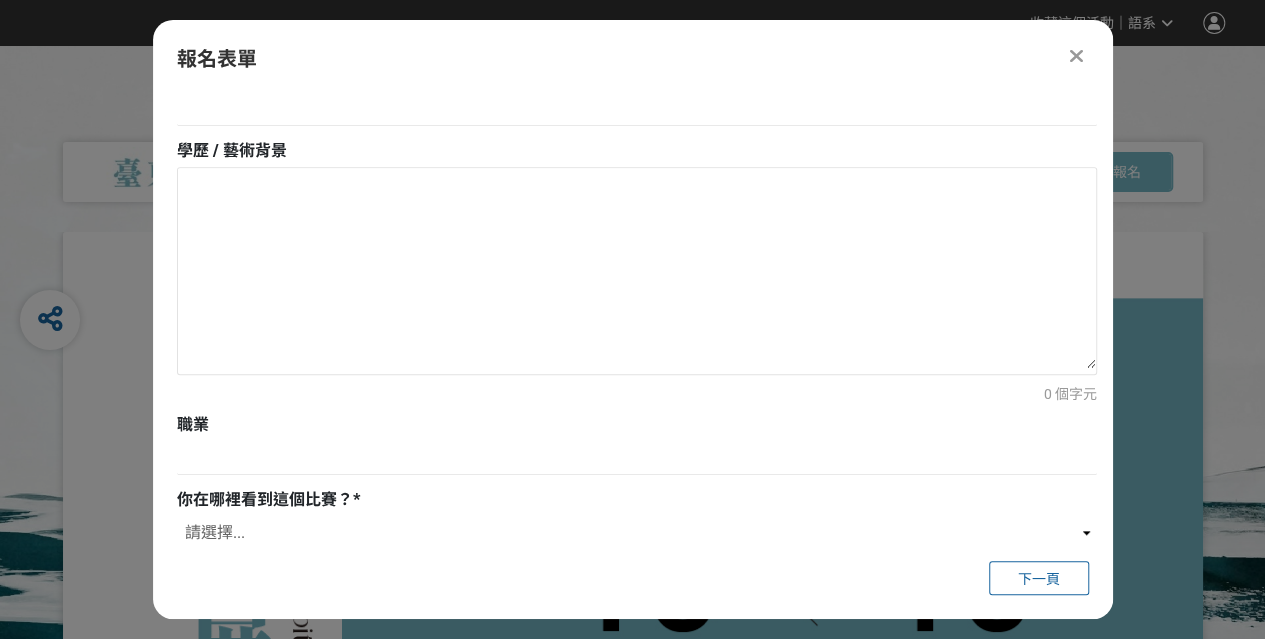 scroll, scrollTop: 776, scrollLeft: 0, axis: vertical 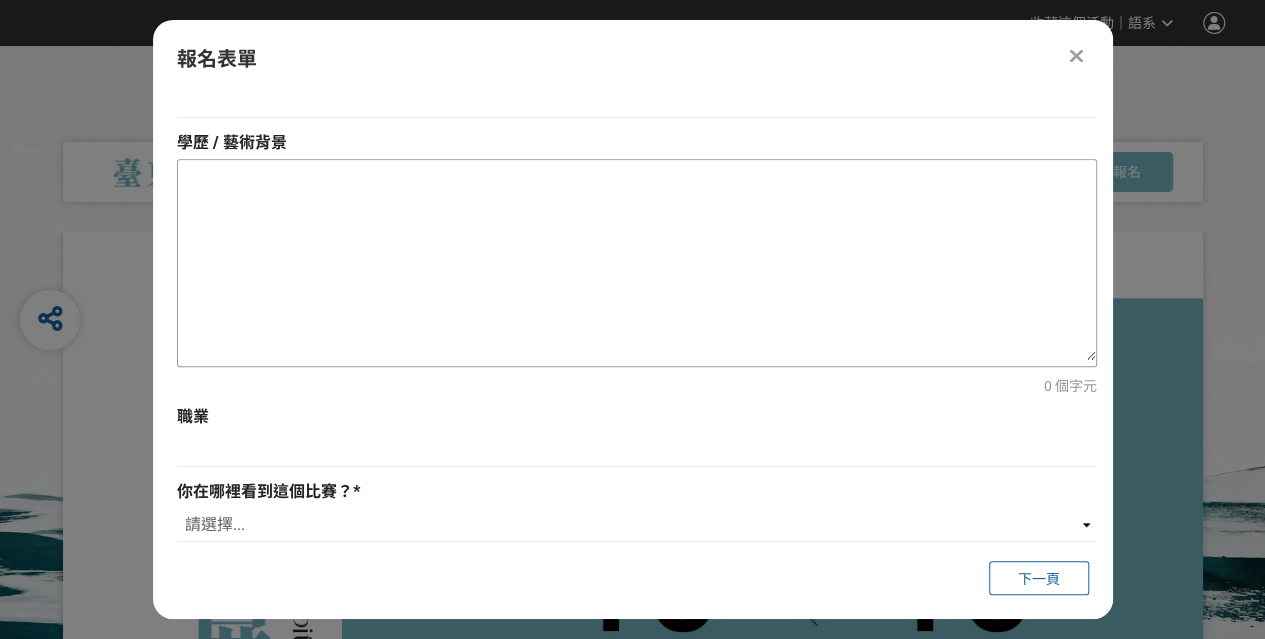 click at bounding box center [637, 260] 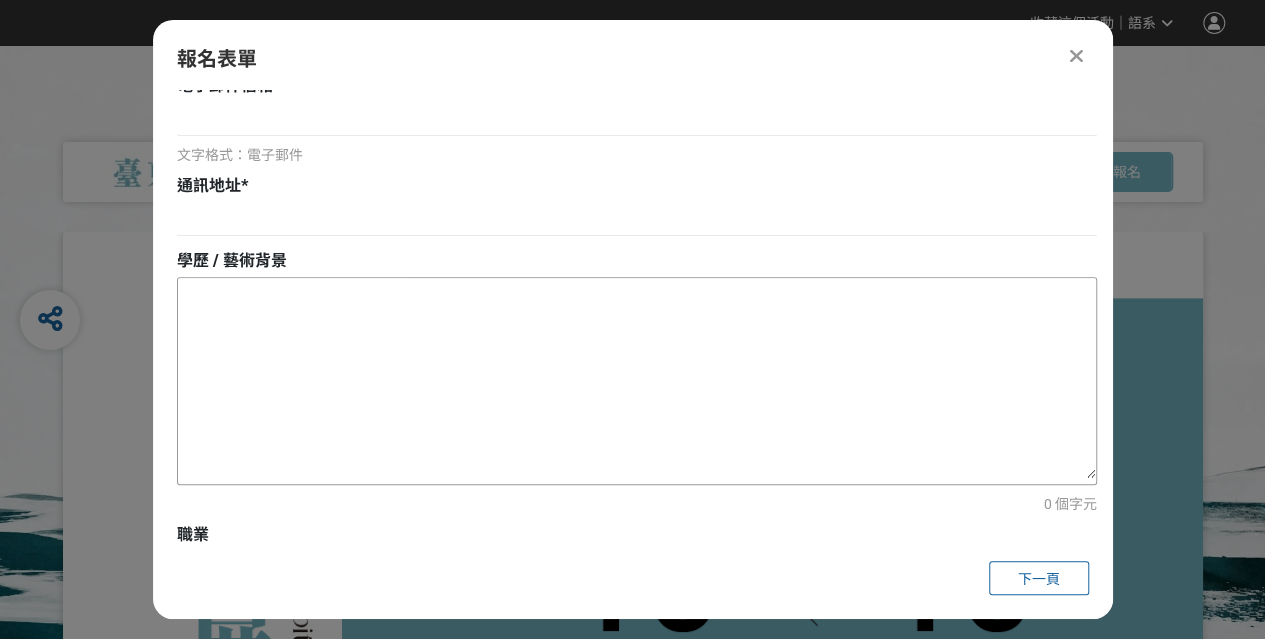 scroll, scrollTop: 576, scrollLeft: 0, axis: vertical 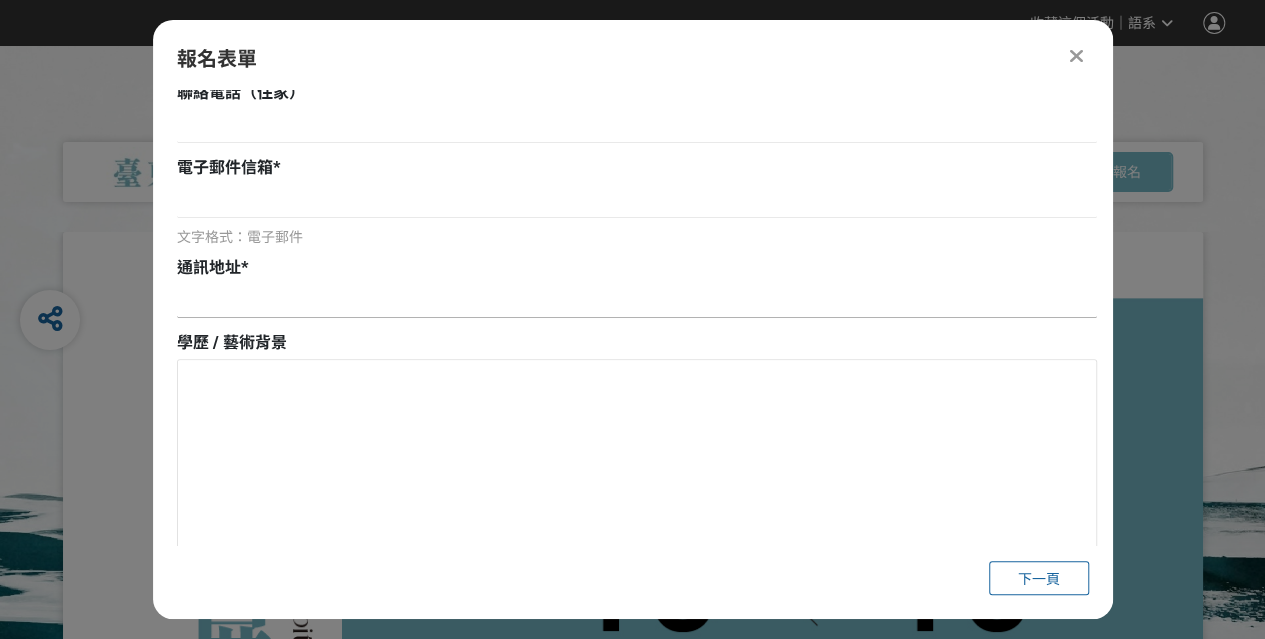 click at bounding box center [637, 301] 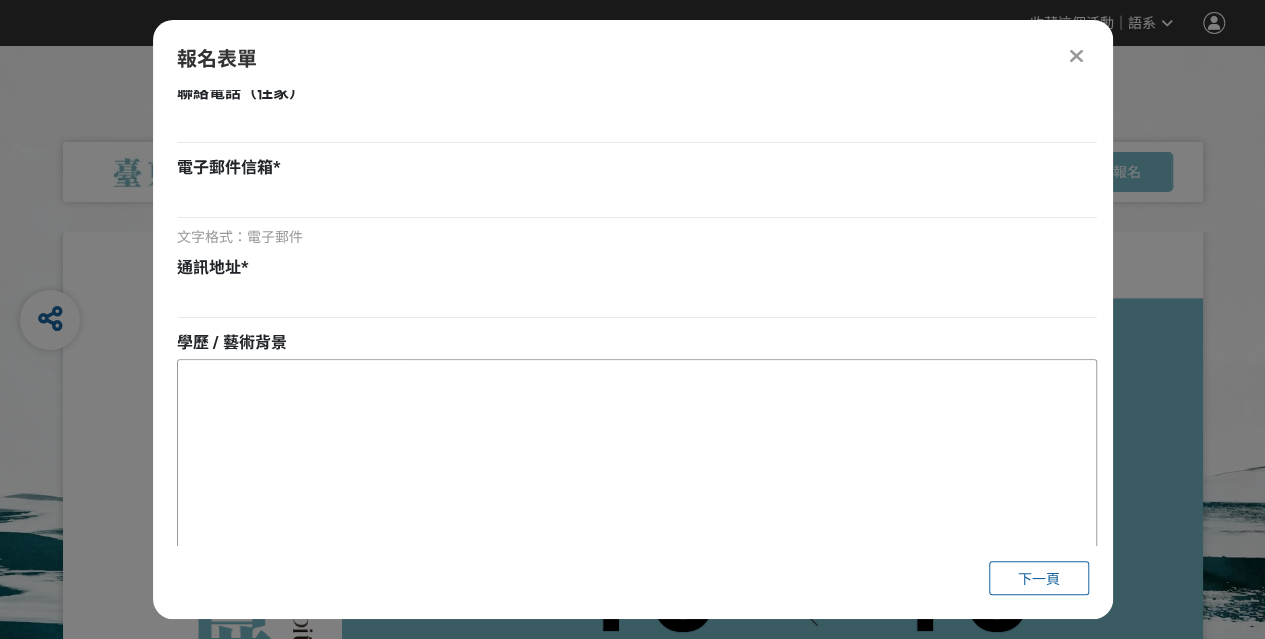 click at bounding box center [637, 460] 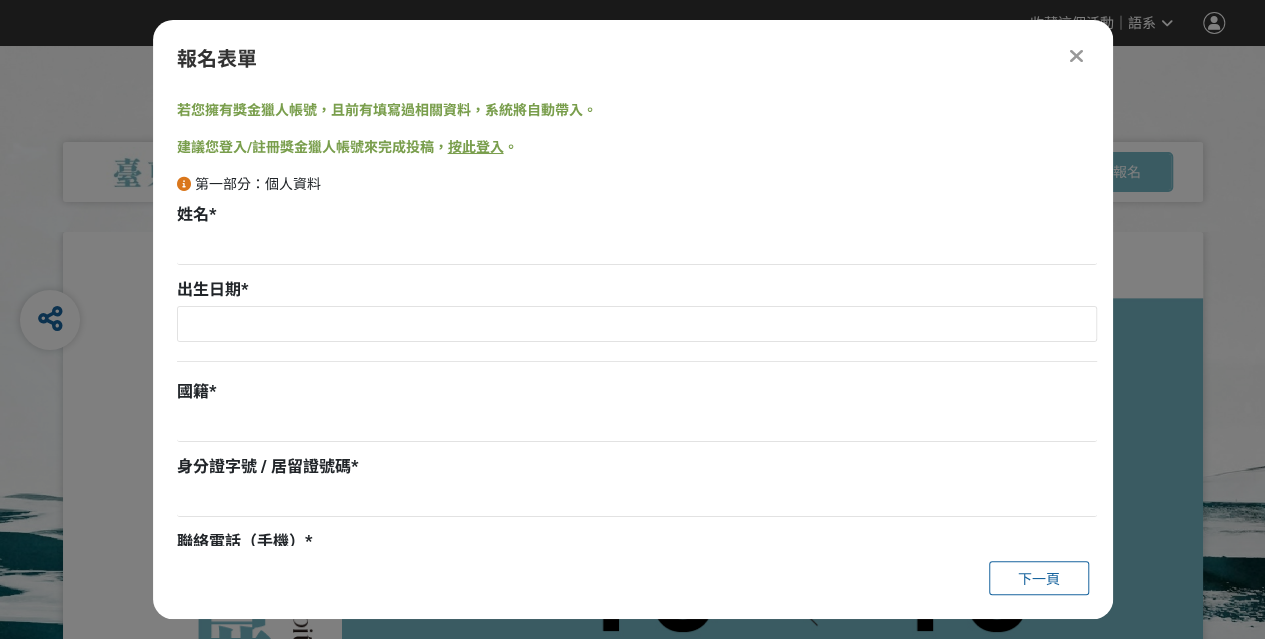 scroll, scrollTop: 0, scrollLeft: 0, axis: both 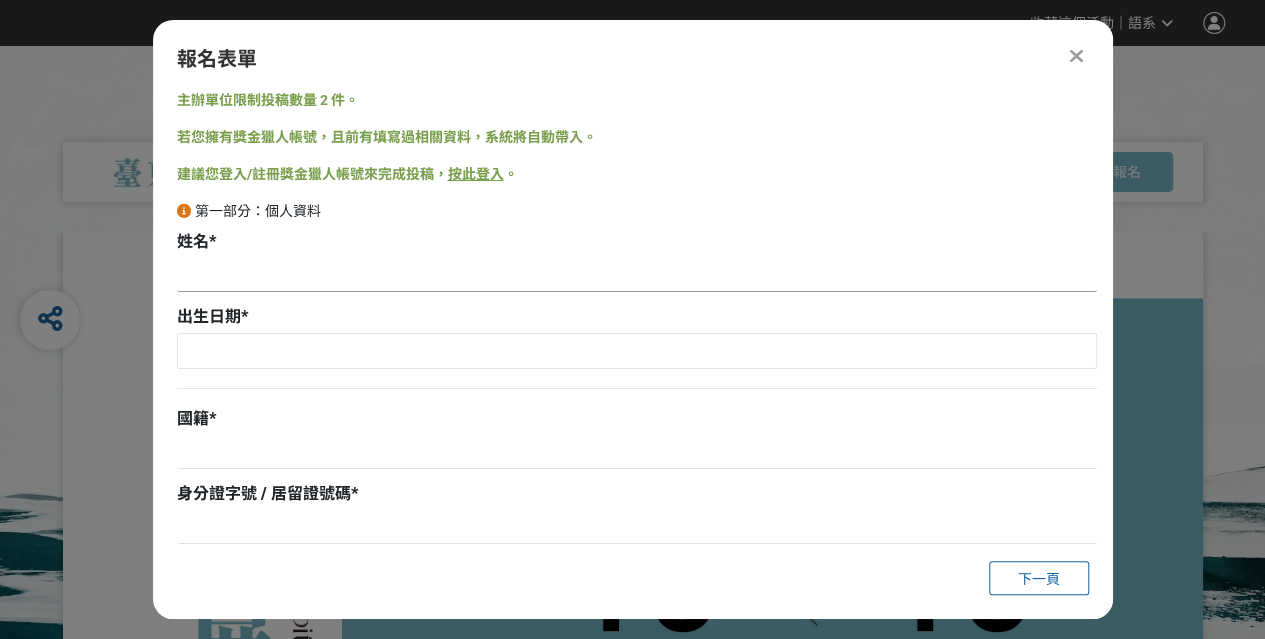drag, startPoint x: 227, startPoint y: 277, endPoint x: 250, endPoint y: 323, distance: 51.42956 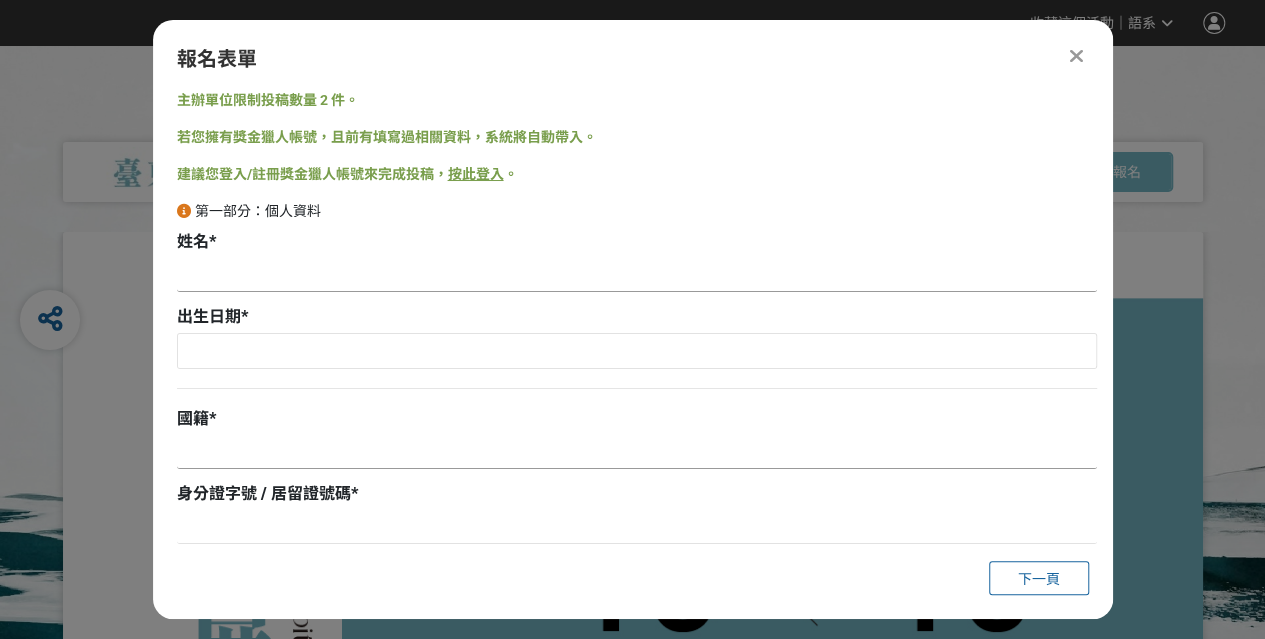 scroll, scrollTop: 300, scrollLeft: 0, axis: vertical 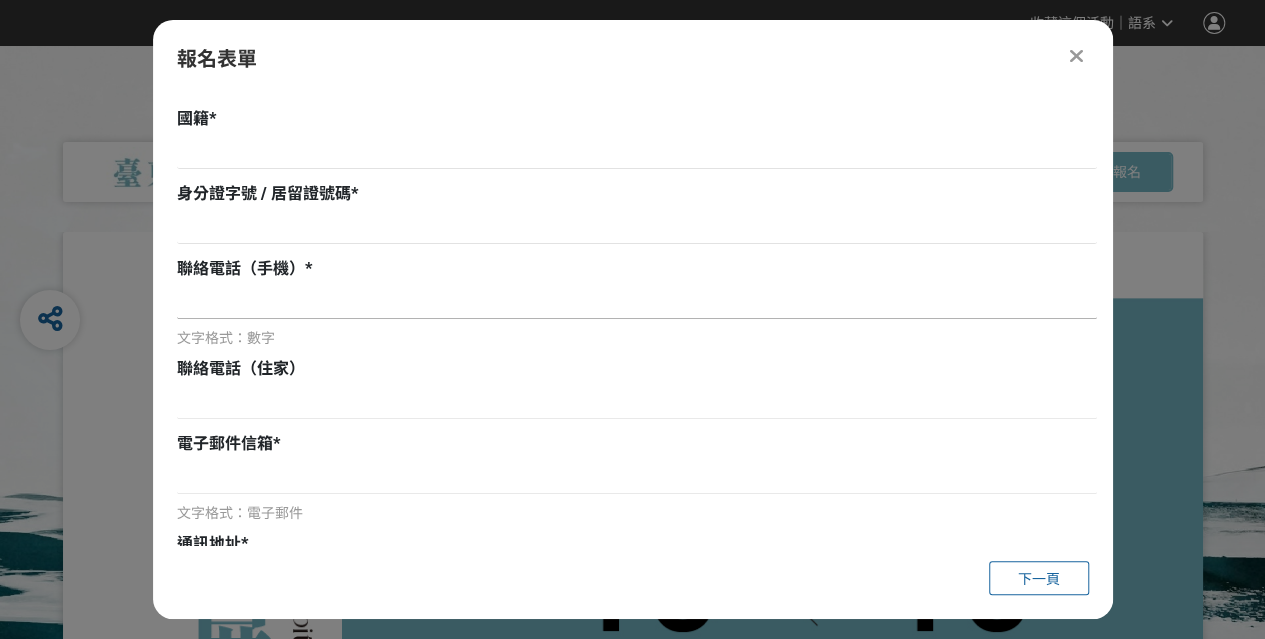 drag, startPoint x: 215, startPoint y: 303, endPoint x: 226, endPoint y: 333, distance: 31.95309 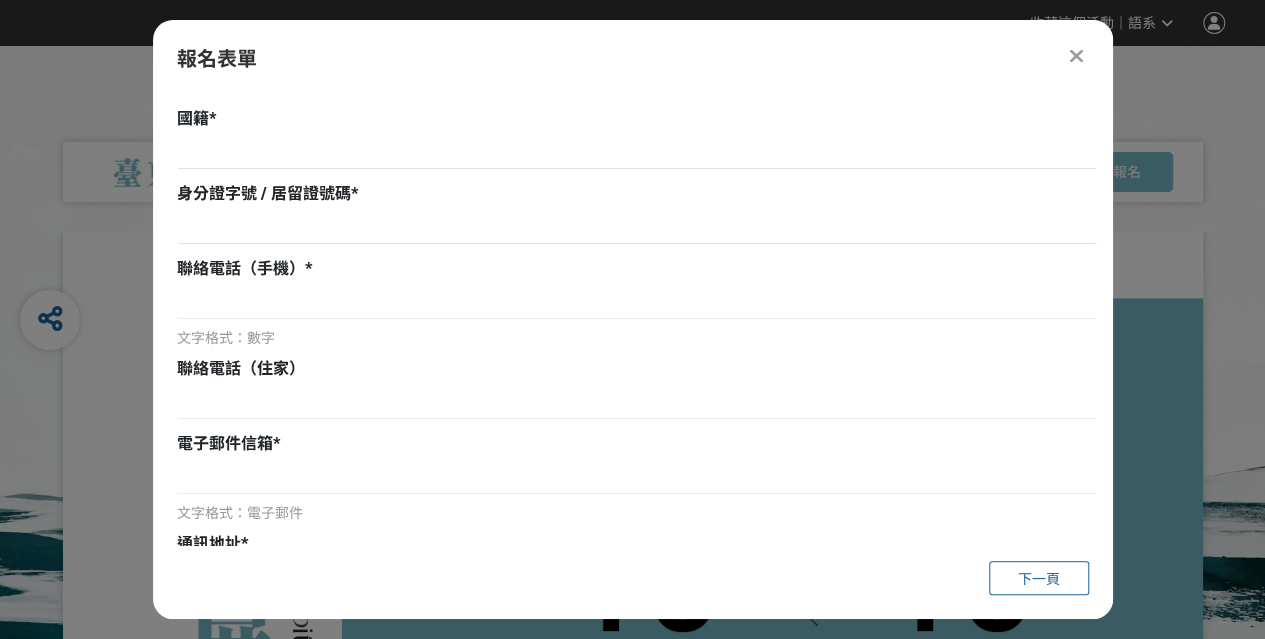 click on "第一部分：個人資料 姓名 * 出生日期 * 國籍 * 身分證字號 / 居留證號碼 * 聯絡電話（手機） * 文字格式：數字 聯絡電話（住家） 電子郵件信箱 * 文字格式：電子郵件 通訊地址 * 學歷 / 藝術背景 0 個字元 職業 你在哪裡看到這個比賽？ * 請選擇... 獎金獵人網站 Facebook / Instagram 校園講座 / 老師系上推薦 電子郵件 海報 其他" at bounding box center [637, 462] 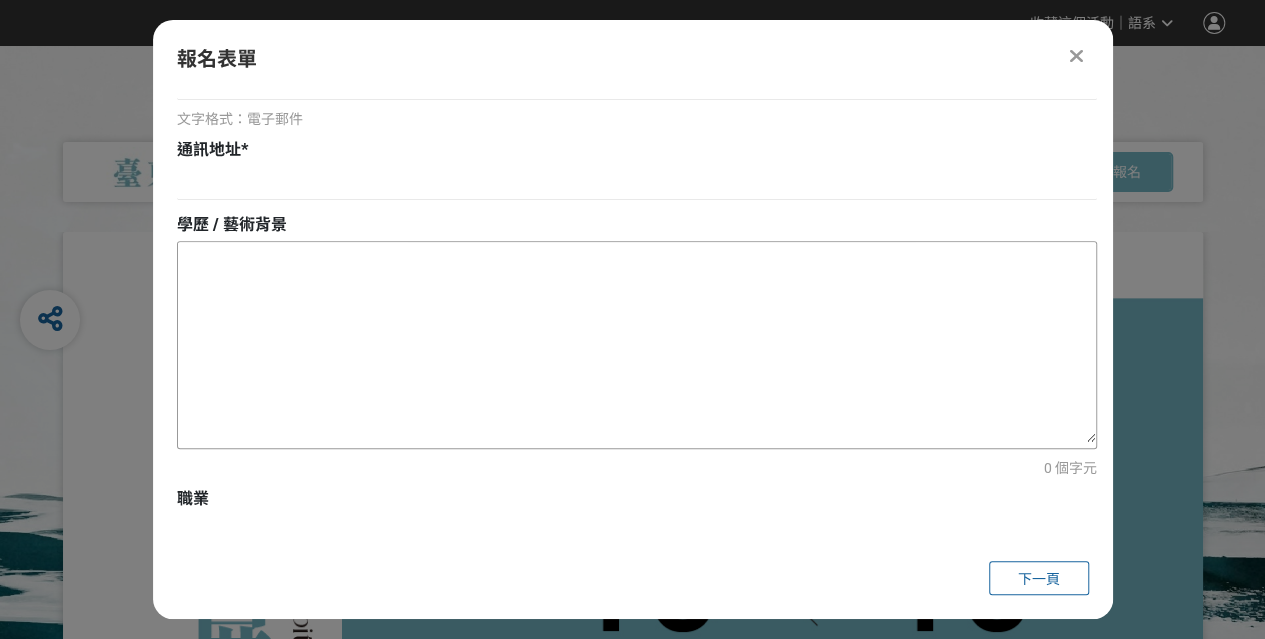 scroll, scrollTop: 700, scrollLeft: 0, axis: vertical 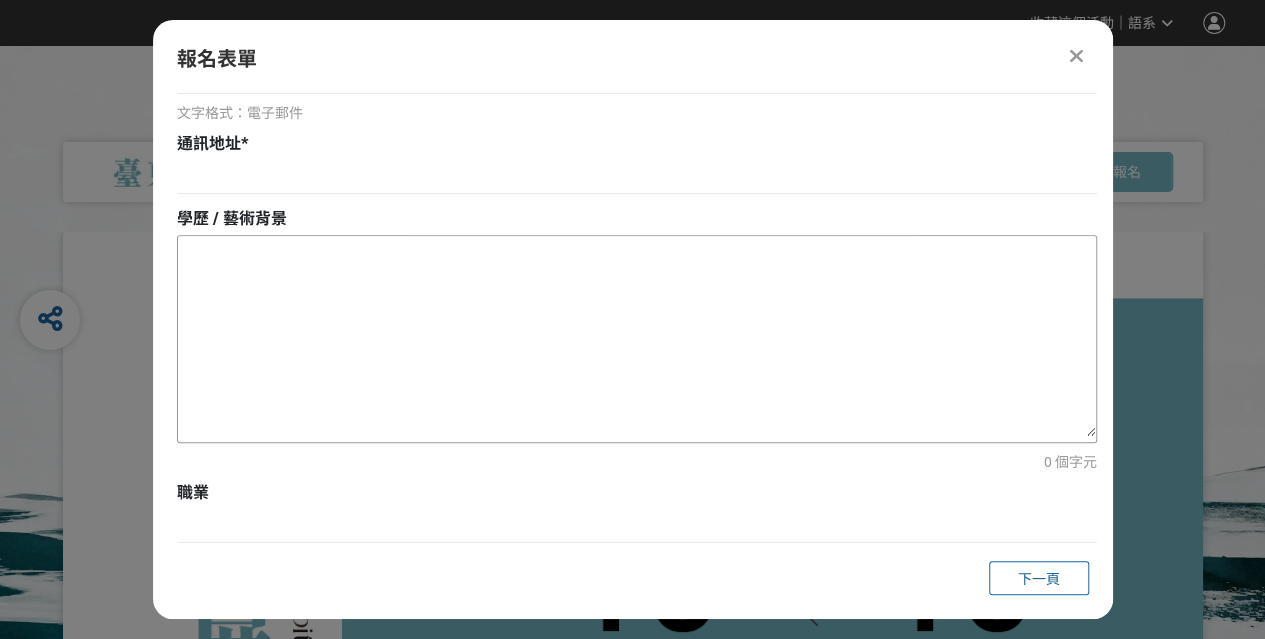 click at bounding box center (637, 336) 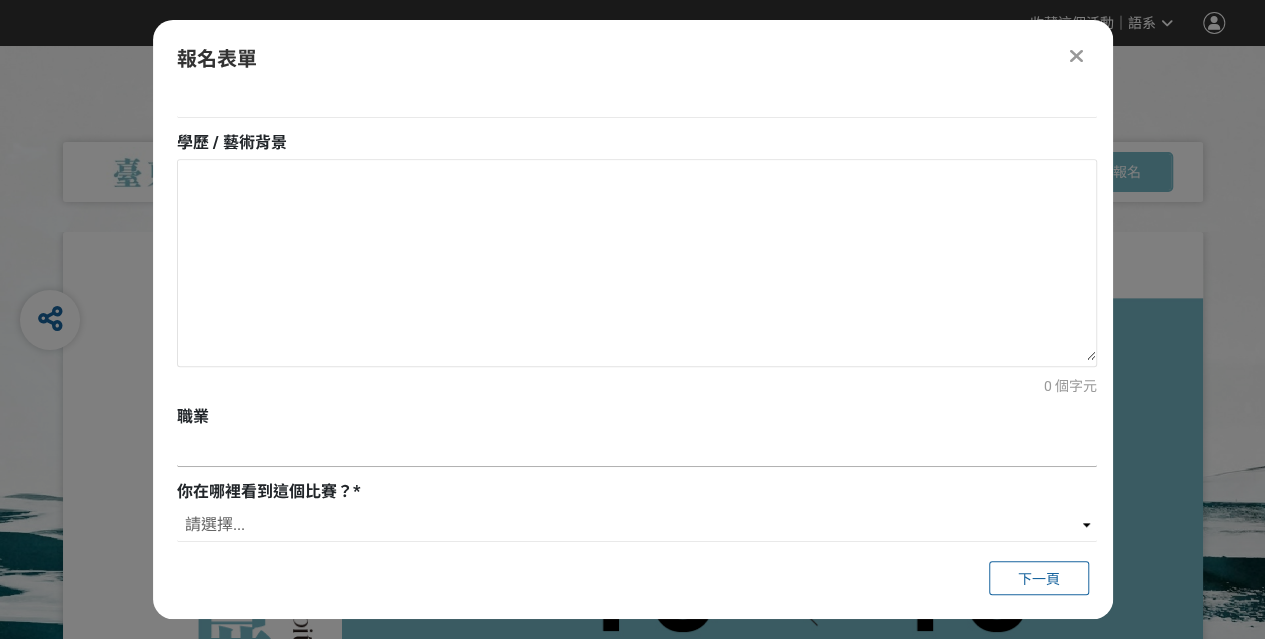 click at bounding box center (637, 450) 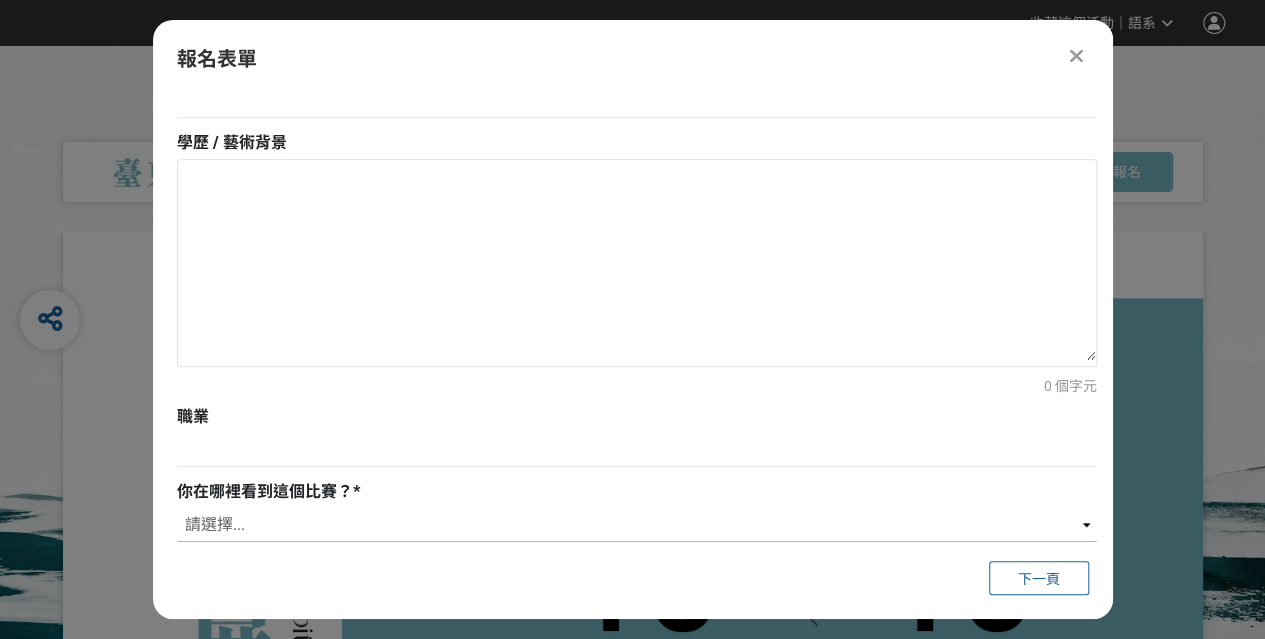 click on "請選擇... 獎金獵人網站 Facebook / Instagram 校園講座 / 老師系上推薦 電子郵件 海報 其他" at bounding box center [637, 525] 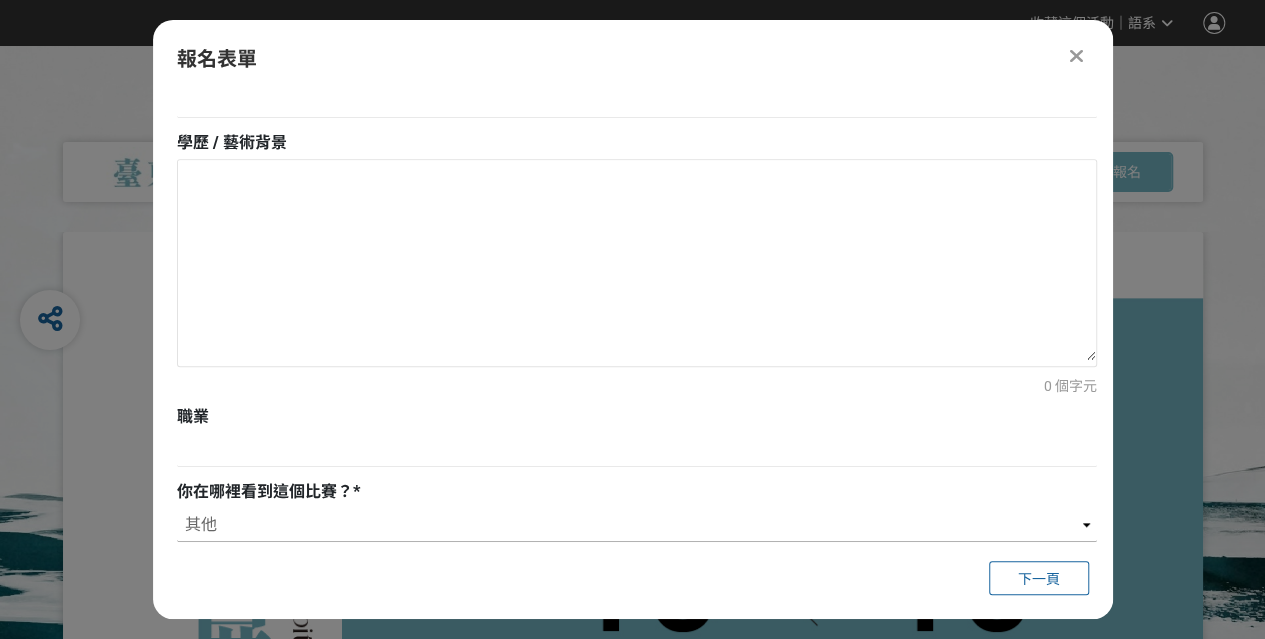 click on "請選擇... 獎金獵人網站 Facebook / Instagram 校園講座 / 老師系上推薦 電子郵件 海報 其他" at bounding box center [637, 525] 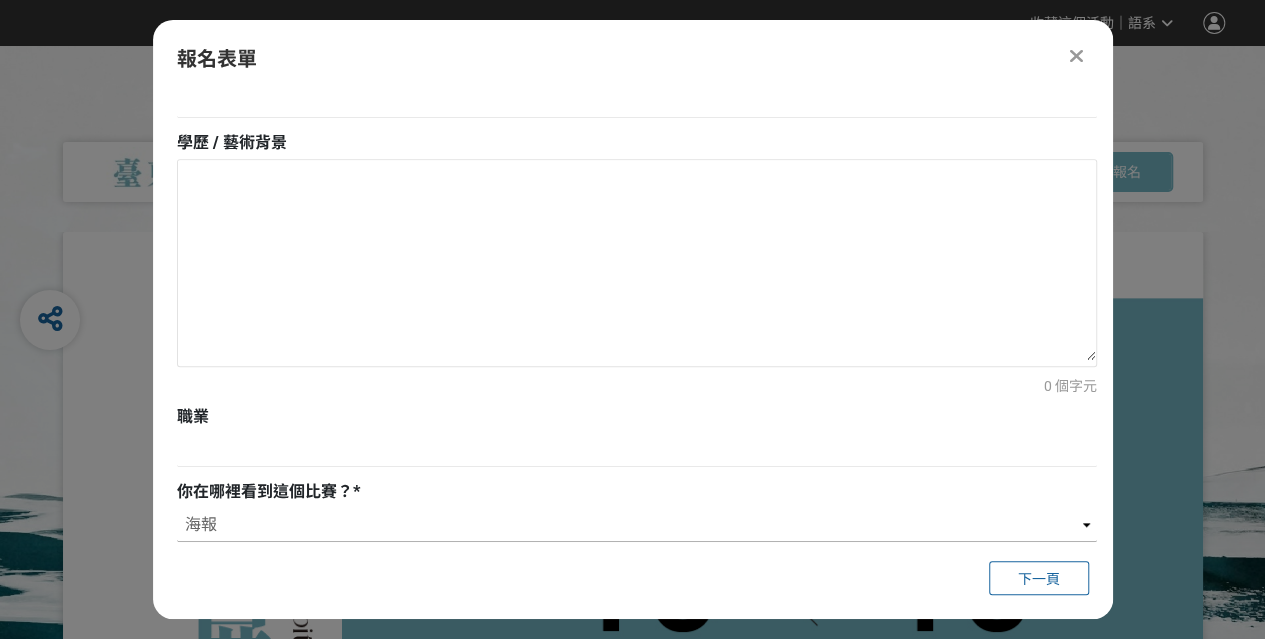 click on "請選擇... 獎金獵人網站 Facebook / Instagram 校園講座 / 老師系上推薦 電子郵件 海報 其他" at bounding box center (637, 525) 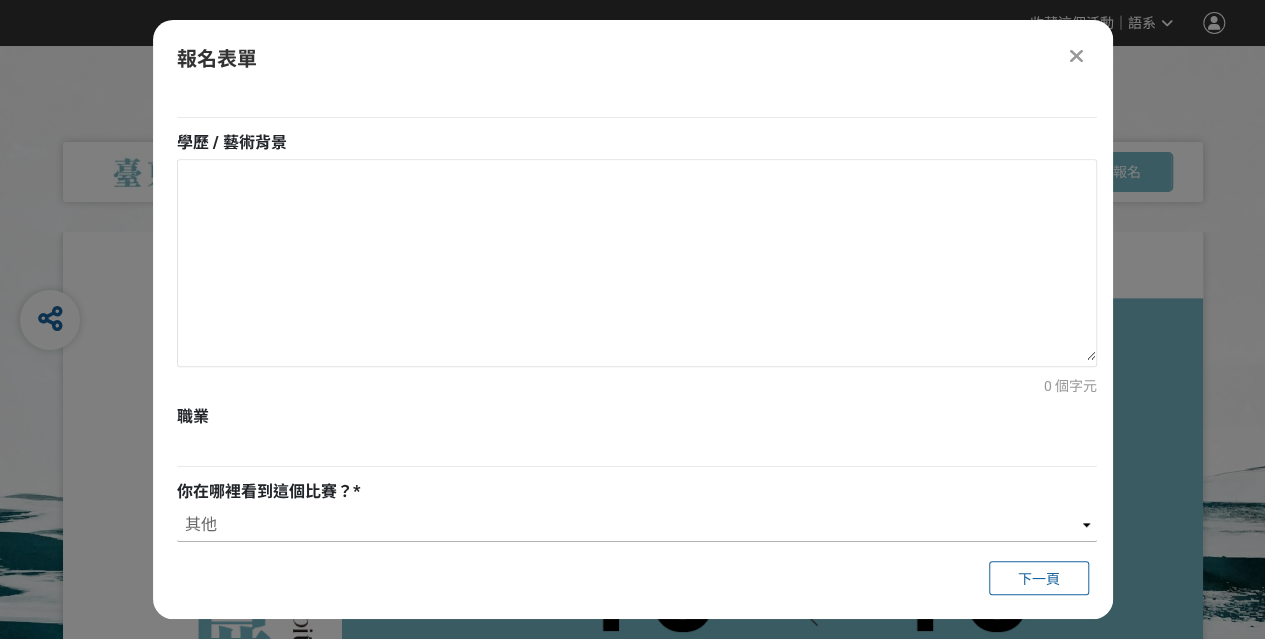 click on "請選擇... 獎金獵人網站 Facebook / Instagram 校園講座 / 老師系上推薦 電子郵件 海報 其他" at bounding box center [637, 525] 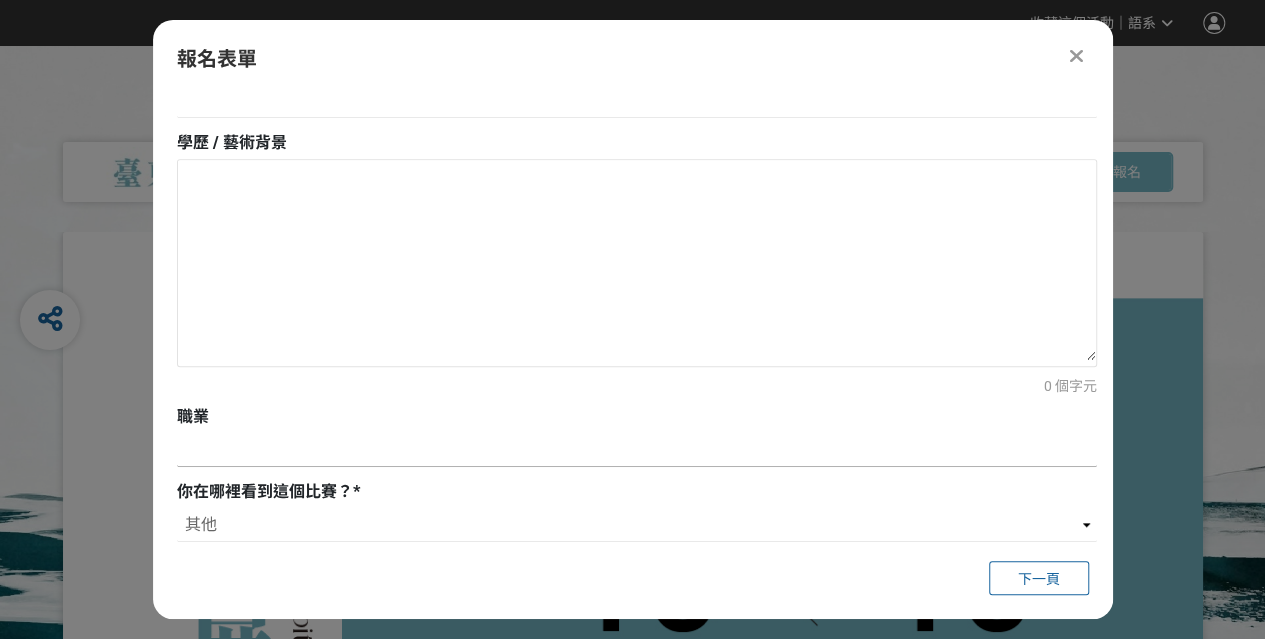 click at bounding box center (637, 450) 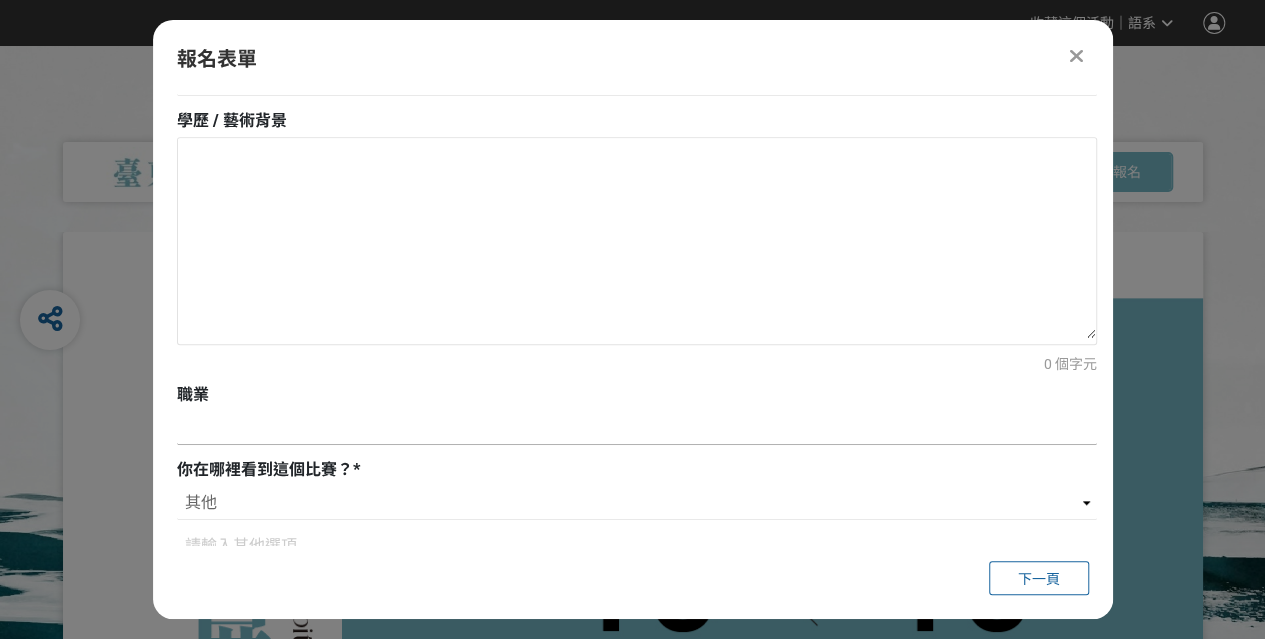 scroll, scrollTop: 818, scrollLeft: 0, axis: vertical 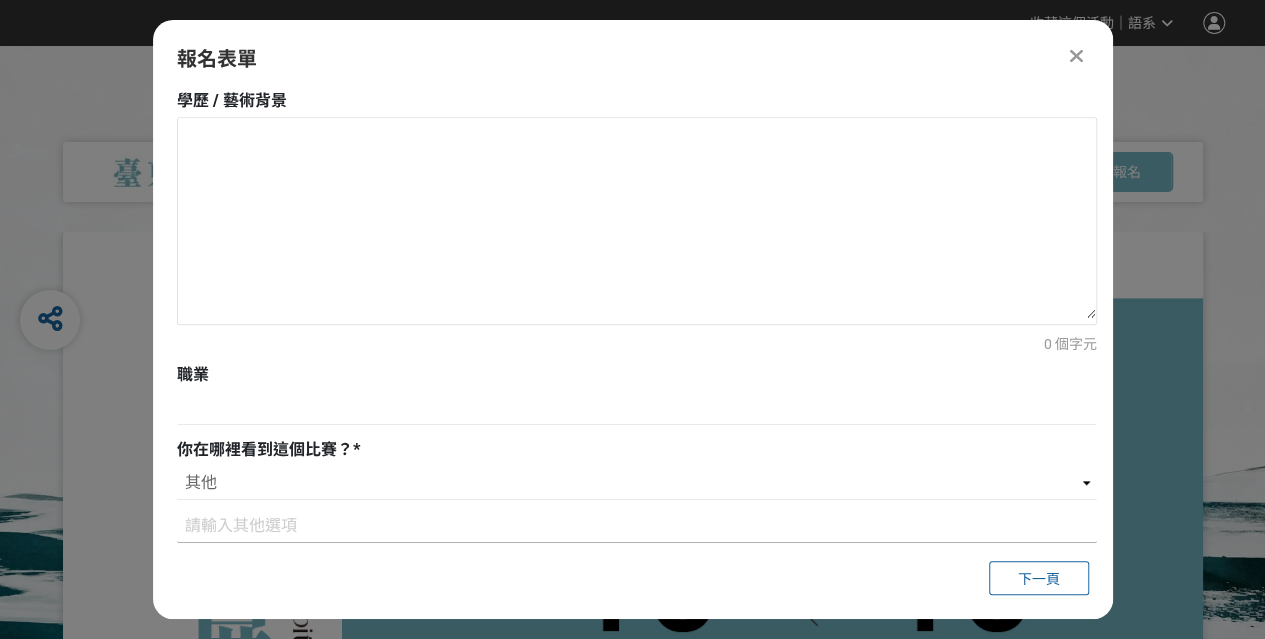 click at bounding box center [637, 526] 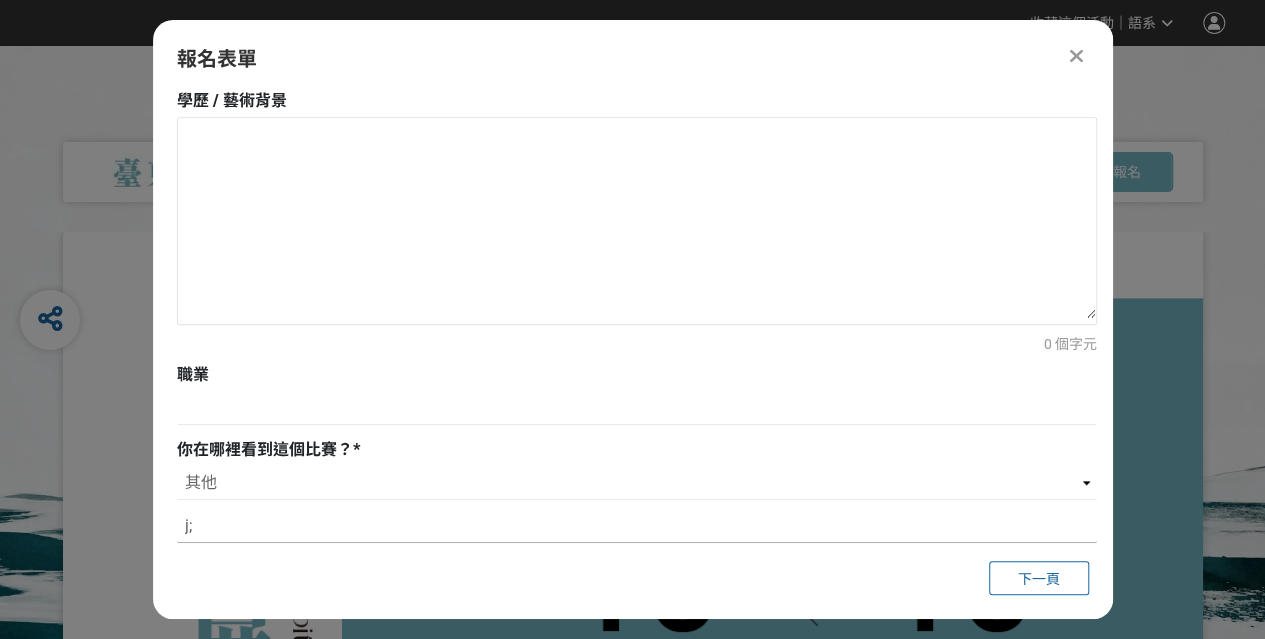 type on "j" 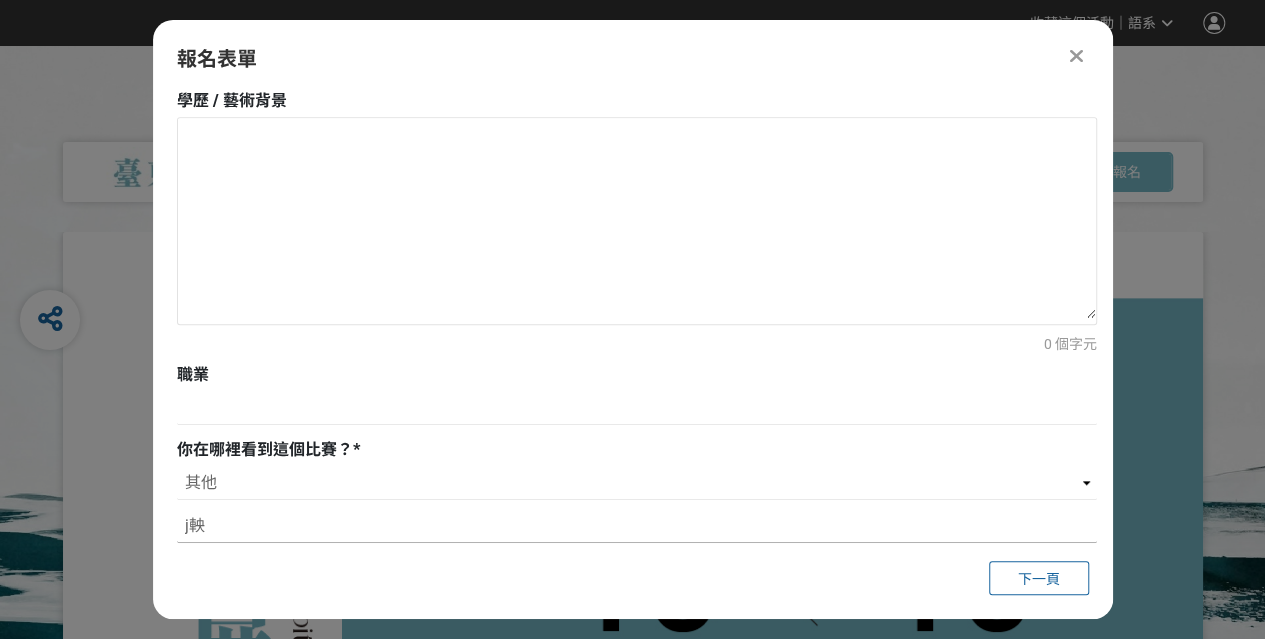 type on "j" 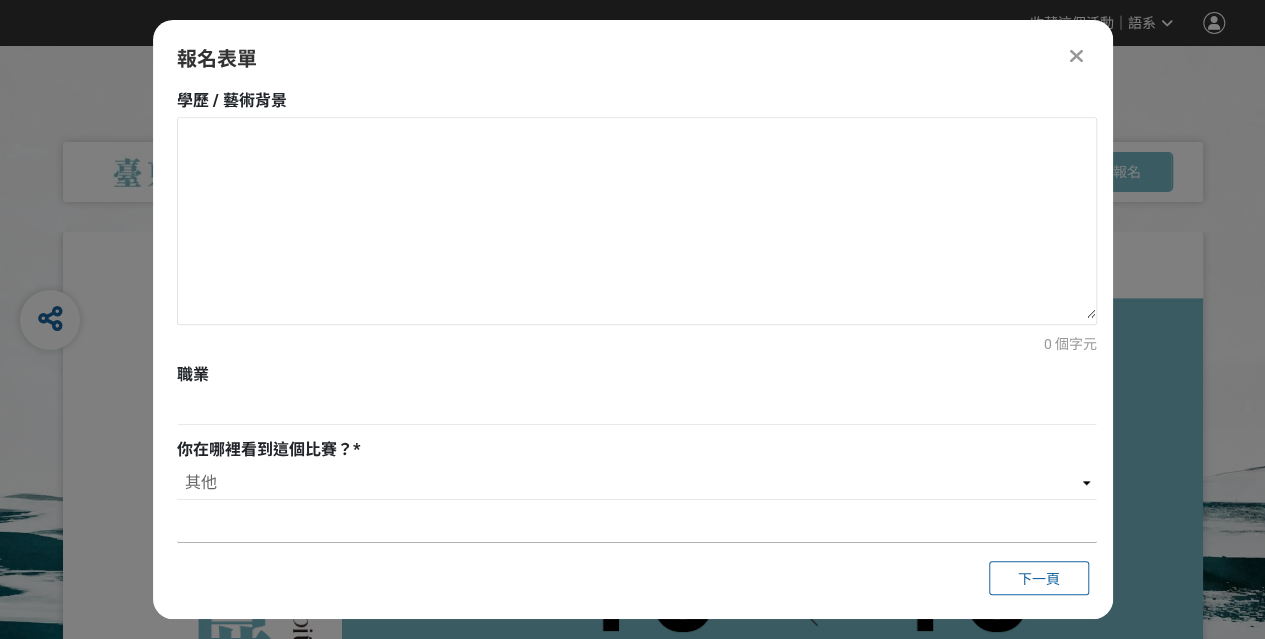 click at bounding box center (637, 526) 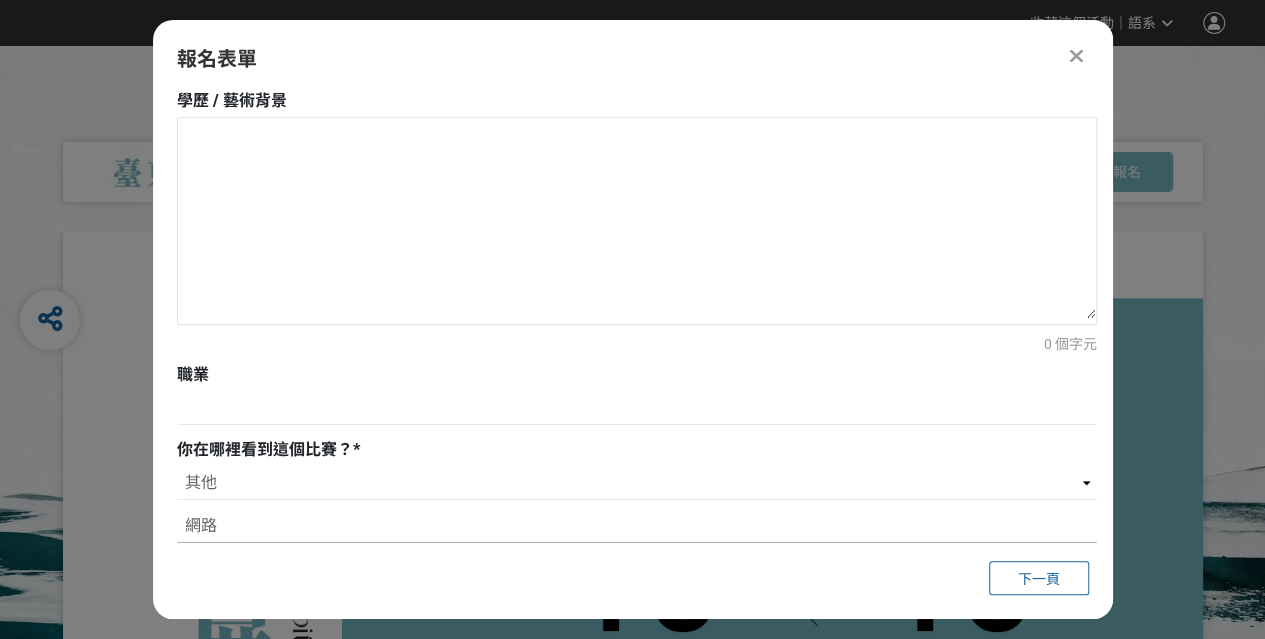 click on "網路" at bounding box center [637, 526] 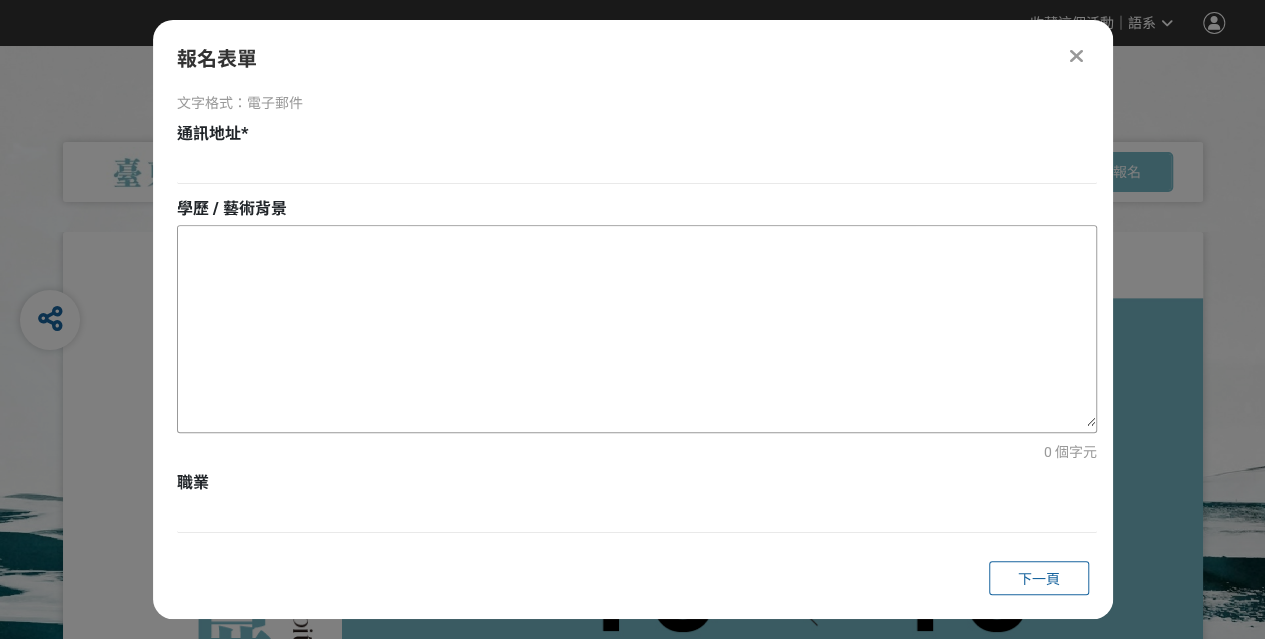 scroll, scrollTop: 818, scrollLeft: 0, axis: vertical 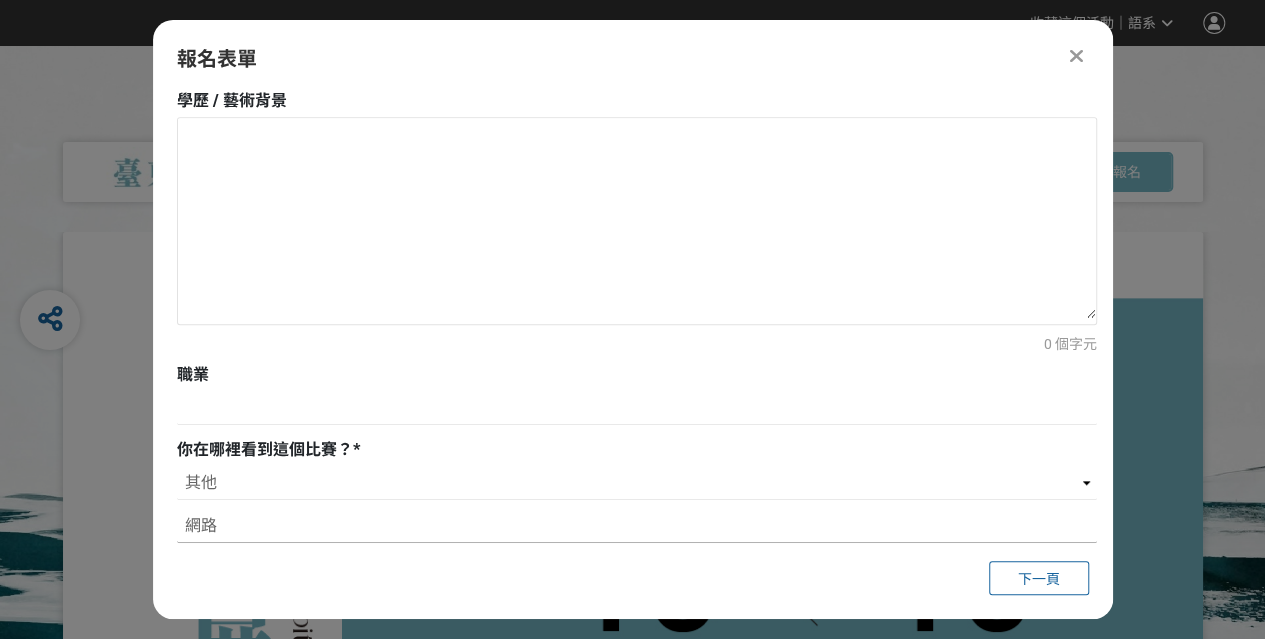 click on "網路" at bounding box center [637, 526] 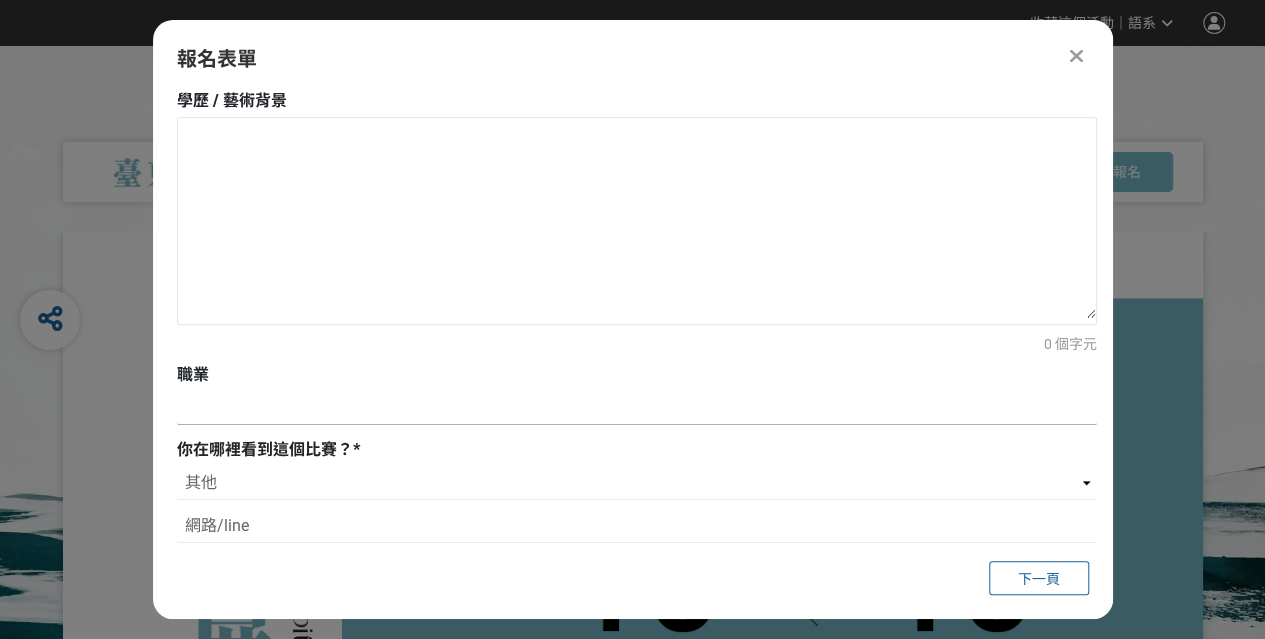 type on "網路/line" 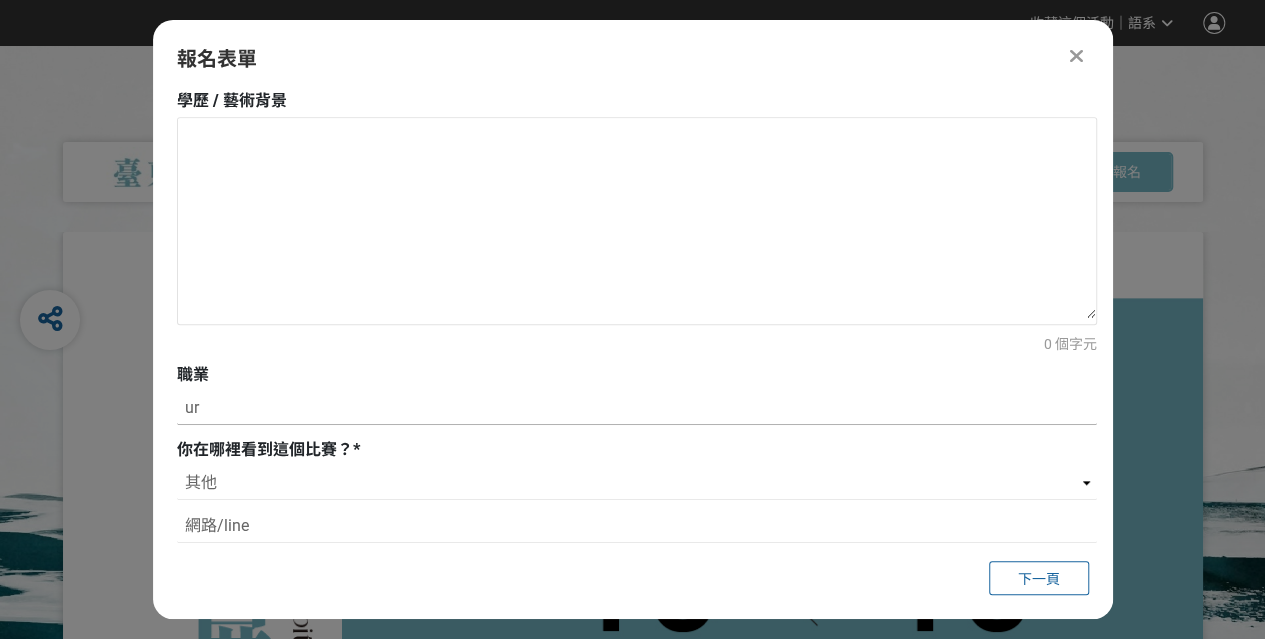 type on "u" 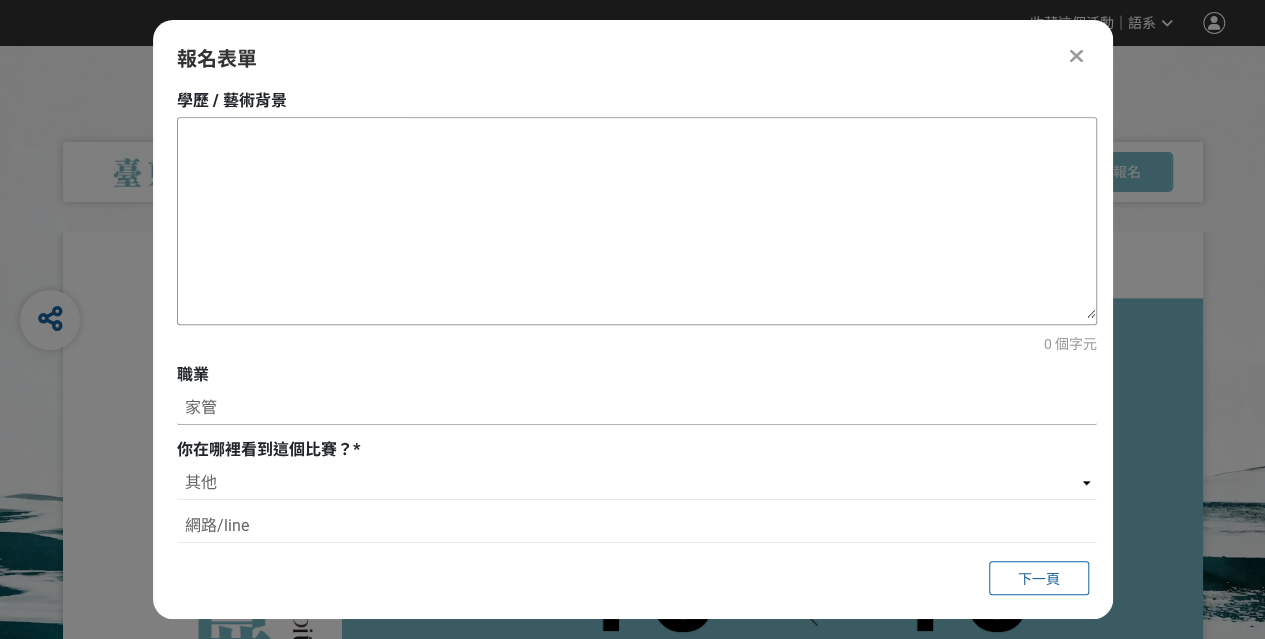 type on "家管" 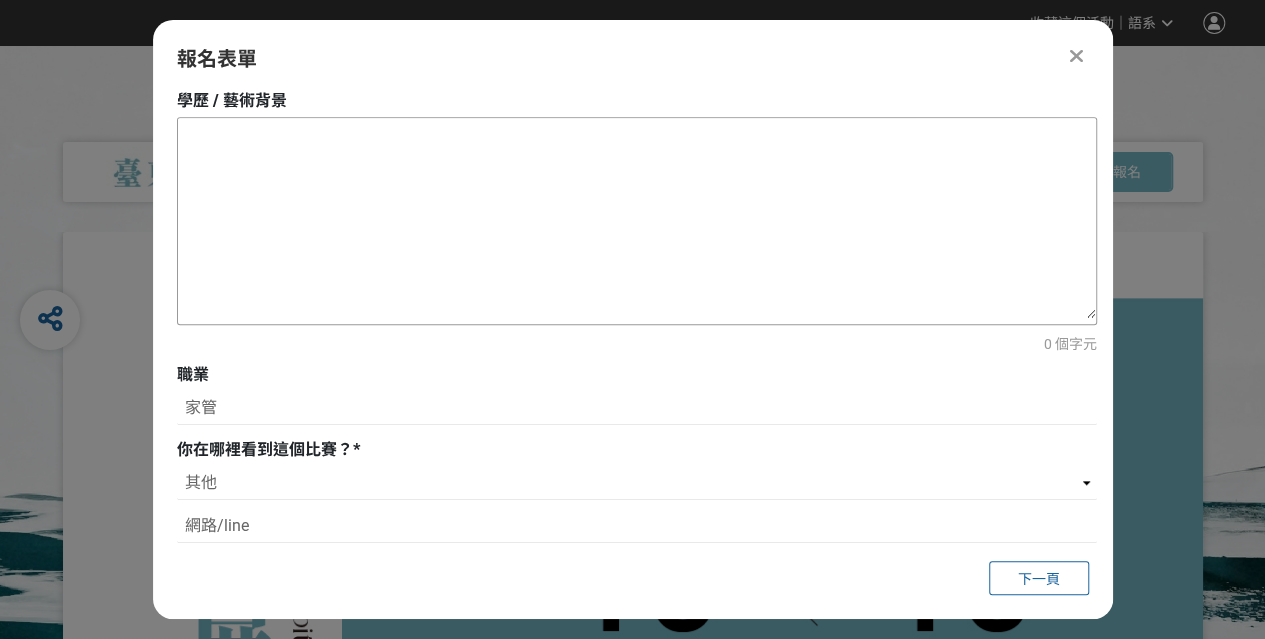 click at bounding box center (637, 218) 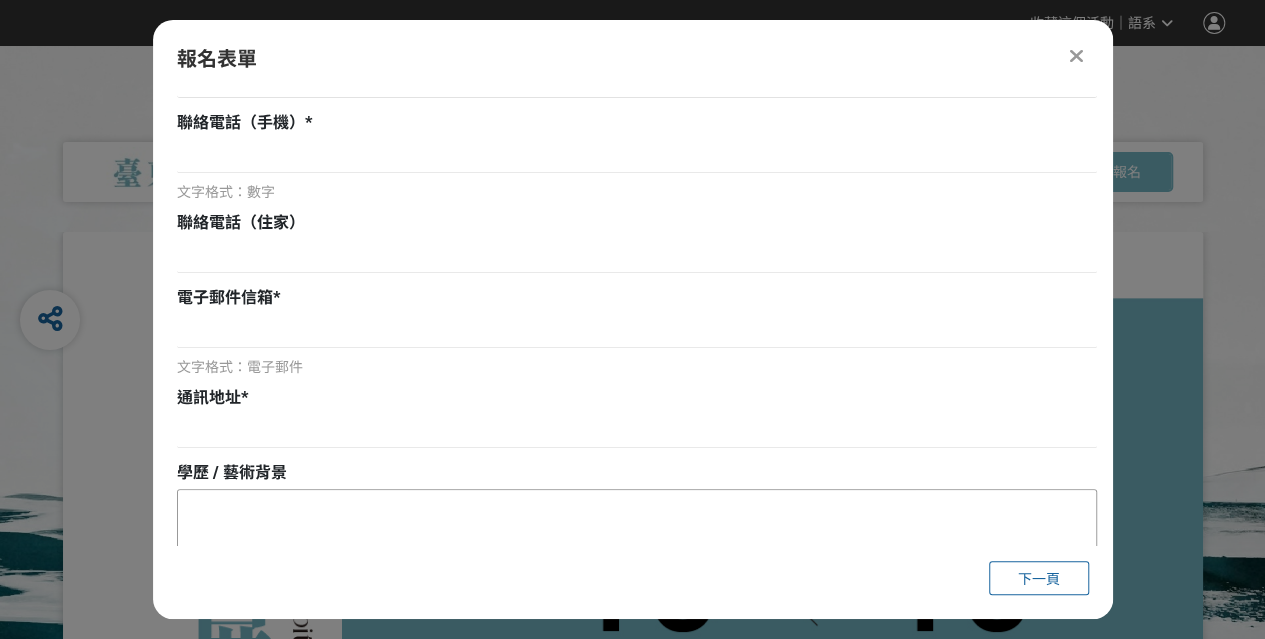scroll, scrollTop: 418, scrollLeft: 0, axis: vertical 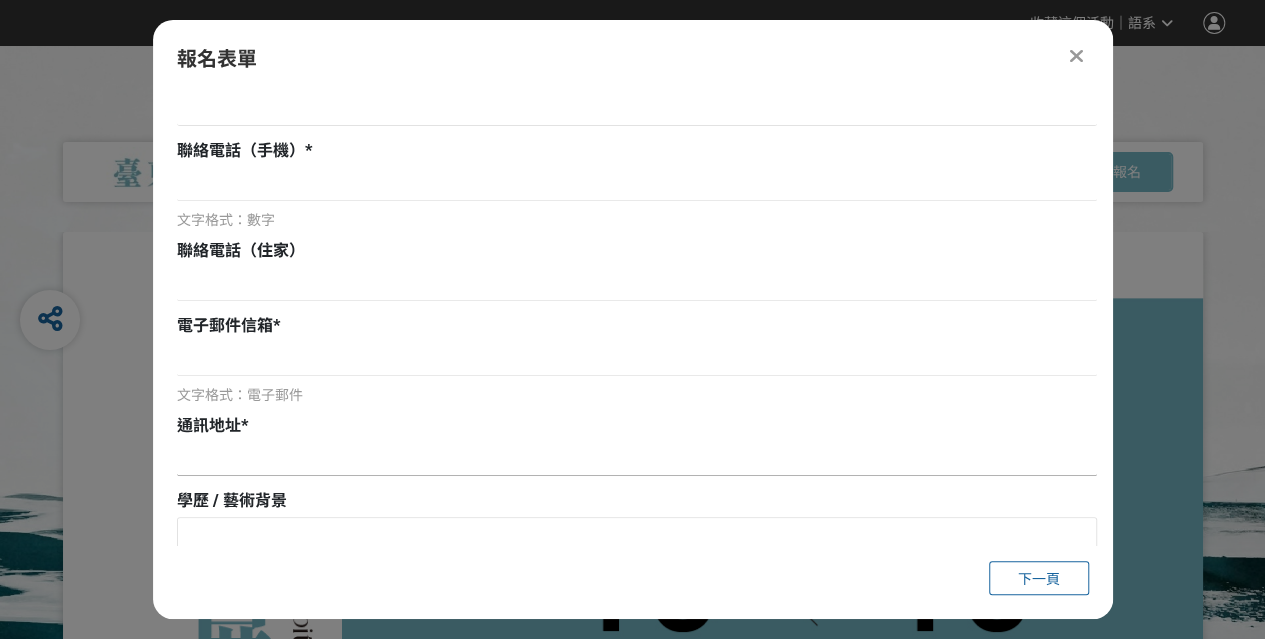 click at bounding box center (637, 459) 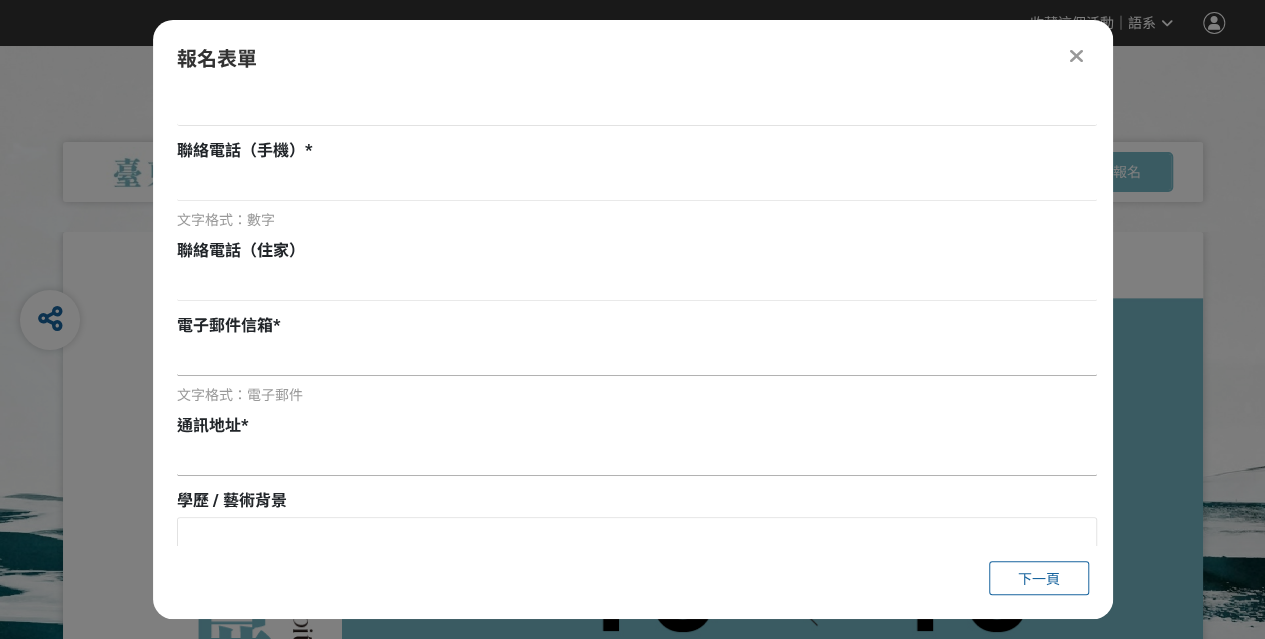type on "[STREET_ADDRESS]" 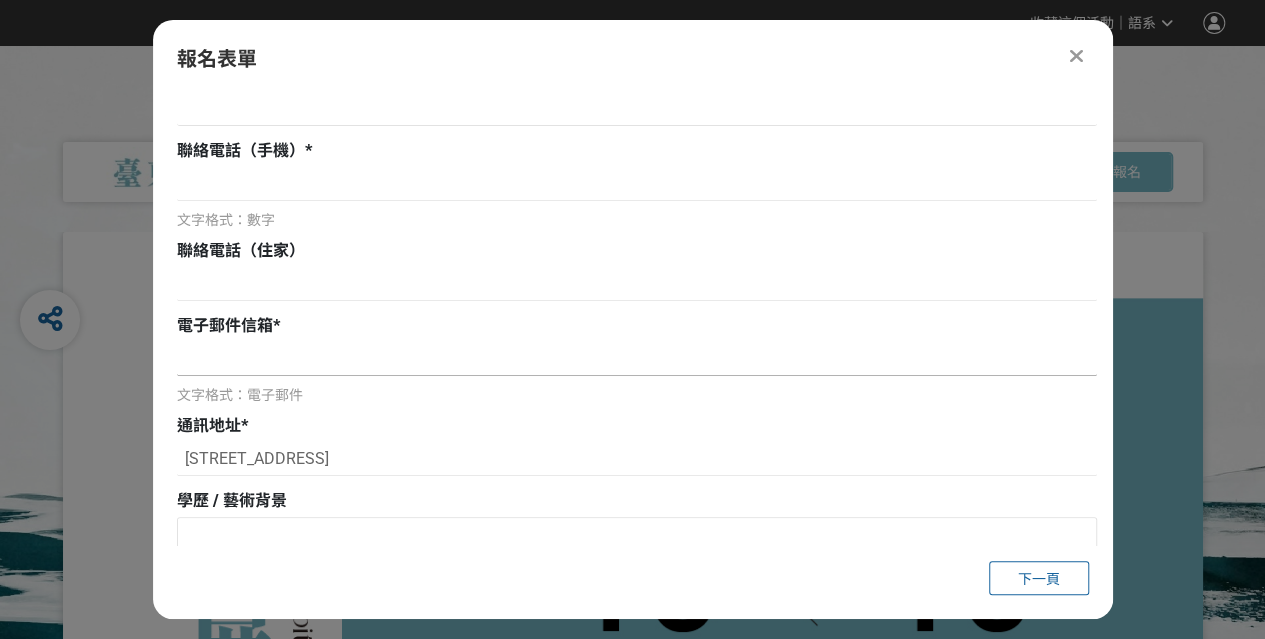 type on "[PERSON_NAME]" 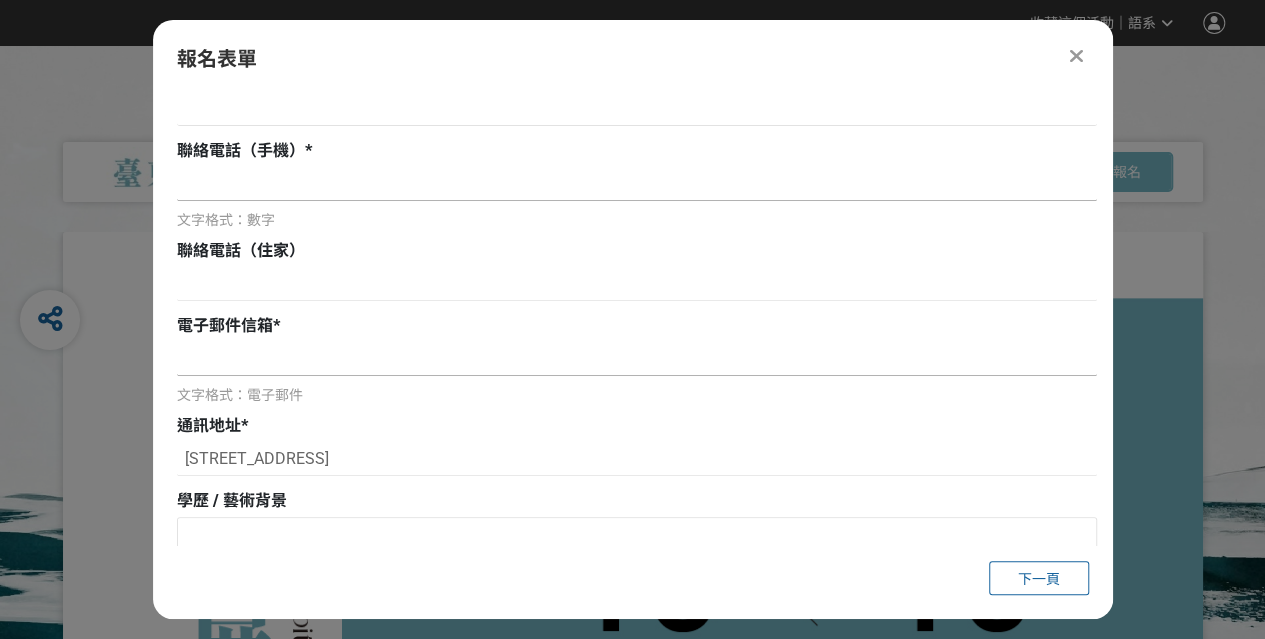 type on "0928131640" 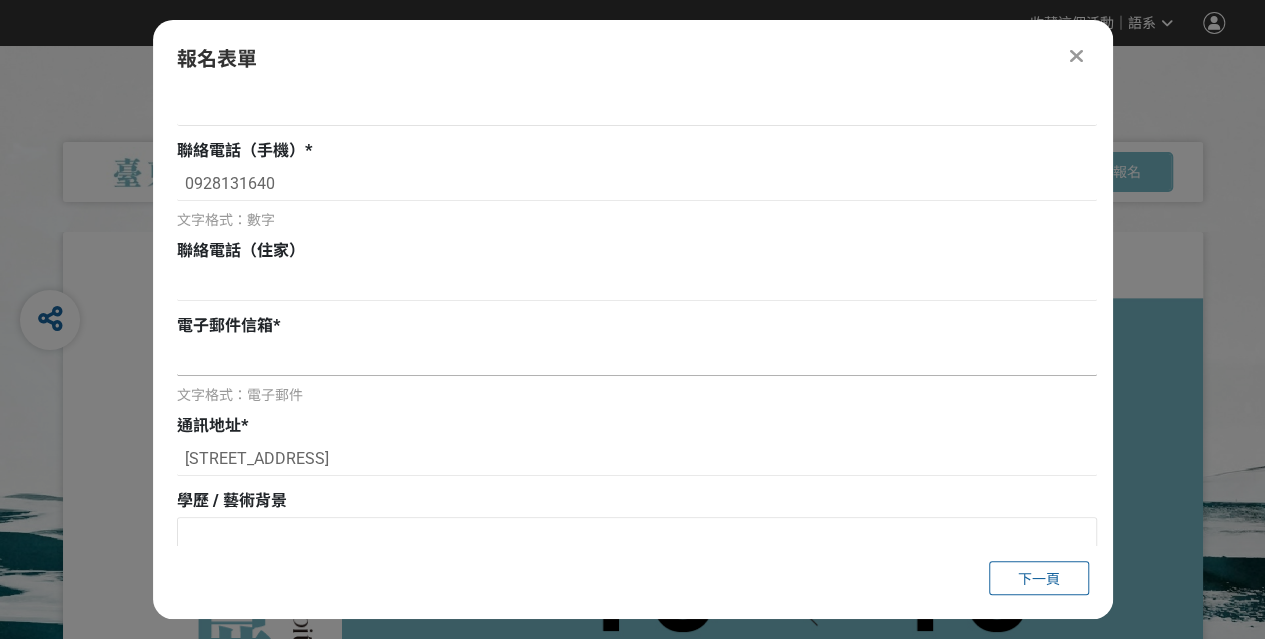 type on "[EMAIL_ADDRESS][DOMAIN_NAME]" 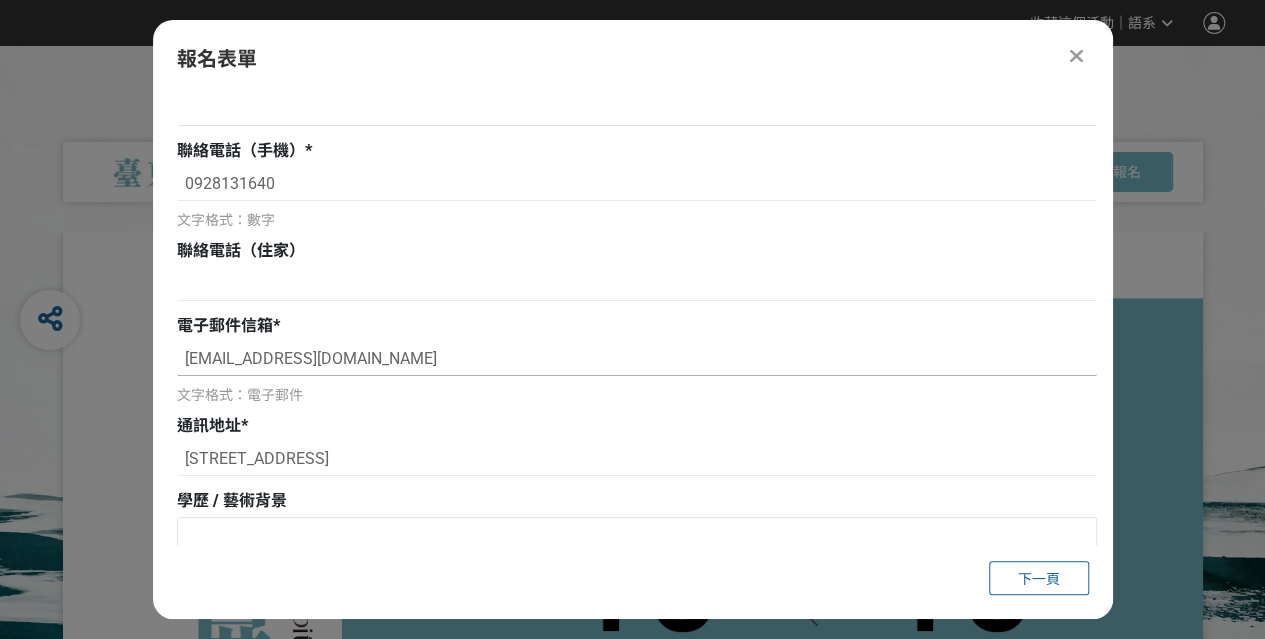 drag, startPoint x: 240, startPoint y: 361, endPoint x: 176, endPoint y: 361, distance: 64 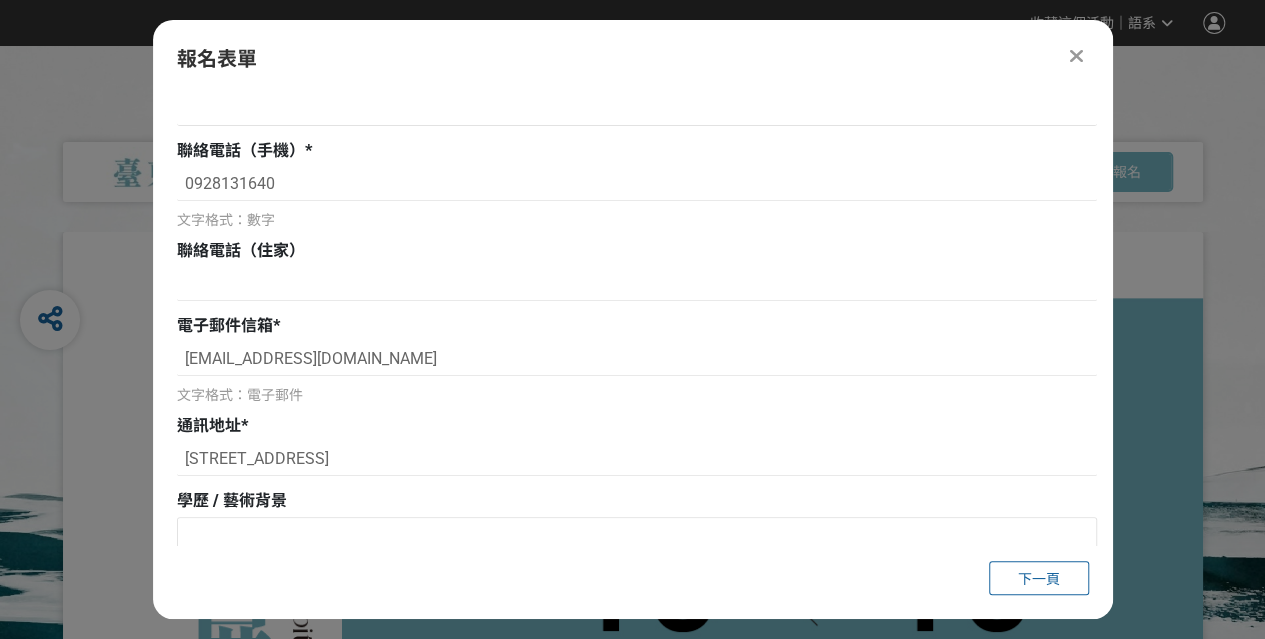 click at bounding box center (637, 286) 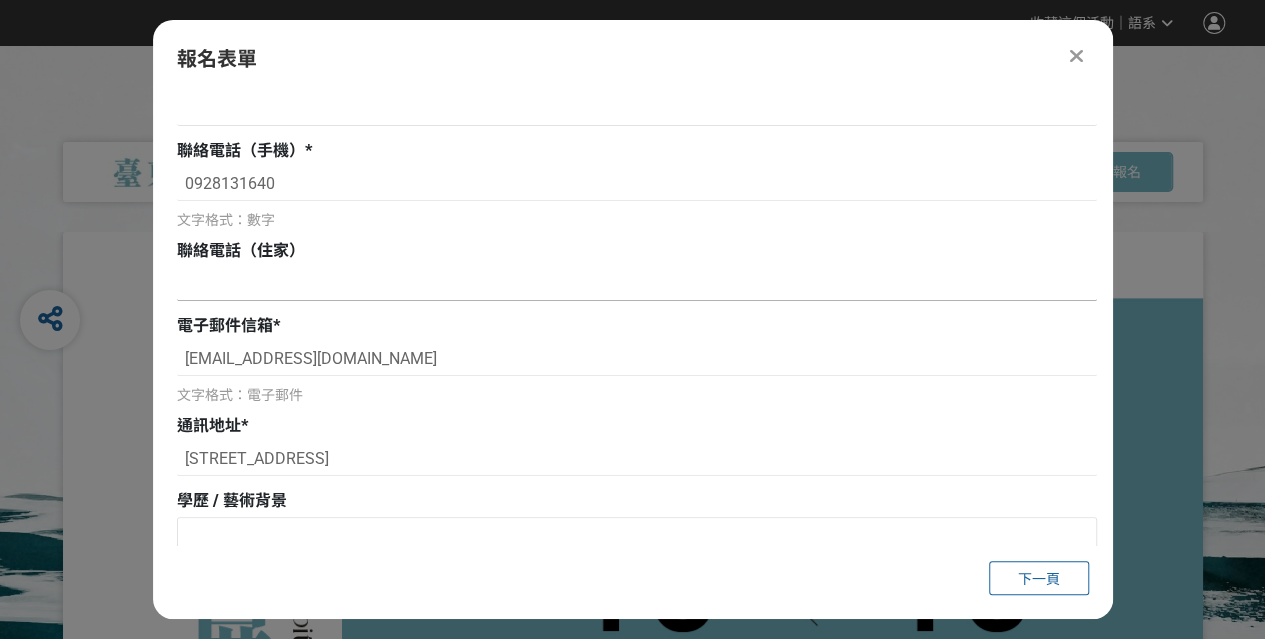 click at bounding box center (637, 284) 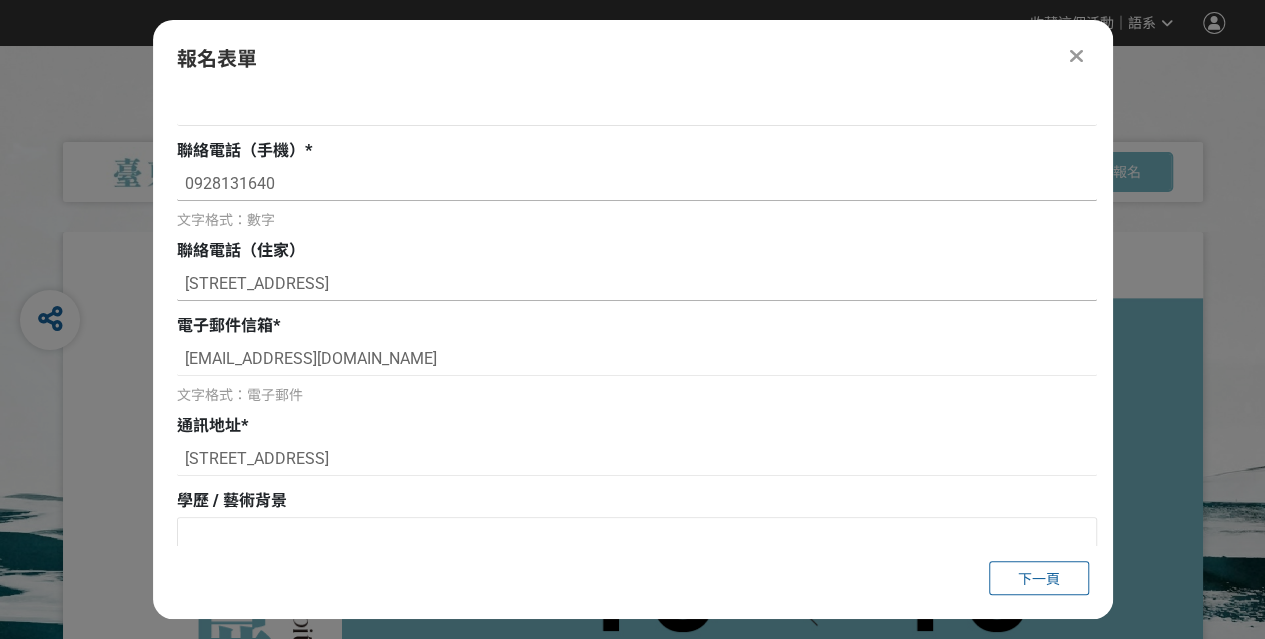 type on "[STREET_ADDRESS]" 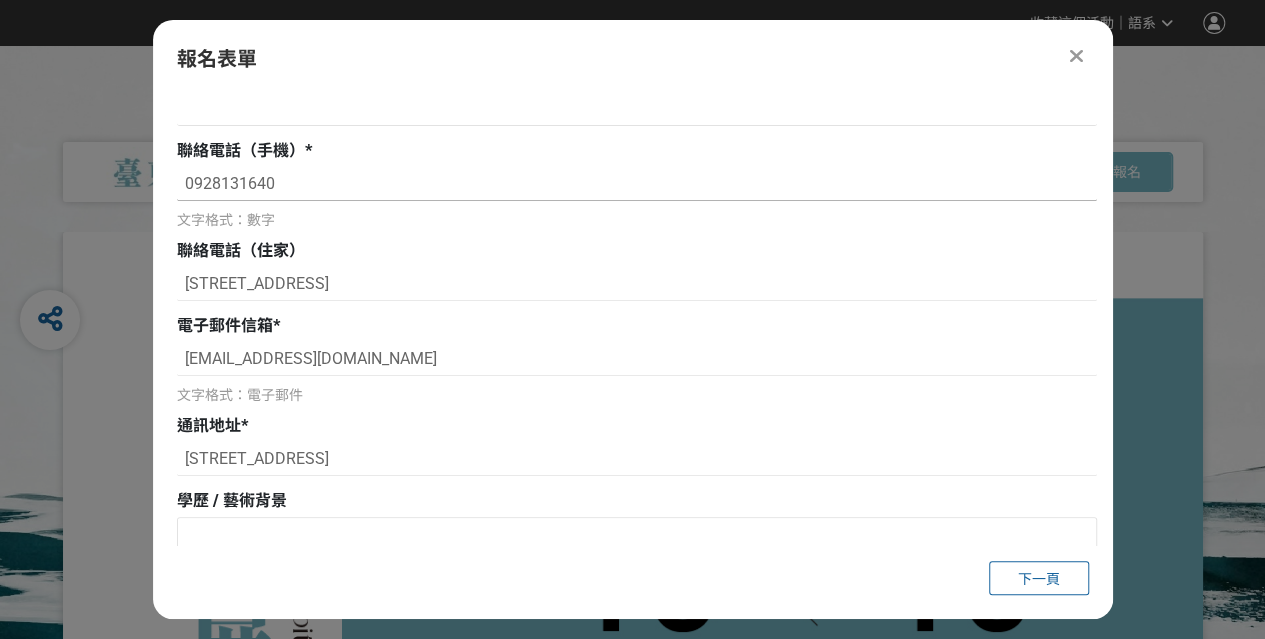 click on "0928131640" at bounding box center (637, 184) 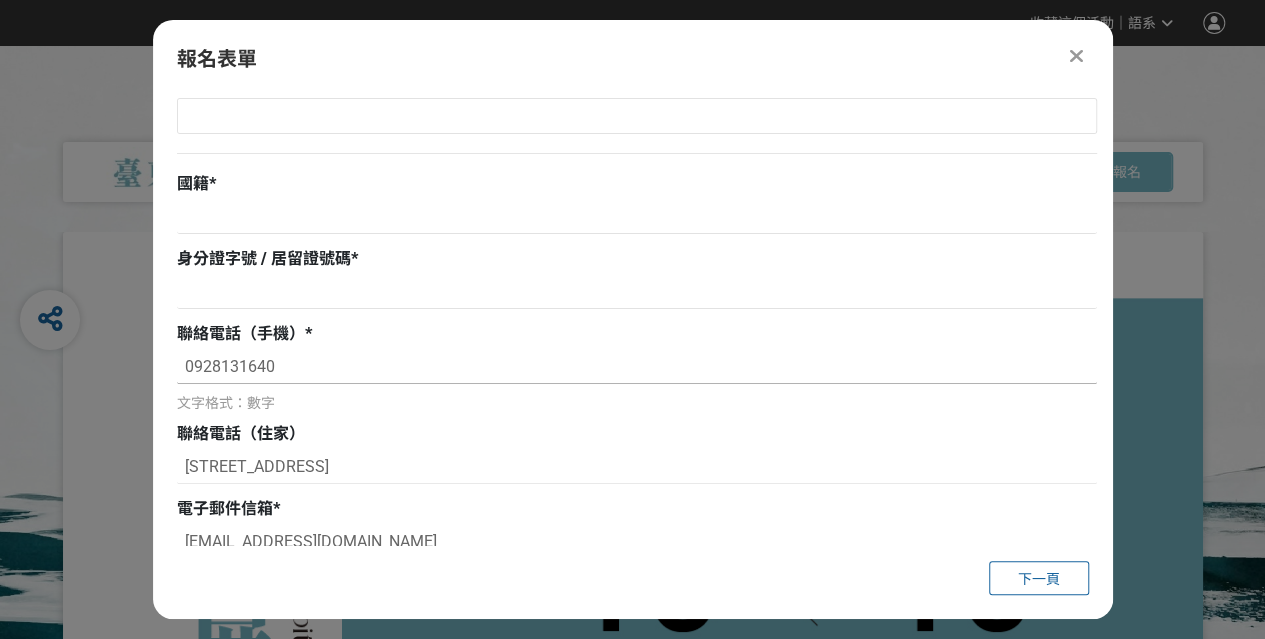 scroll, scrollTop: 218, scrollLeft: 0, axis: vertical 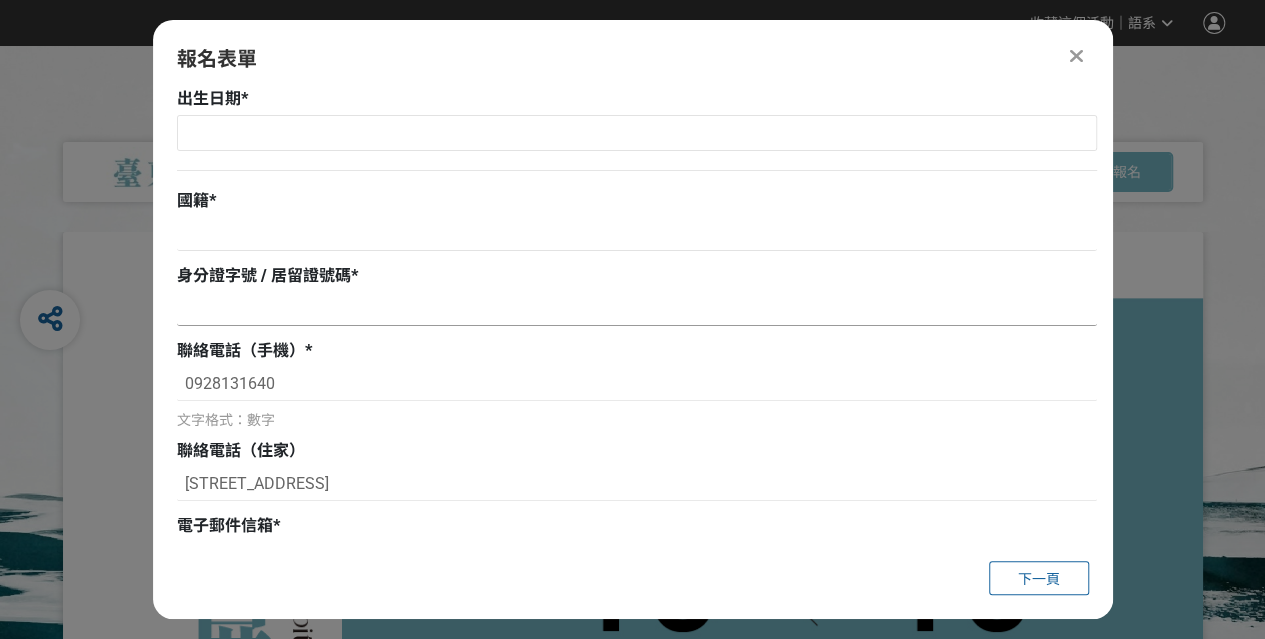 click at bounding box center [637, 309] 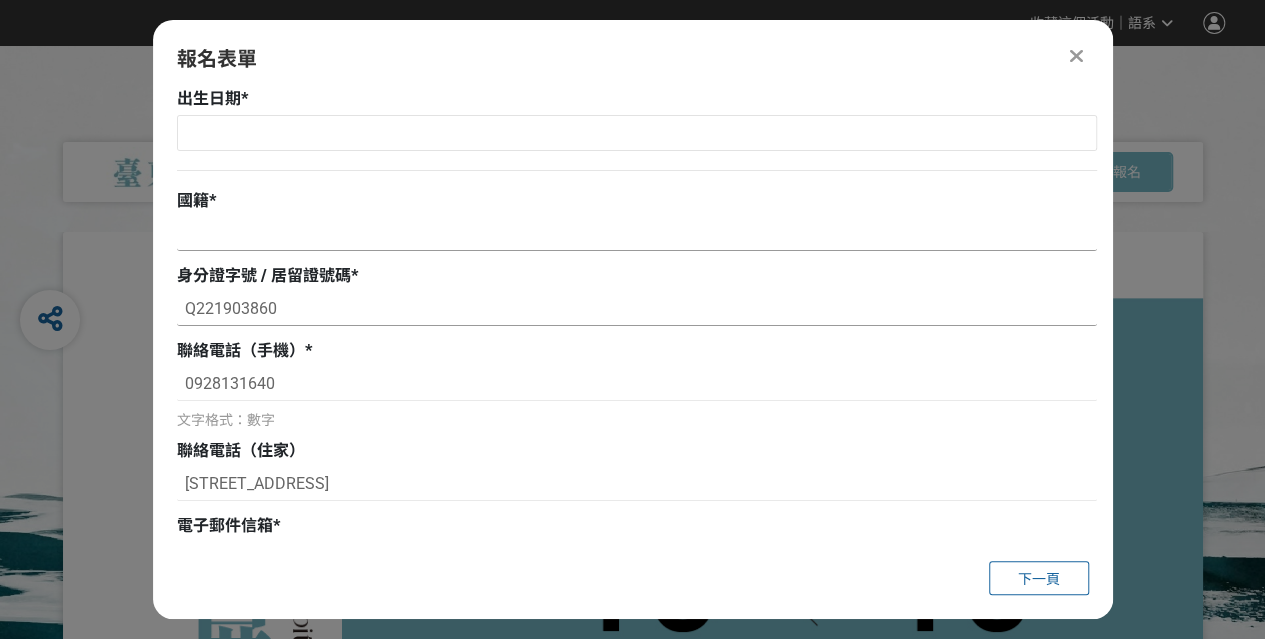 type on "Q221903860" 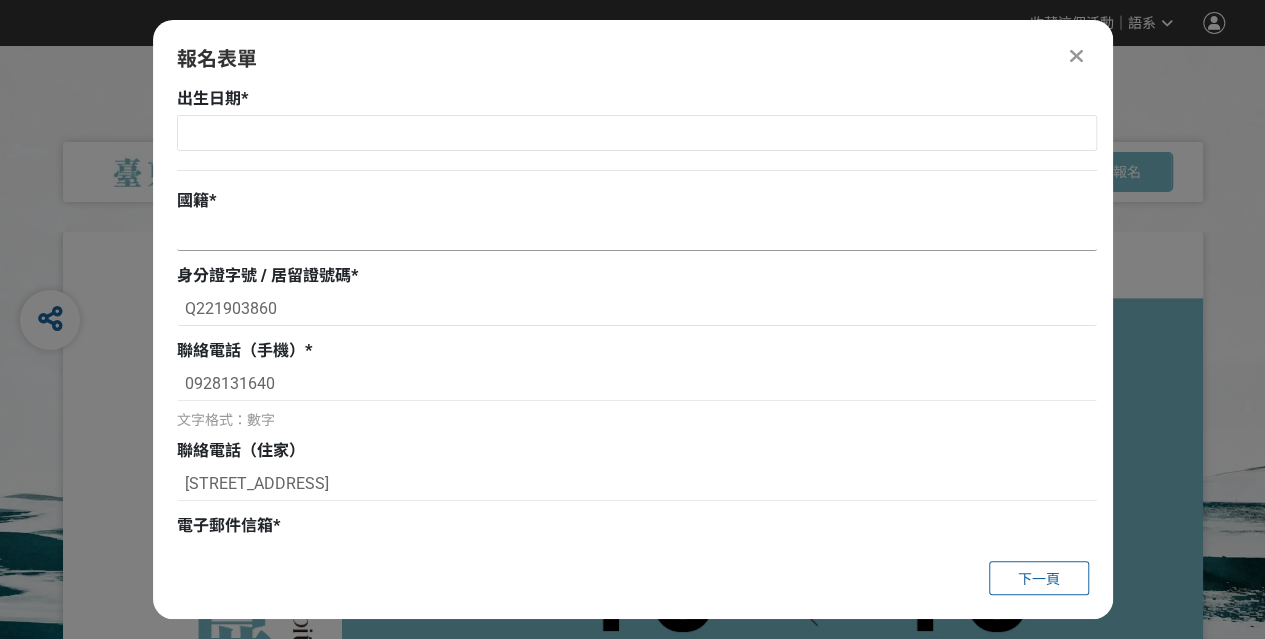 click at bounding box center [637, 234] 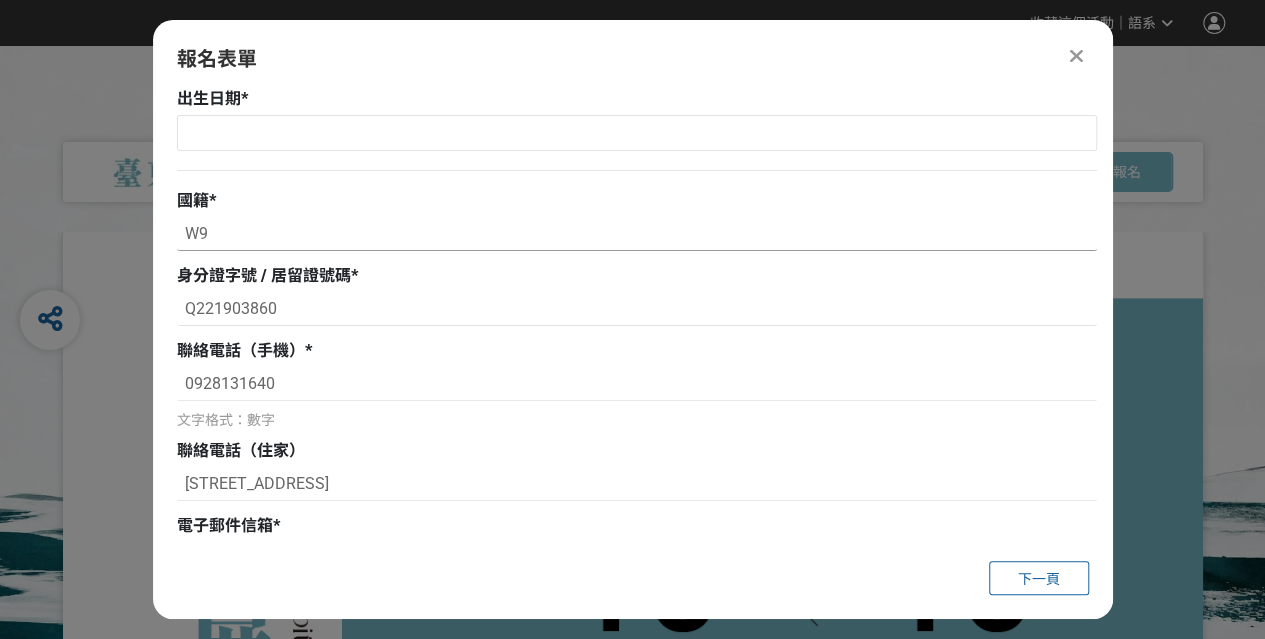 type on "W" 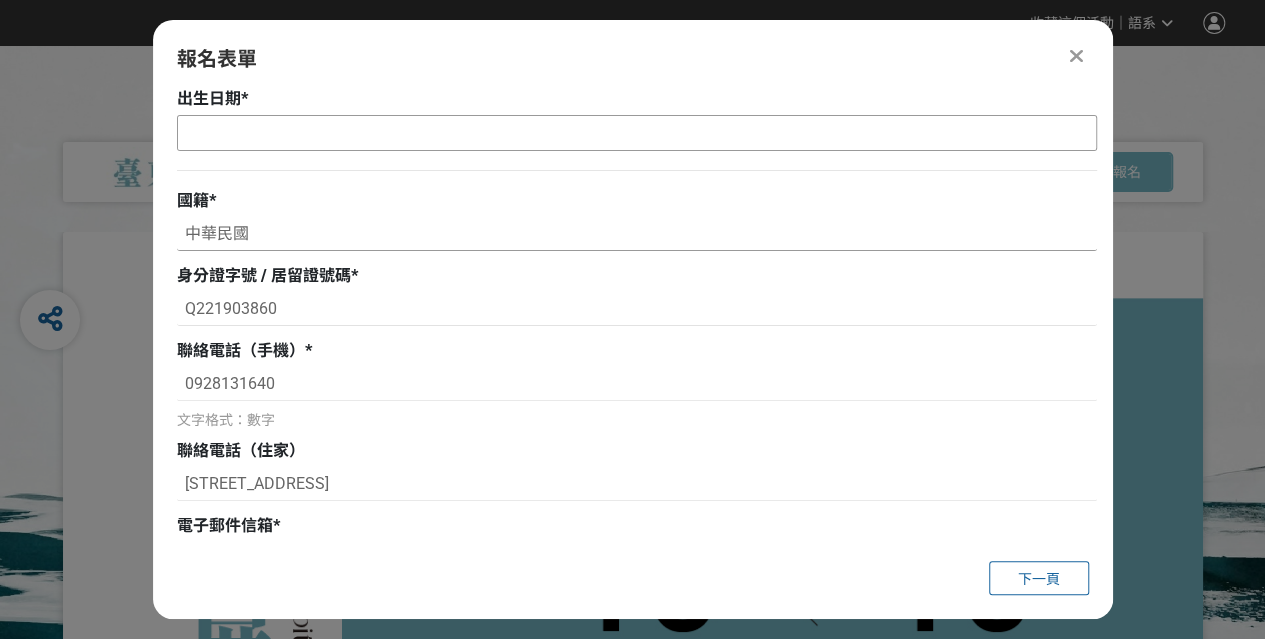 type on "中華民國" 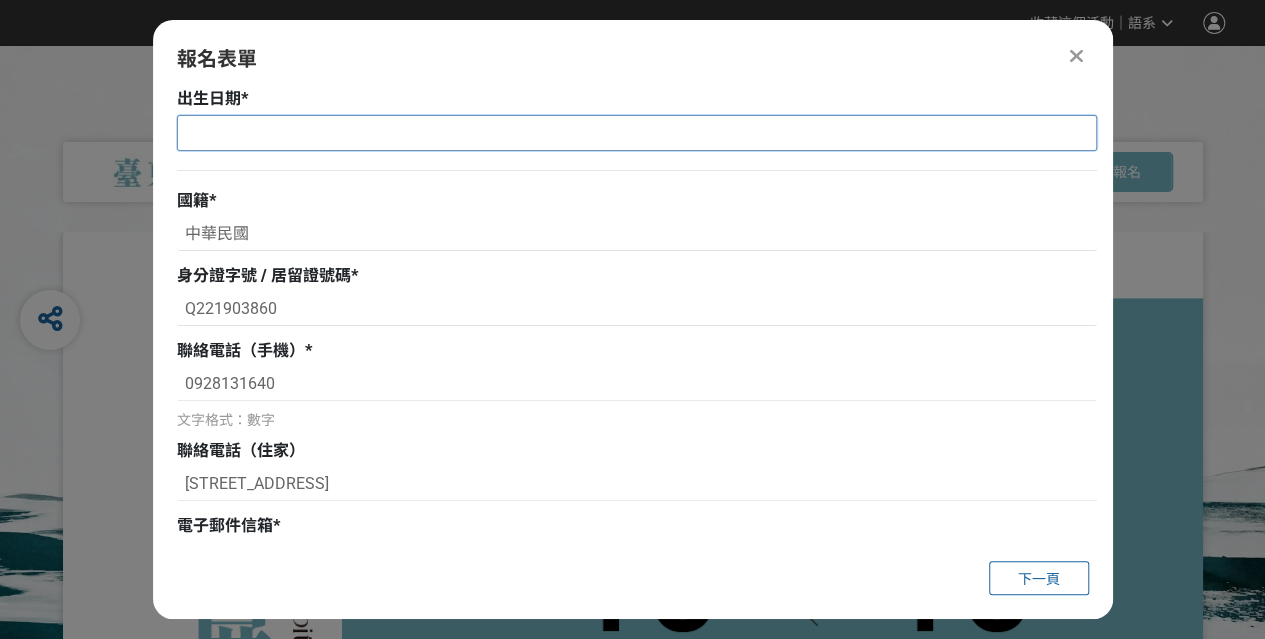 click at bounding box center [637, 133] 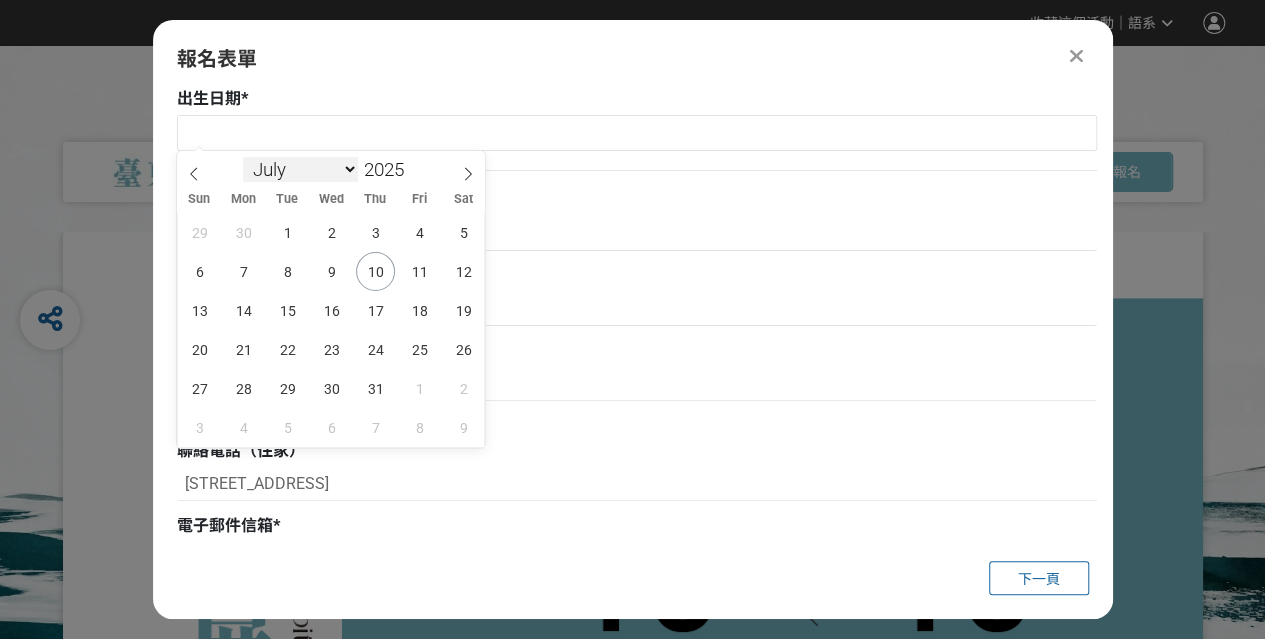 click on "January February March April May June July August September October November December" at bounding box center (300, 169) 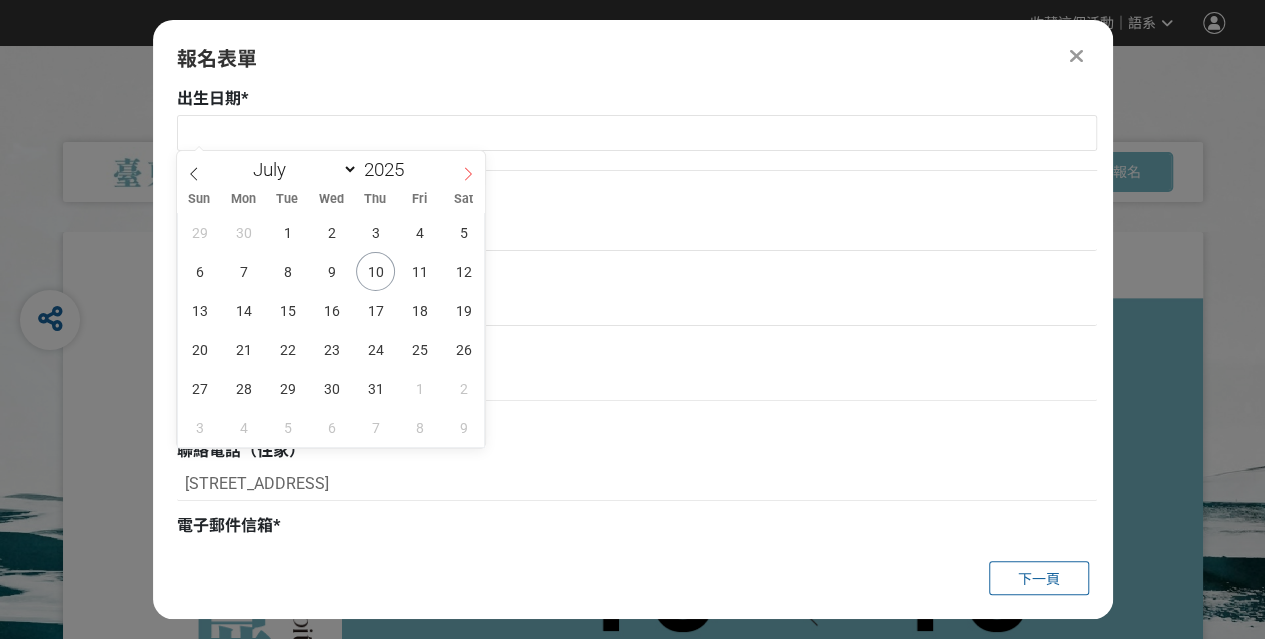 click 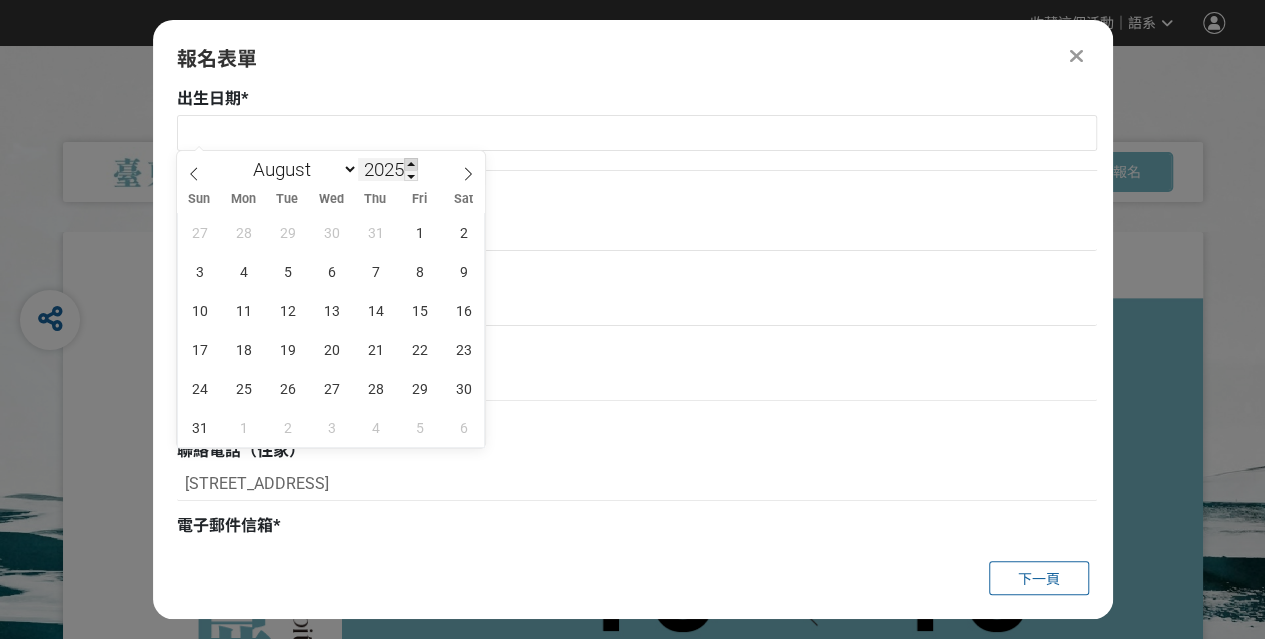 click at bounding box center (411, 164) 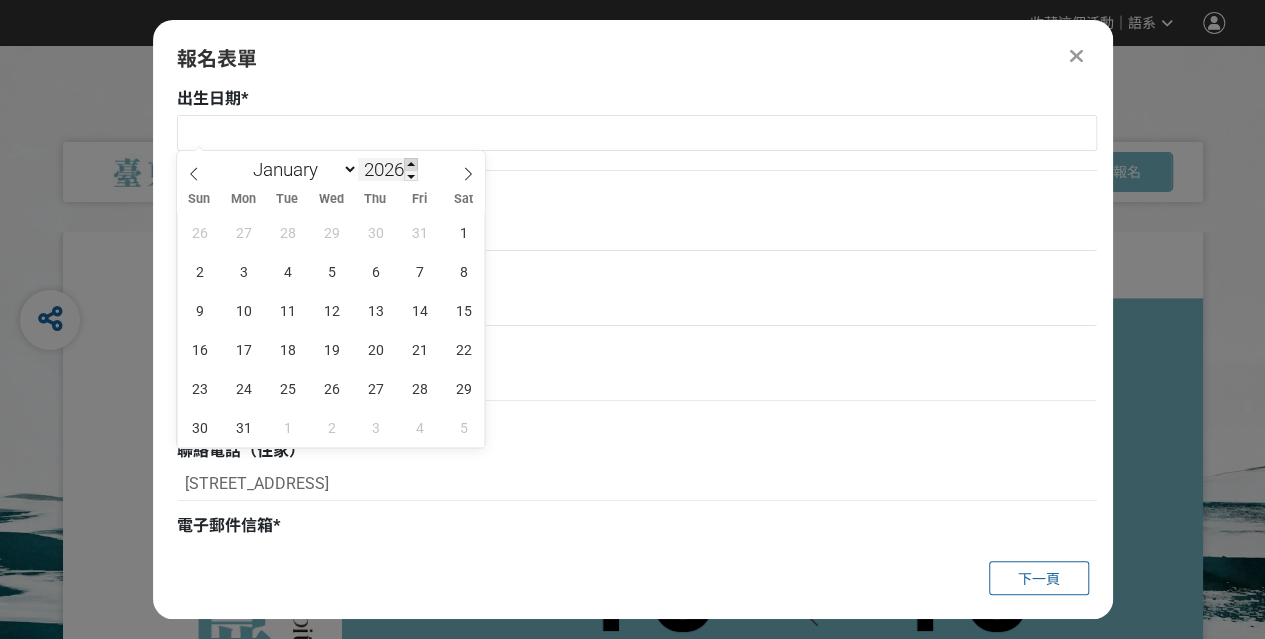 click at bounding box center [411, 164] 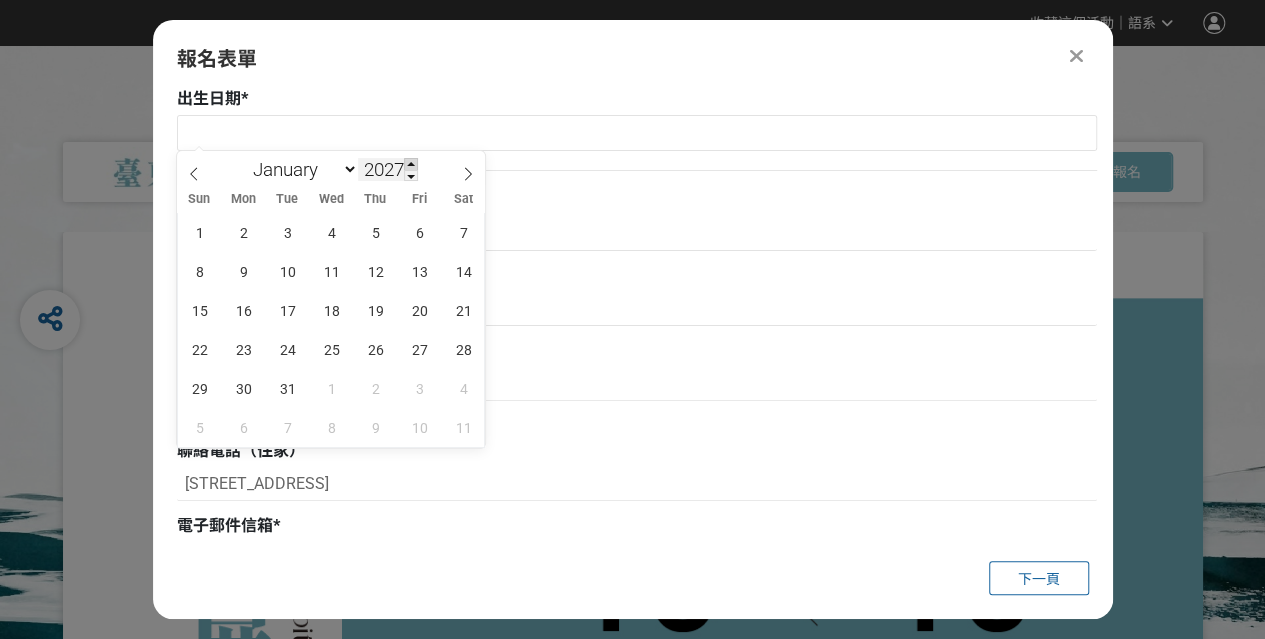 click at bounding box center (411, 164) 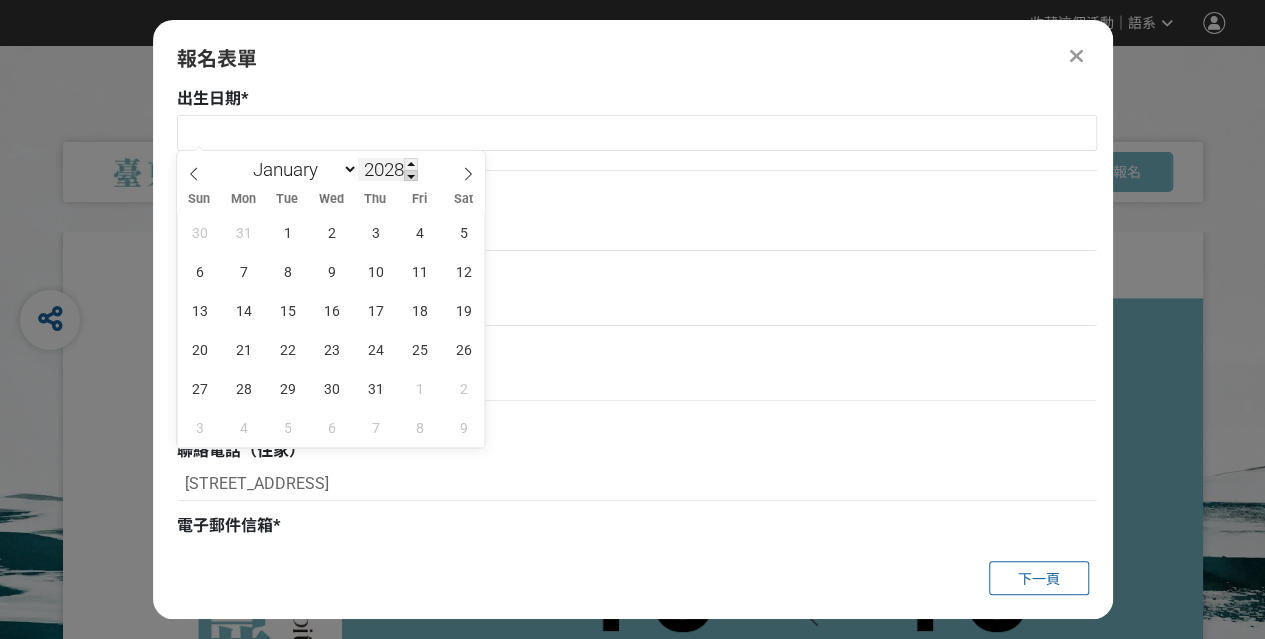 click on "January February March April May June July August September October November [DATE]" at bounding box center (330, 168) 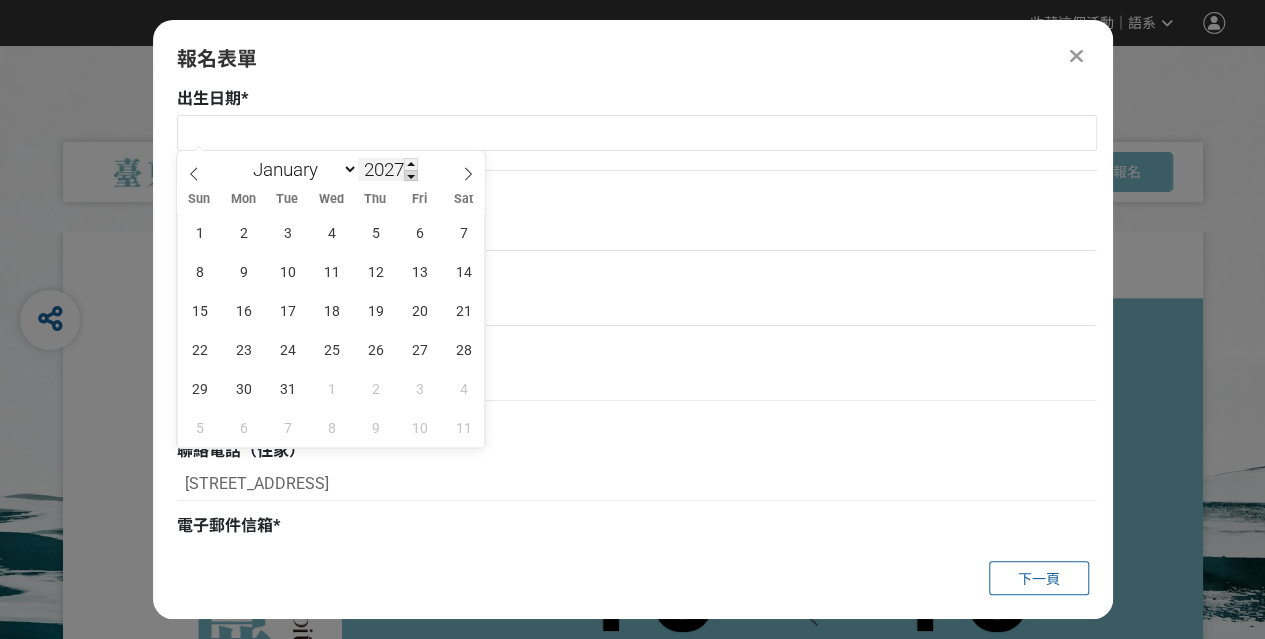 click at bounding box center (411, 176) 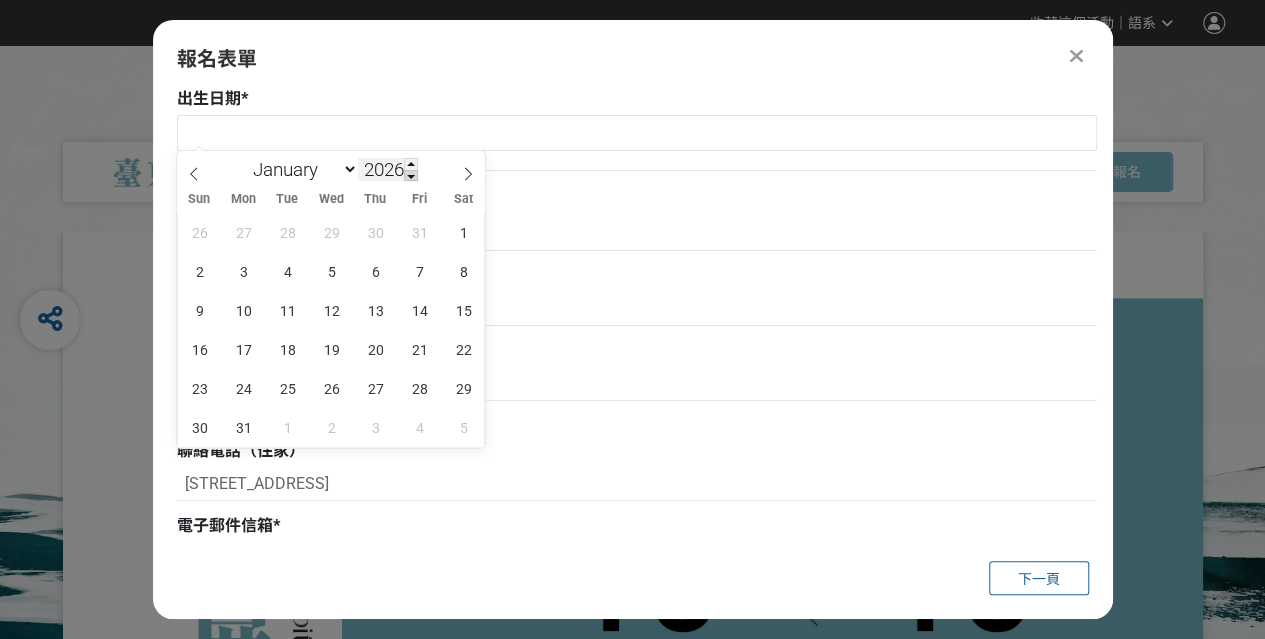 click at bounding box center (411, 176) 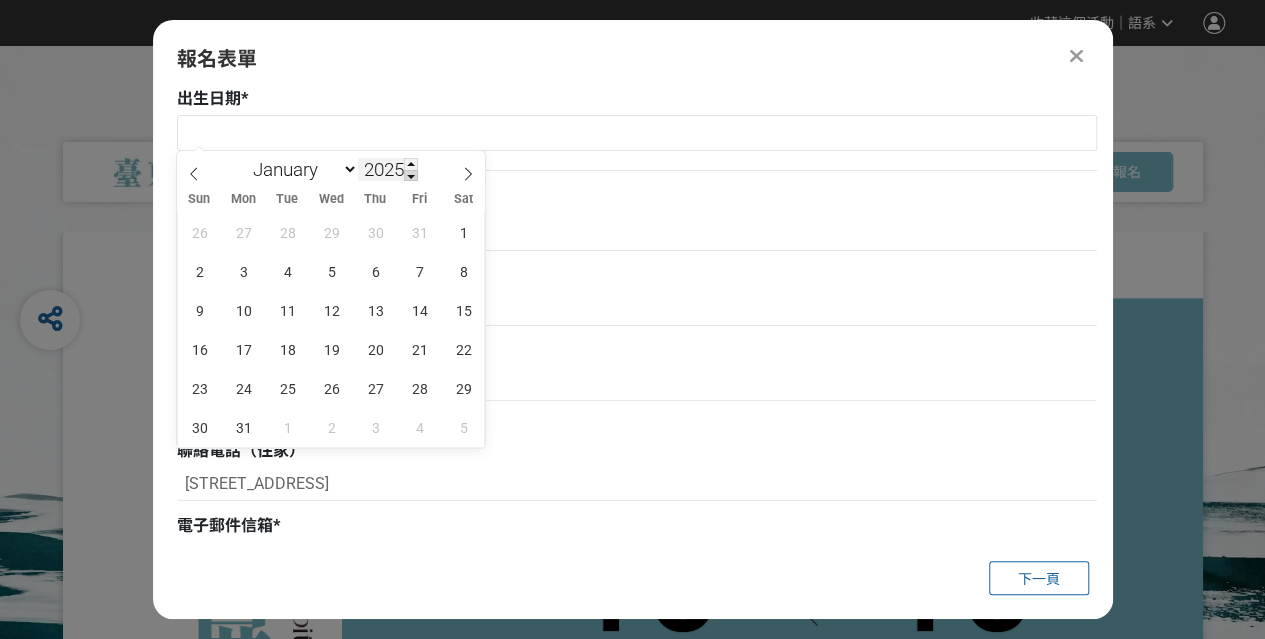 click at bounding box center (411, 176) 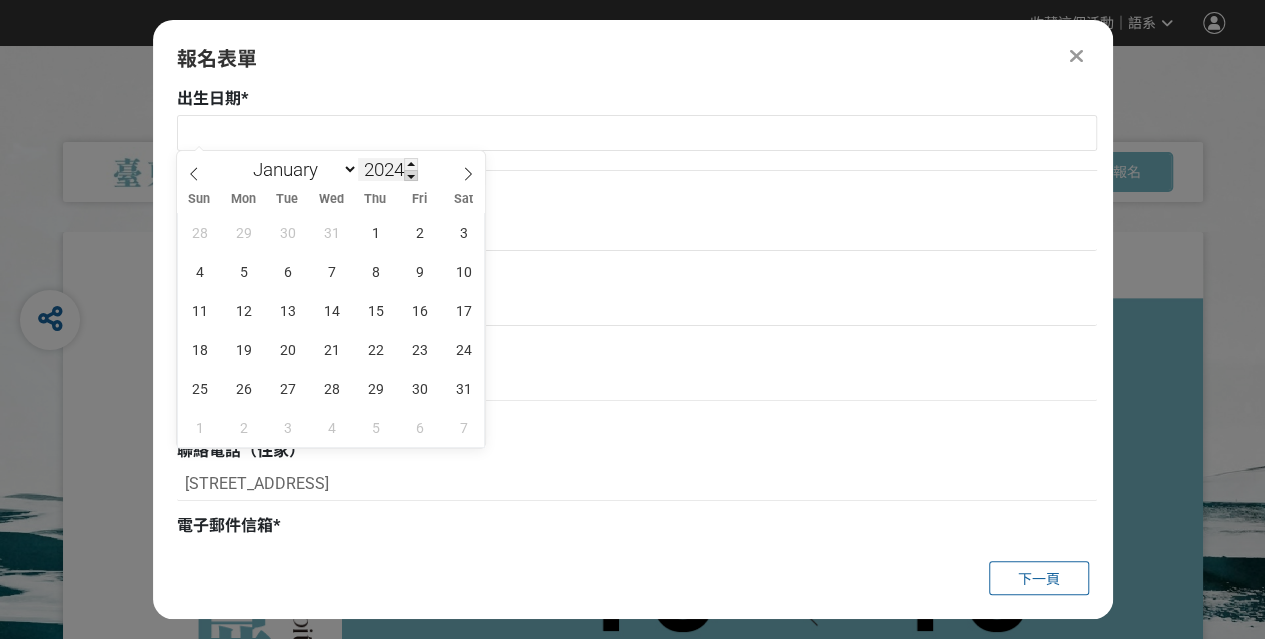 click at bounding box center (411, 176) 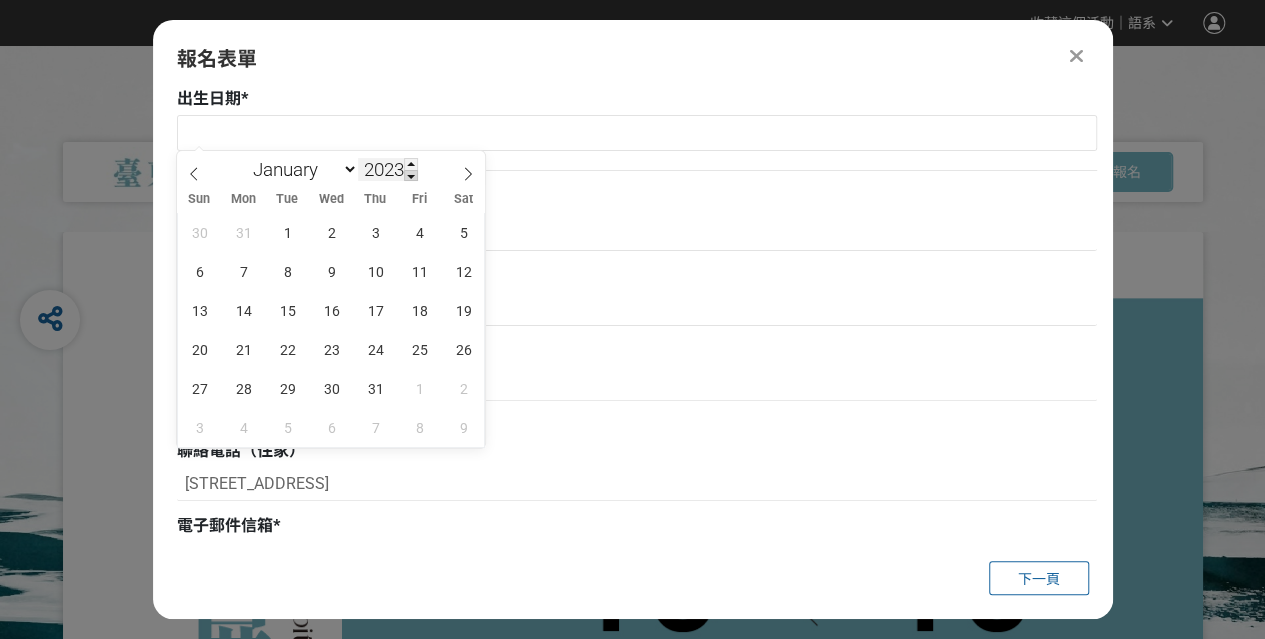 click at bounding box center [411, 176] 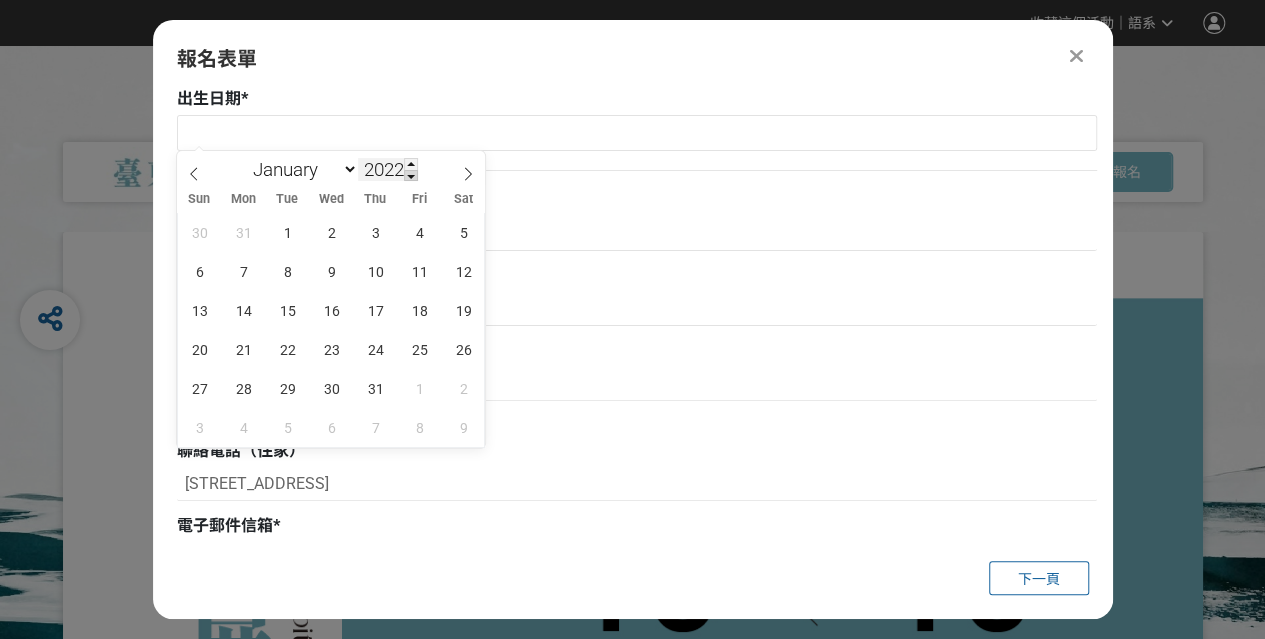 click at bounding box center (411, 176) 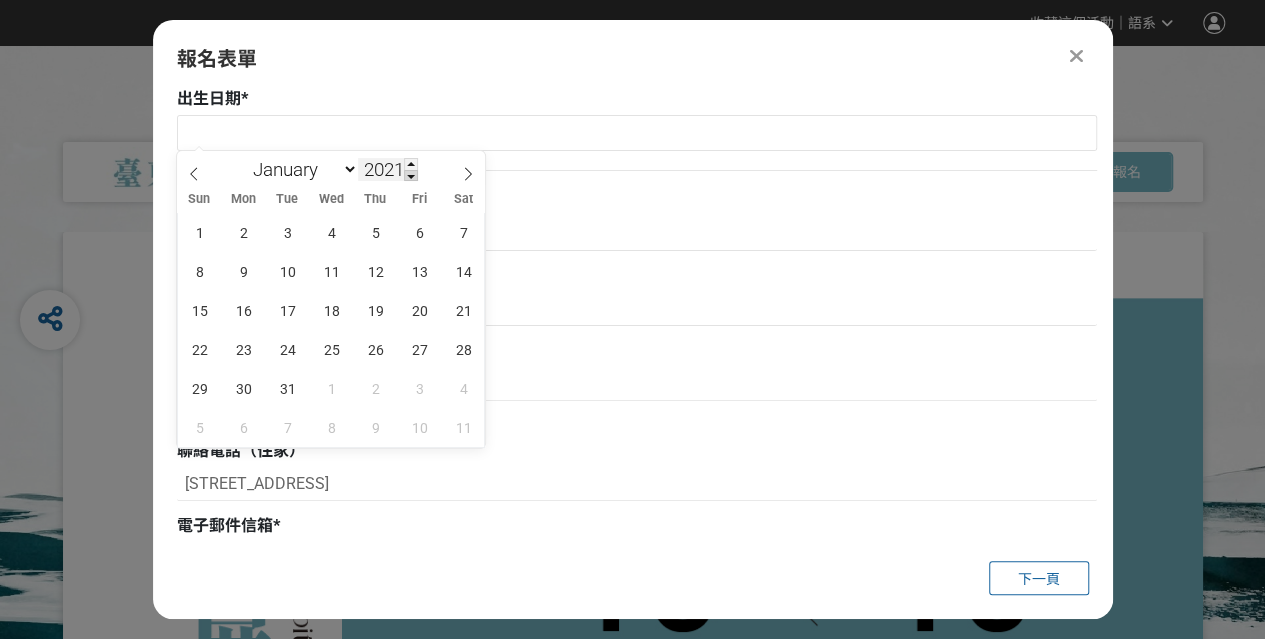 click at bounding box center [411, 176] 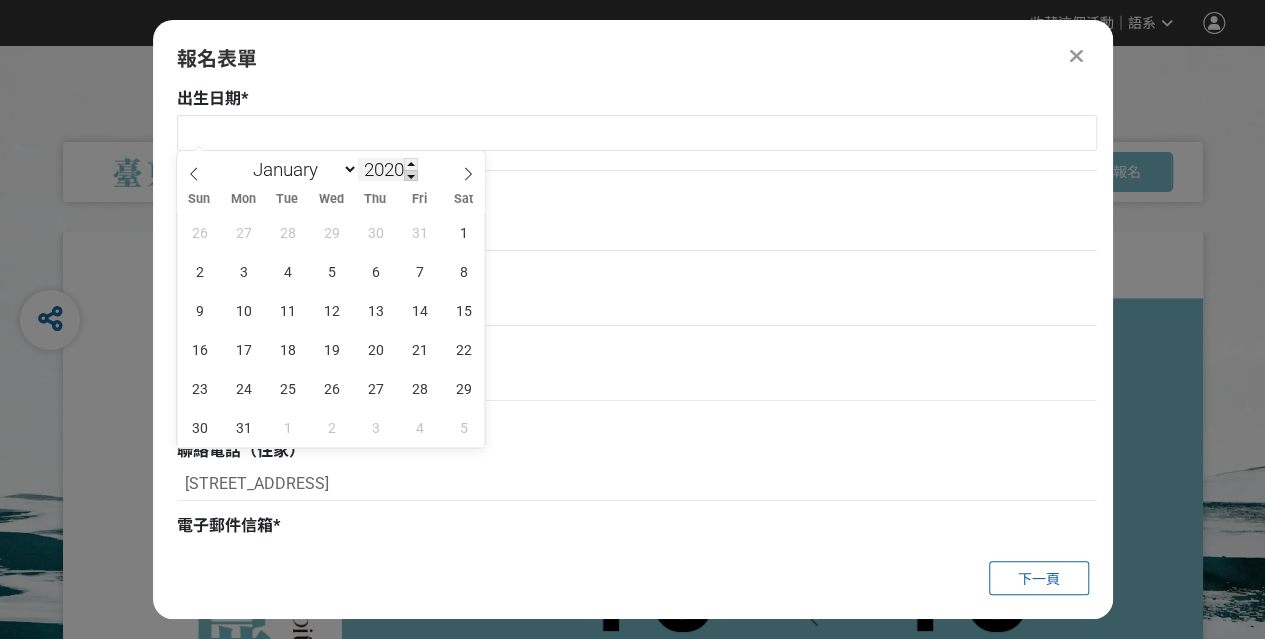 click at bounding box center [411, 176] 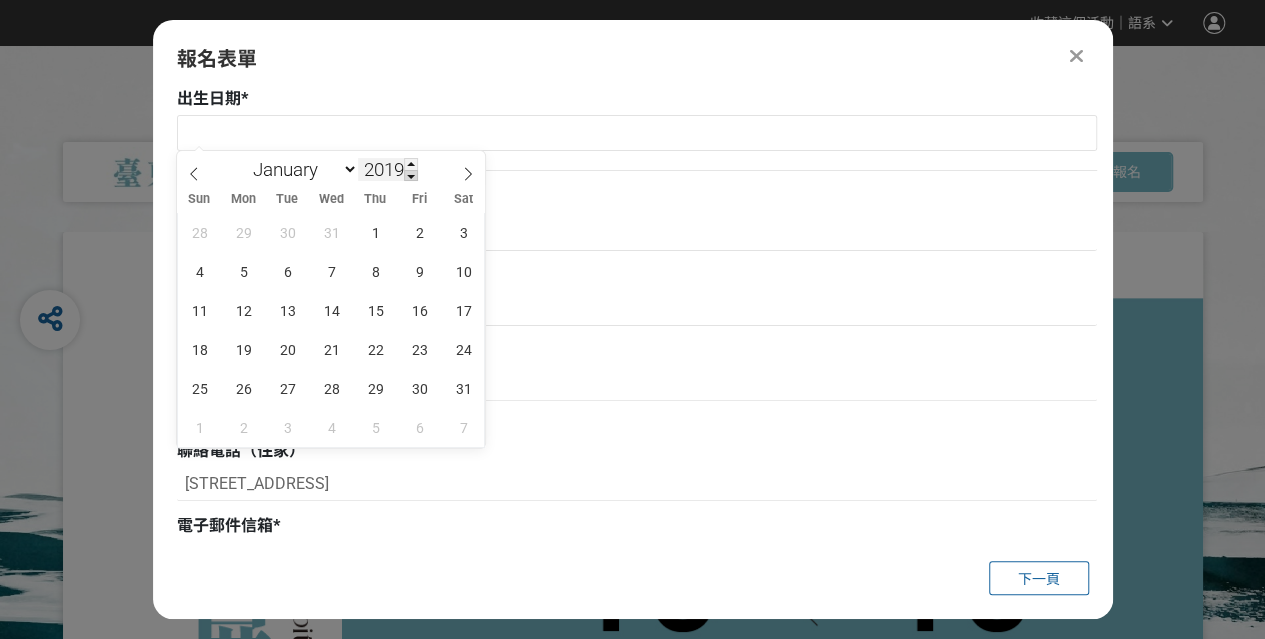 click at bounding box center [411, 176] 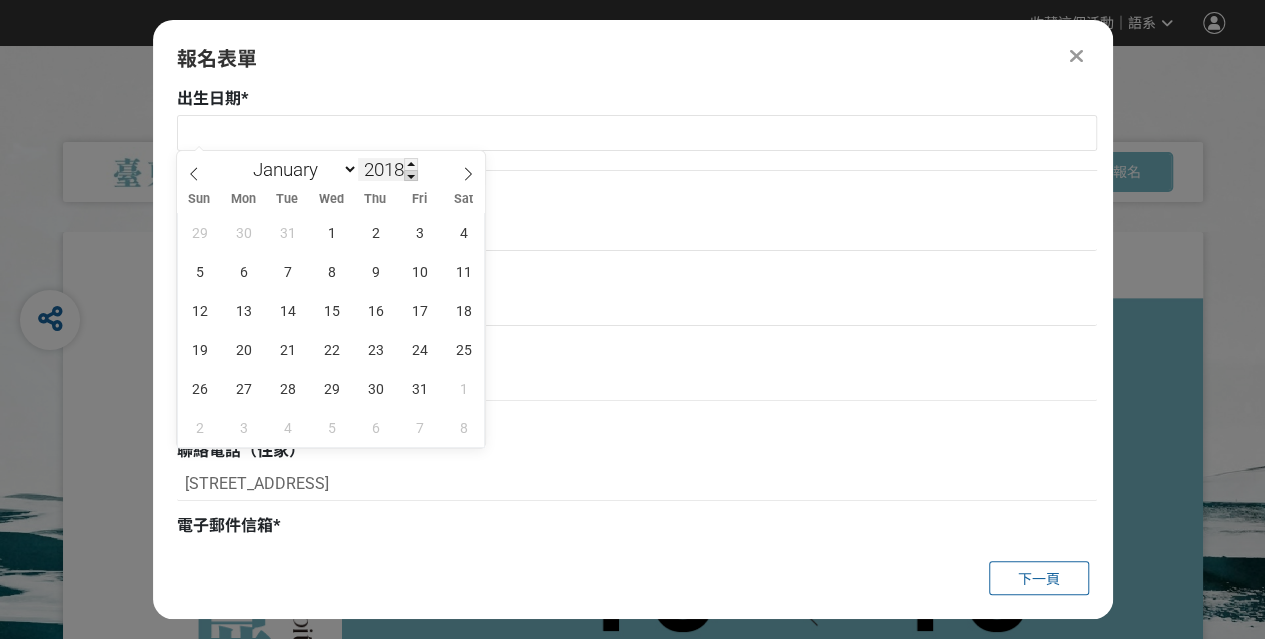click at bounding box center (411, 176) 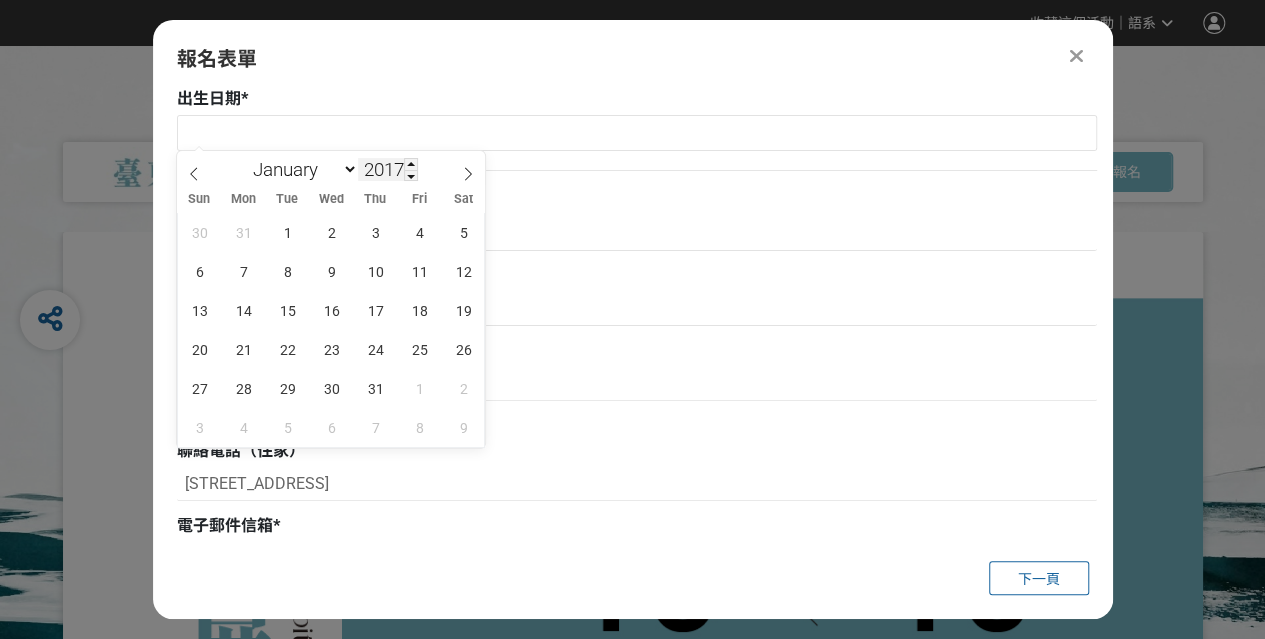 click on "2017" at bounding box center (388, 169) 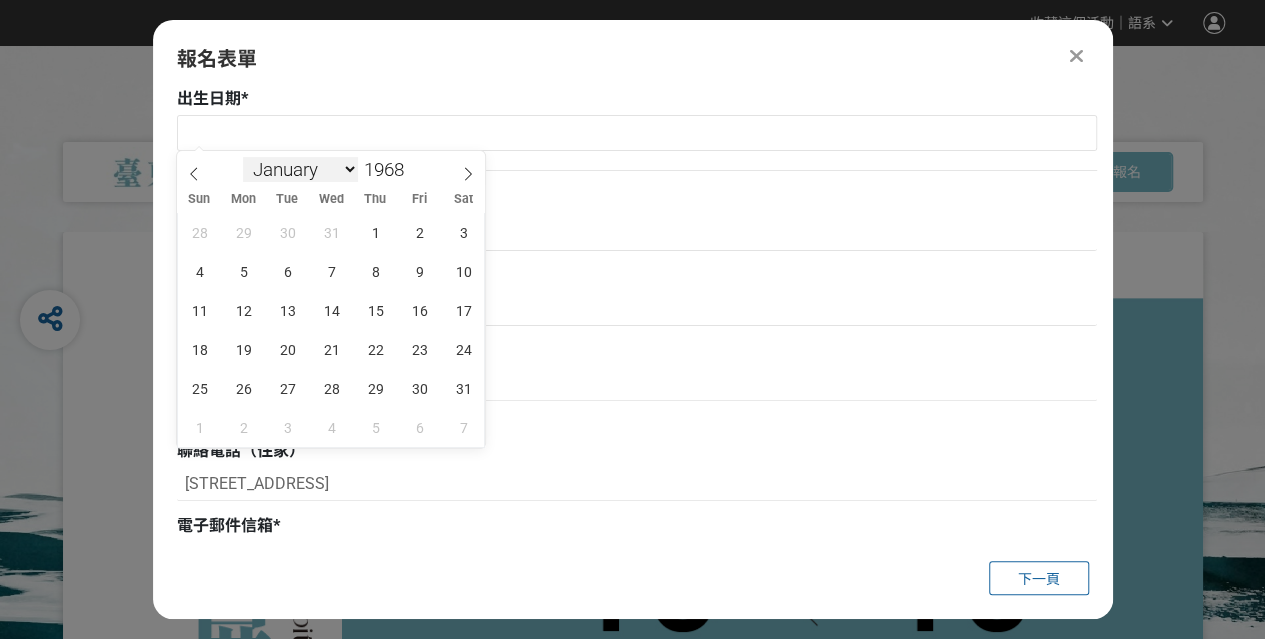 type on "1968" 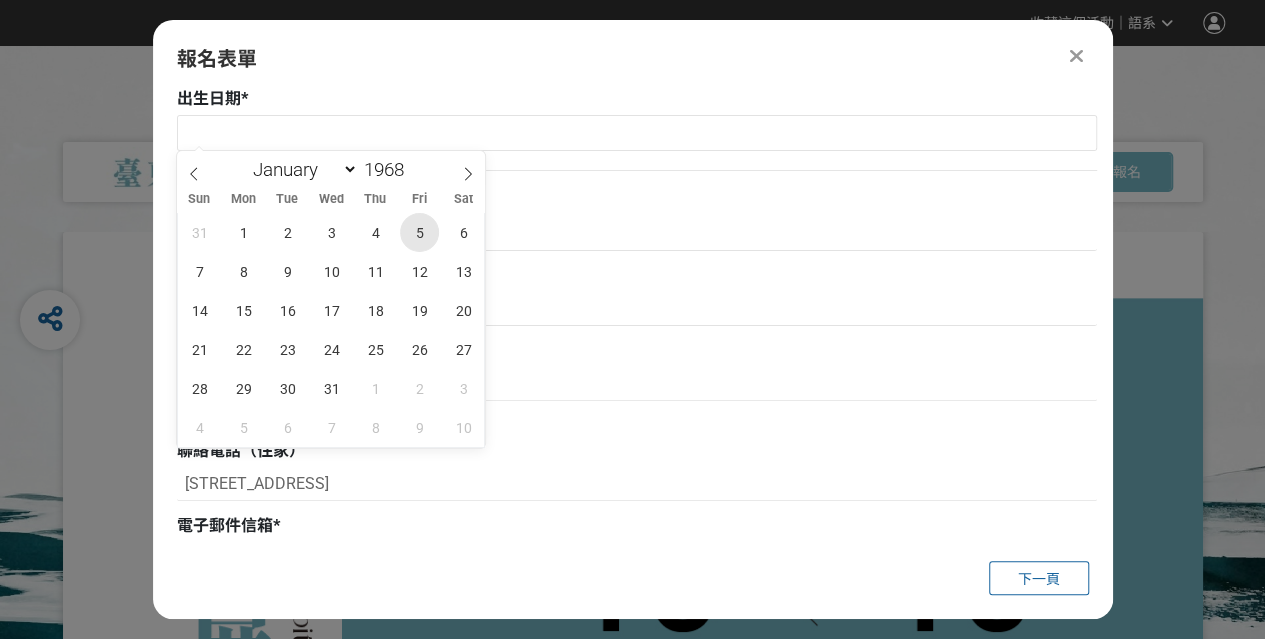 drag, startPoint x: 402, startPoint y: 226, endPoint x: 379, endPoint y: 229, distance: 23.194826 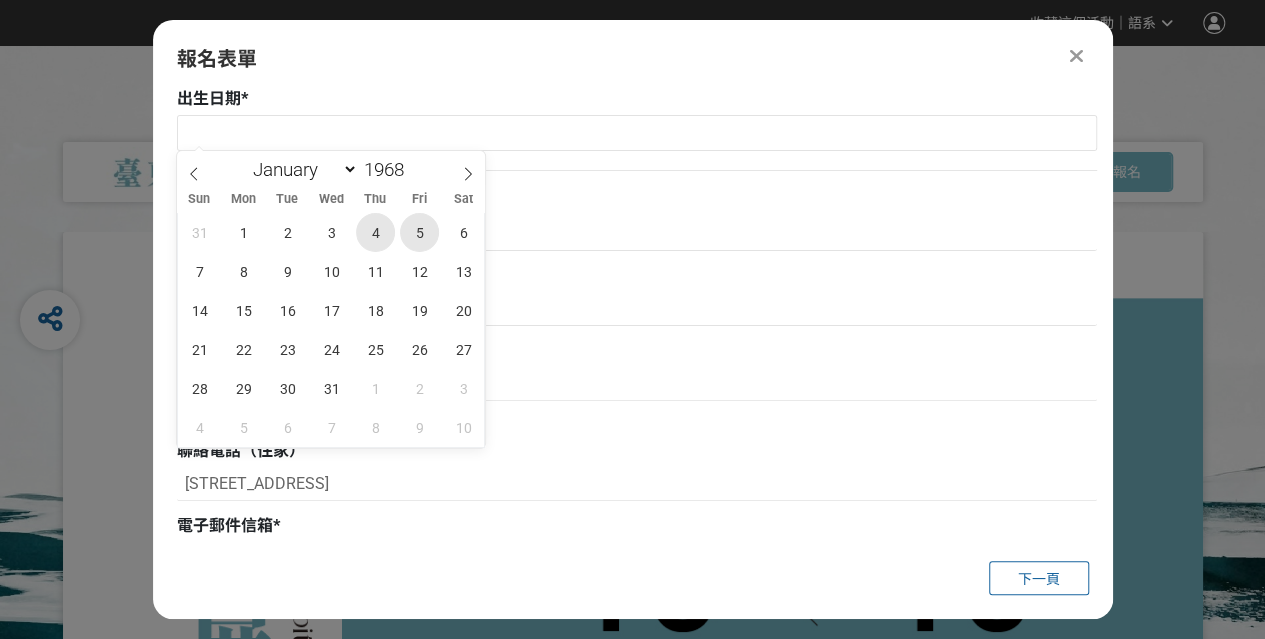 click on "31 1 2 3 4 5 6 7 8 9 10 11 12 13 14 15 16 17 18 19 20 21 22 23 24 25 26 27 28 29 30 31 1 2 3 4 5 6 7 8 9 10" at bounding box center [332, 330] 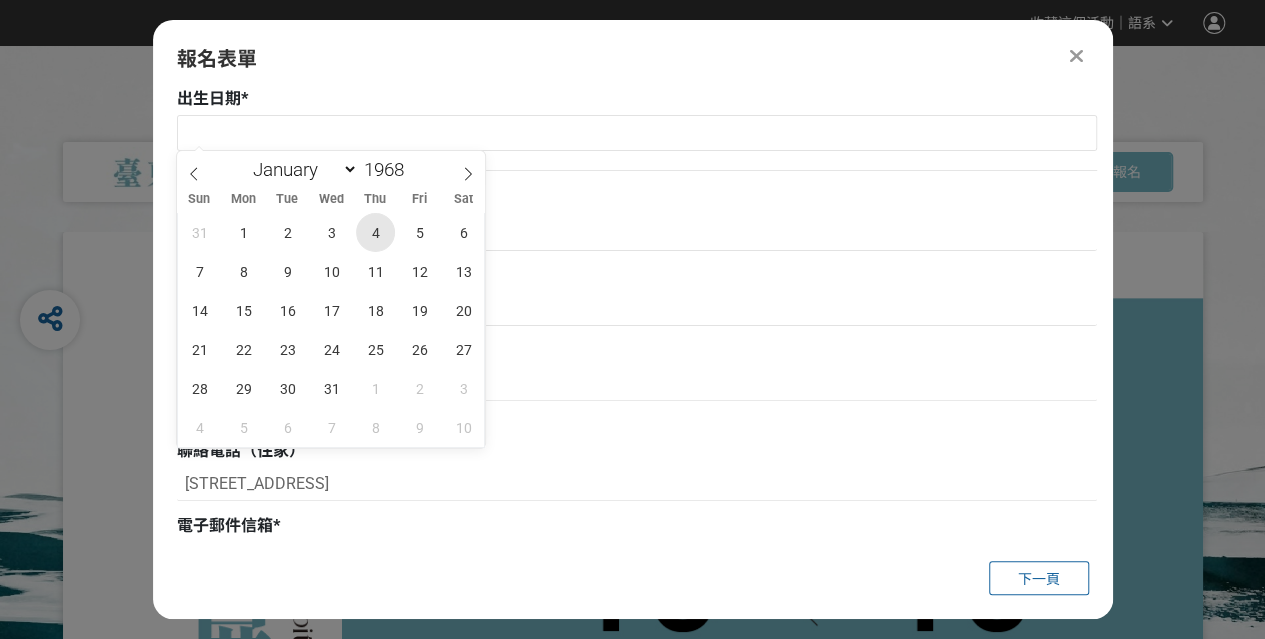 click on "4" at bounding box center (375, 232) 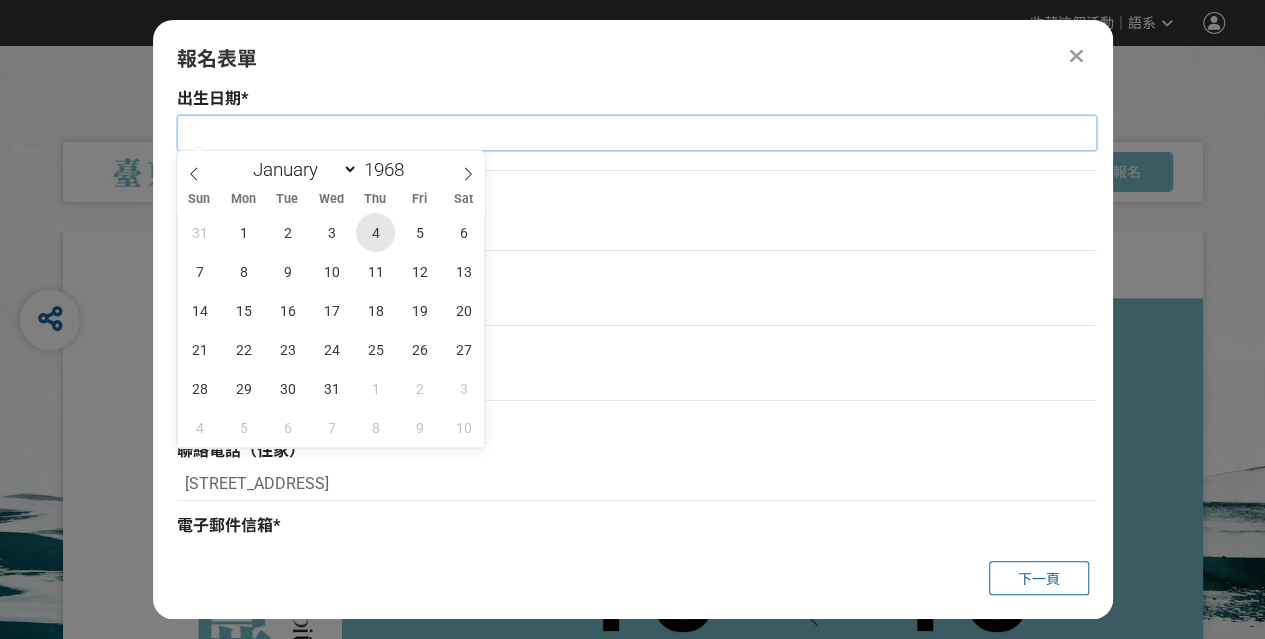 type on "[DATE]" 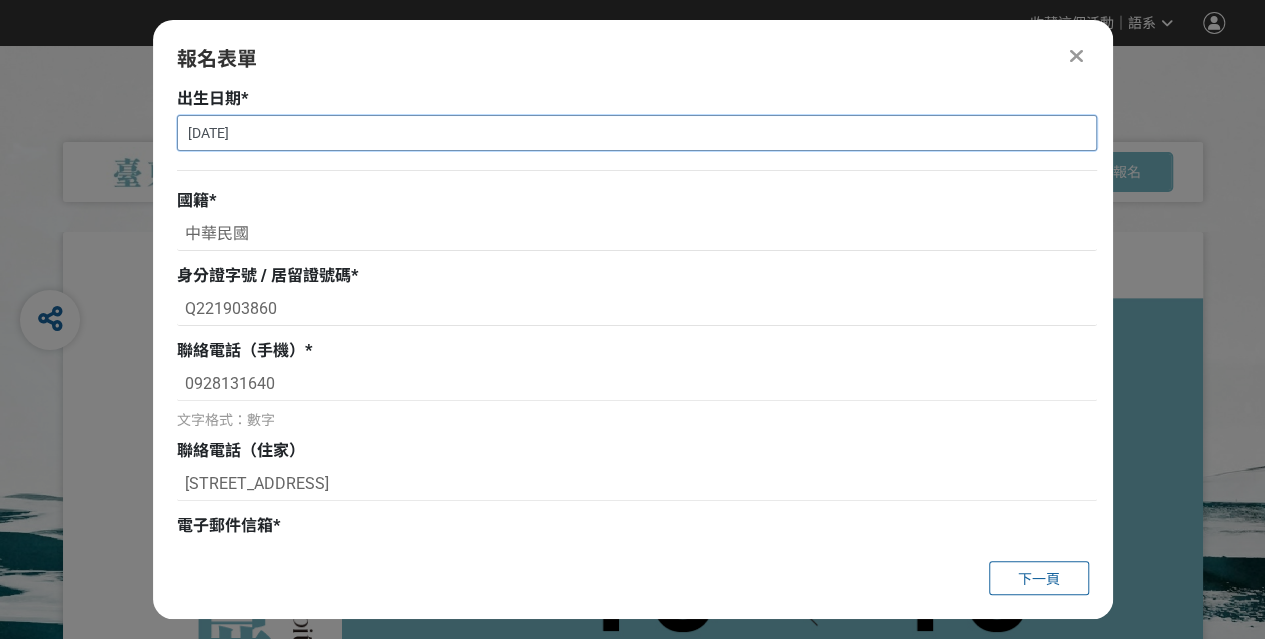 click on "[DATE]" at bounding box center [637, 133] 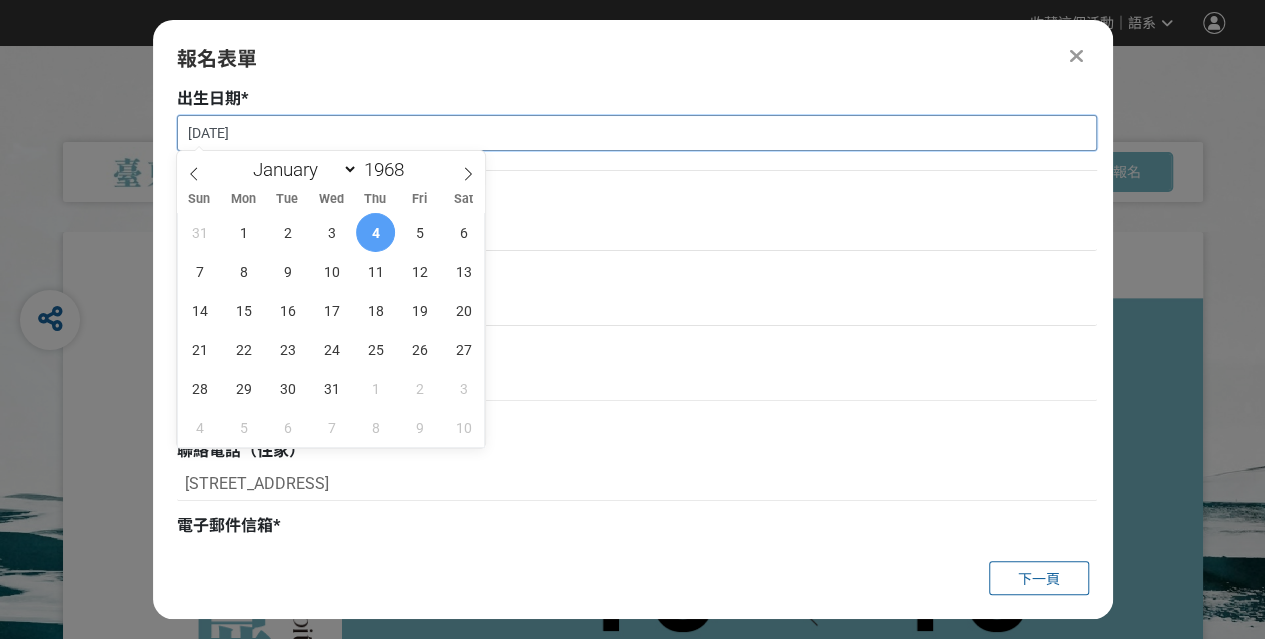 click on "[DATE]" at bounding box center (637, 133) 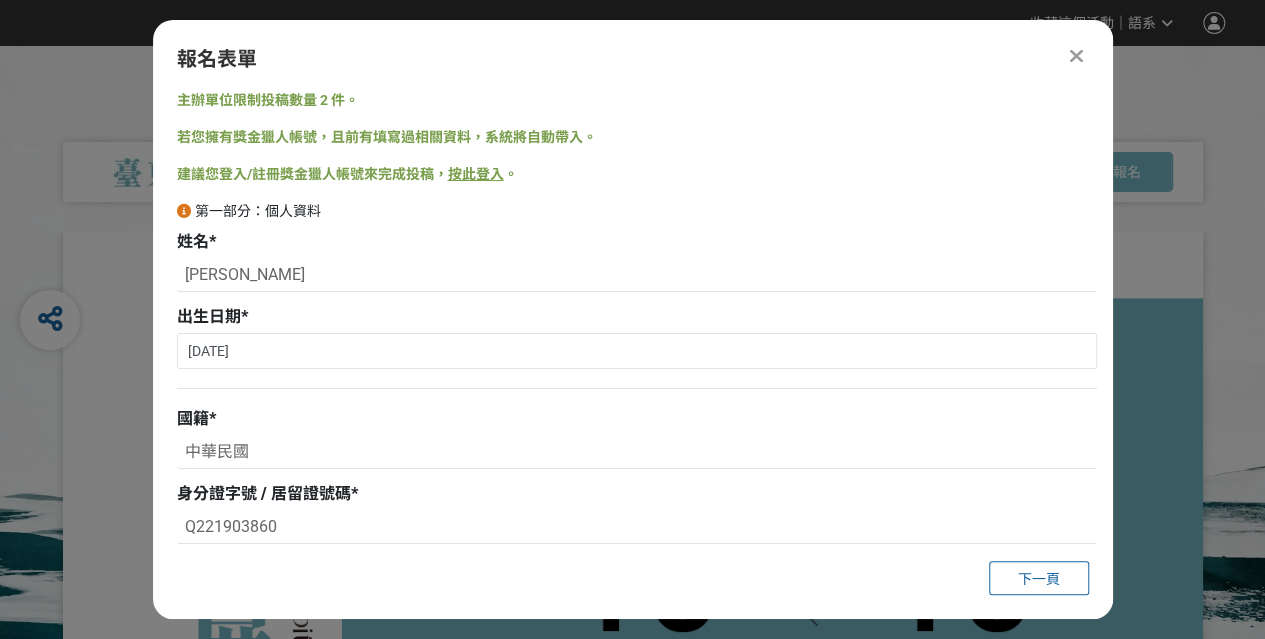 click on "主辦單位限制投稿數量 2 件。" at bounding box center [637, 100] 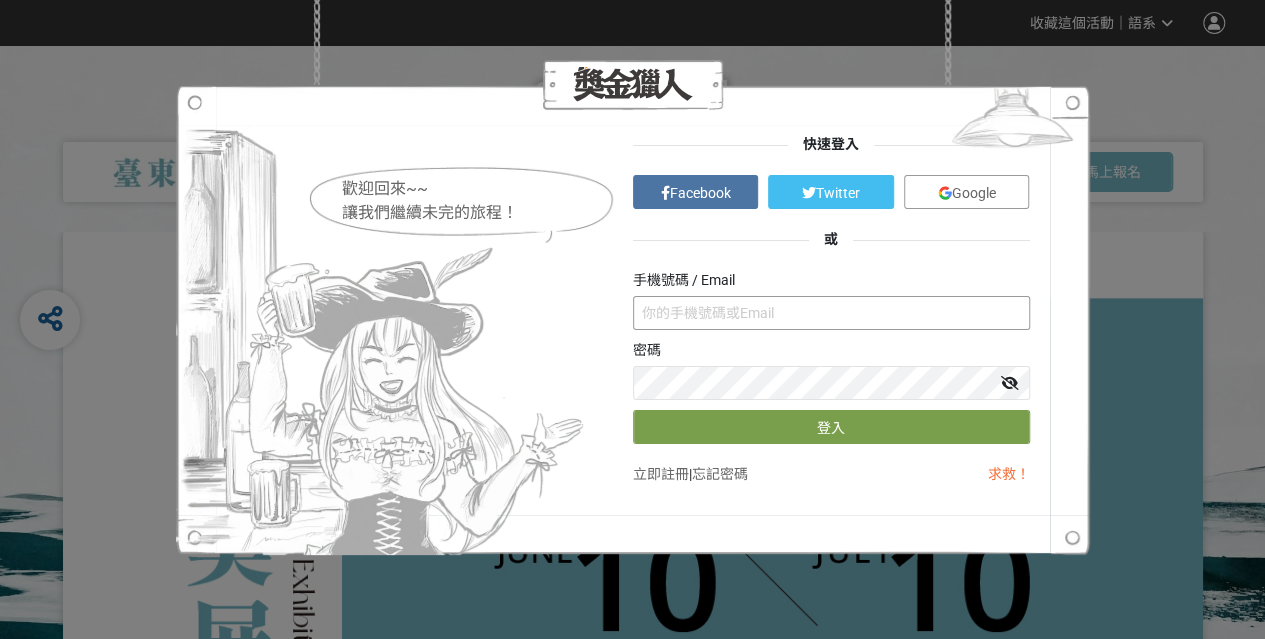 click at bounding box center [831, 313] 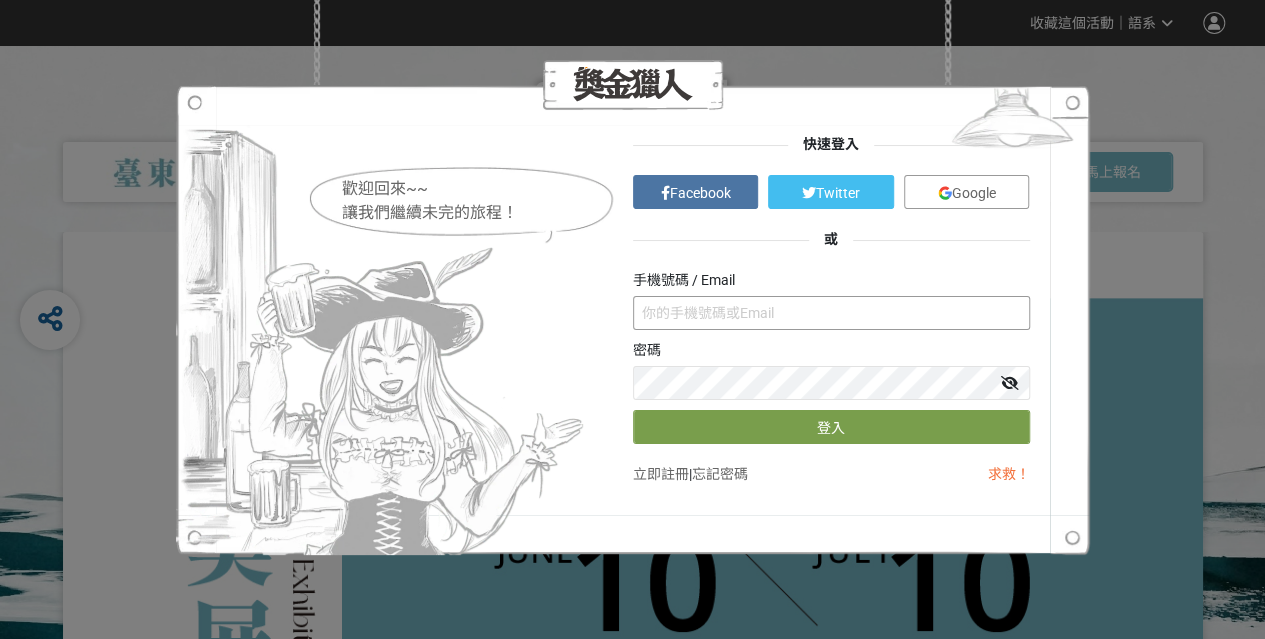 click at bounding box center (831, 313) 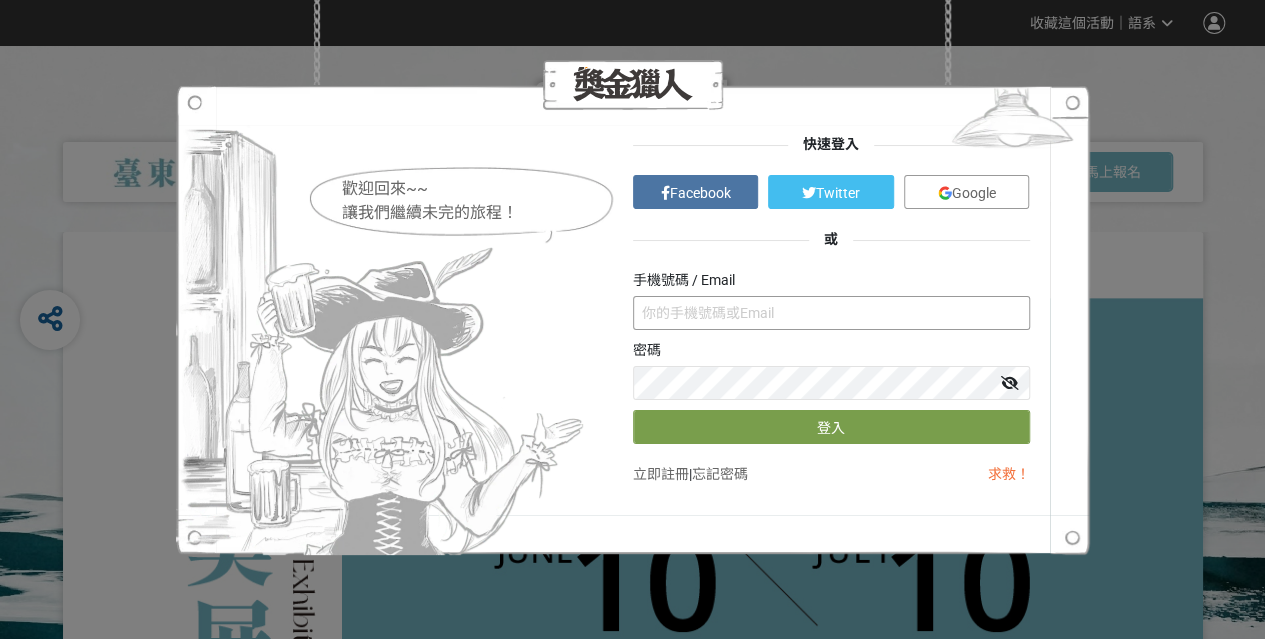 click at bounding box center (831, 313) 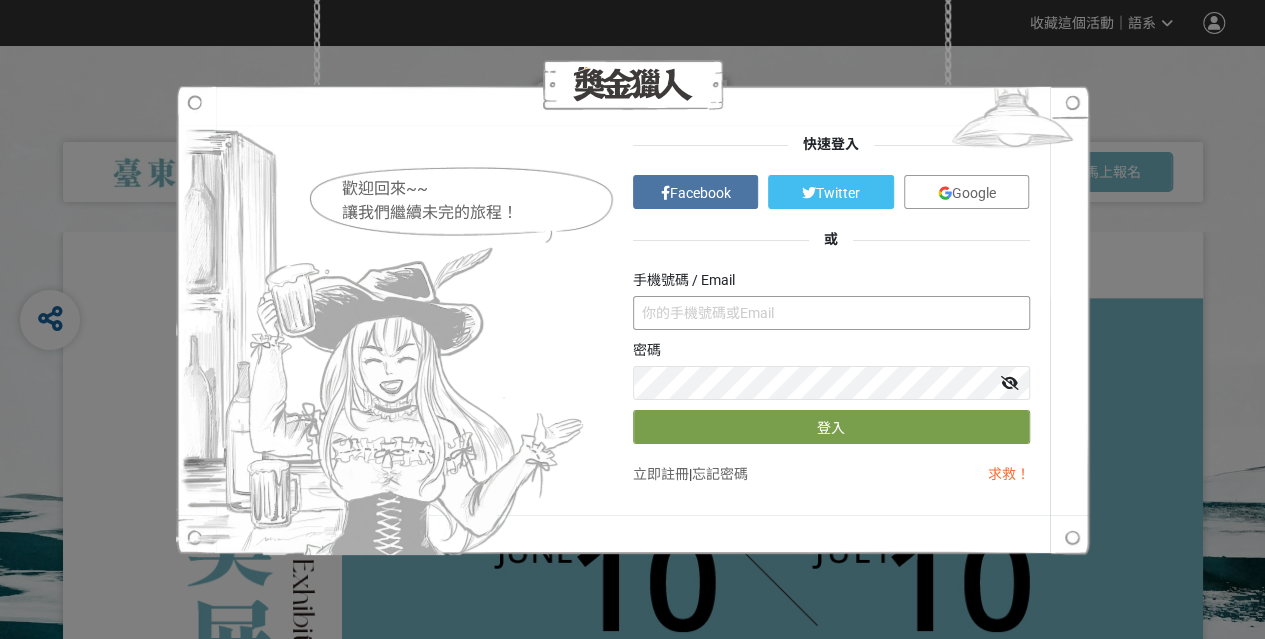 click at bounding box center [831, 313] 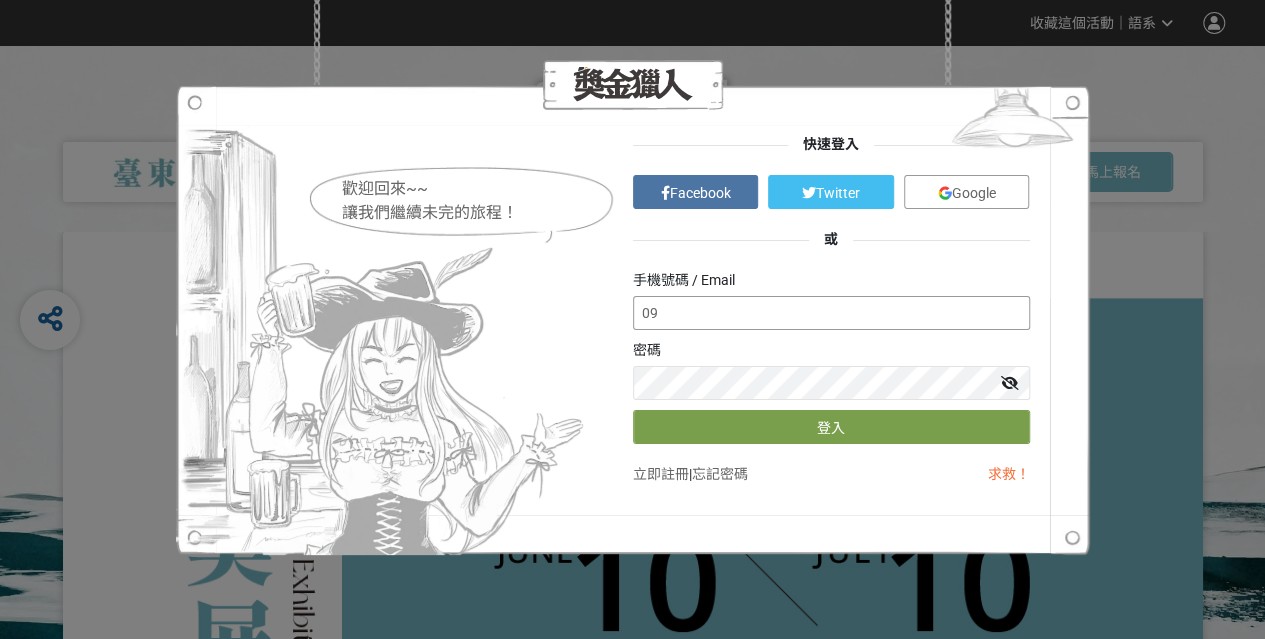 type on "0" 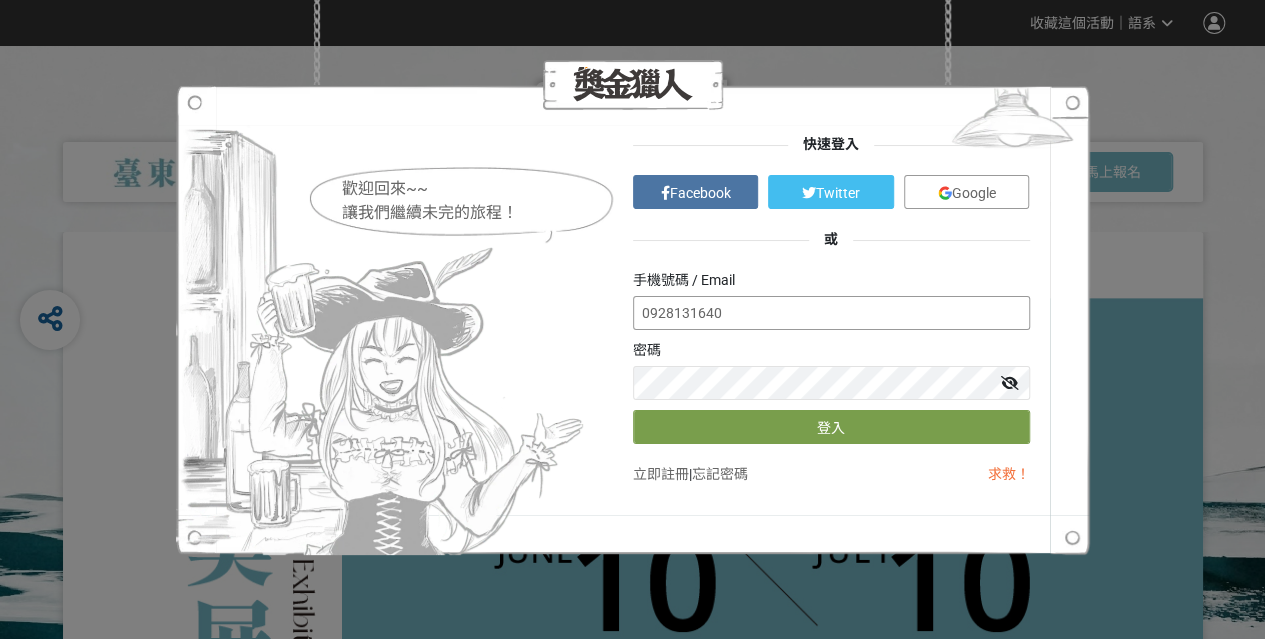 type on "0928131640" 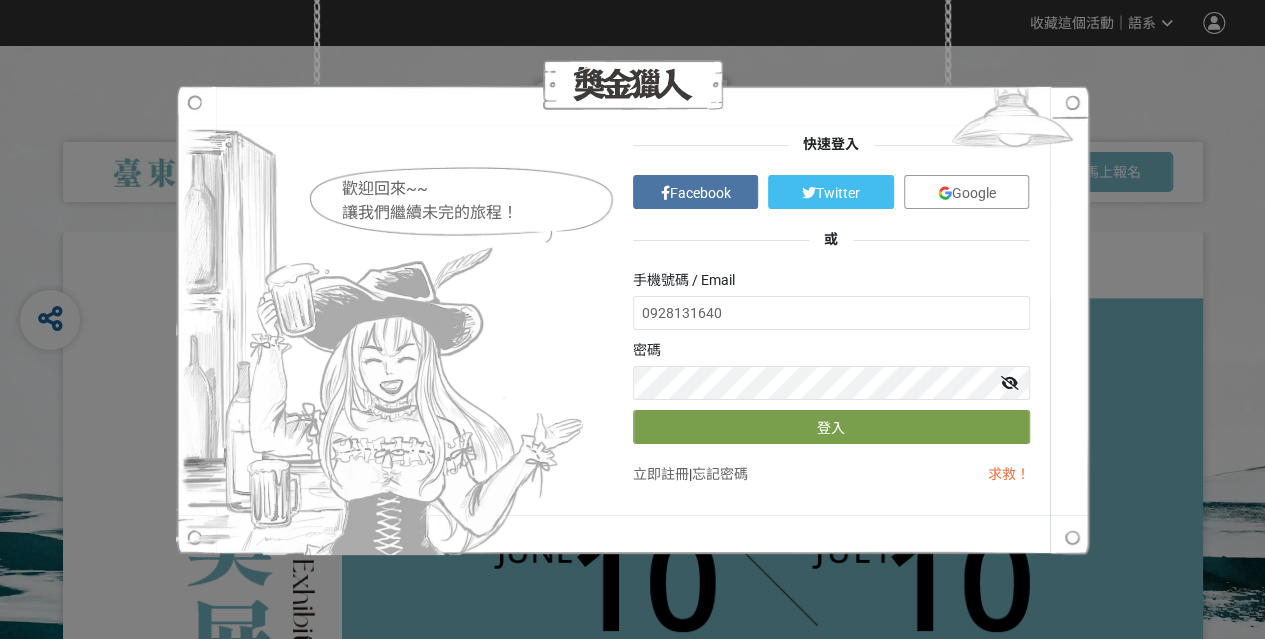 click on "Google" at bounding box center [974, 193] 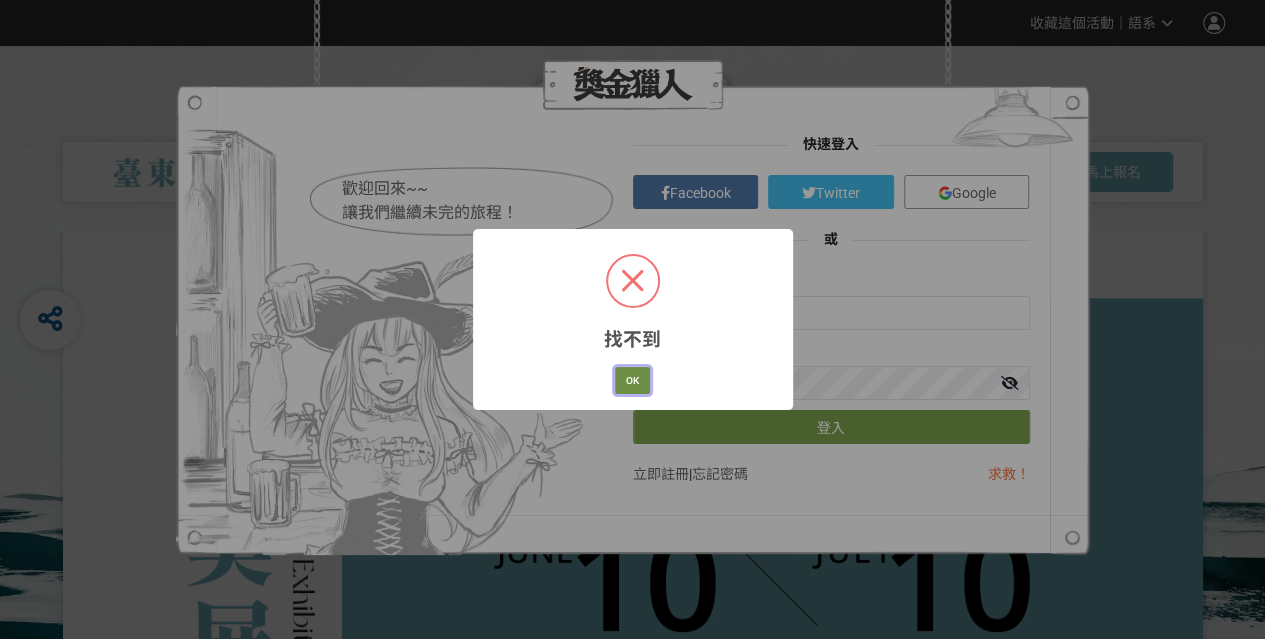 click on "OK" at bounding box center [632, 381] 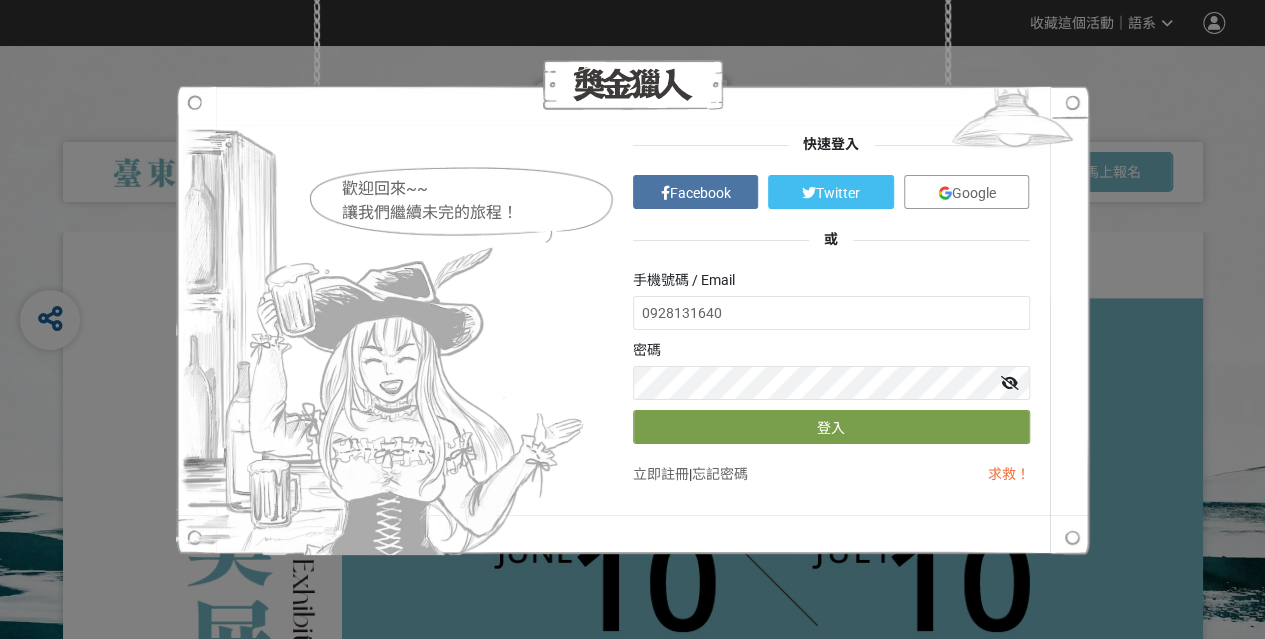 click on "立即註冊" at bounding box center [661, 474] 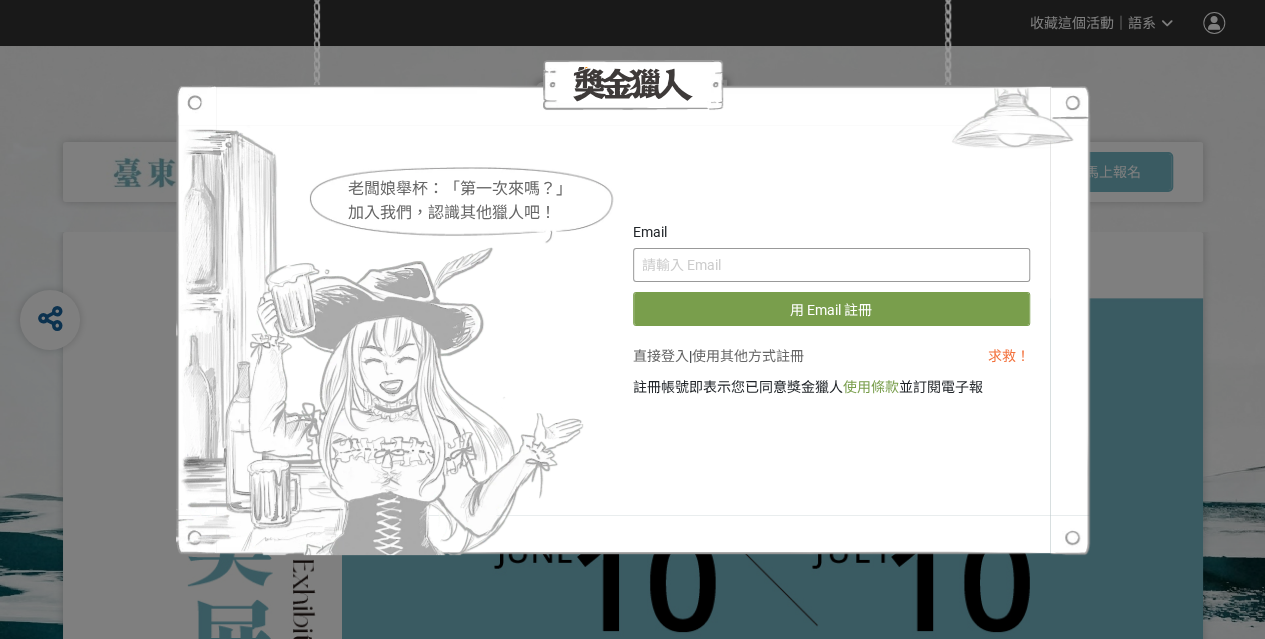 click at bounding box center (831, 265) 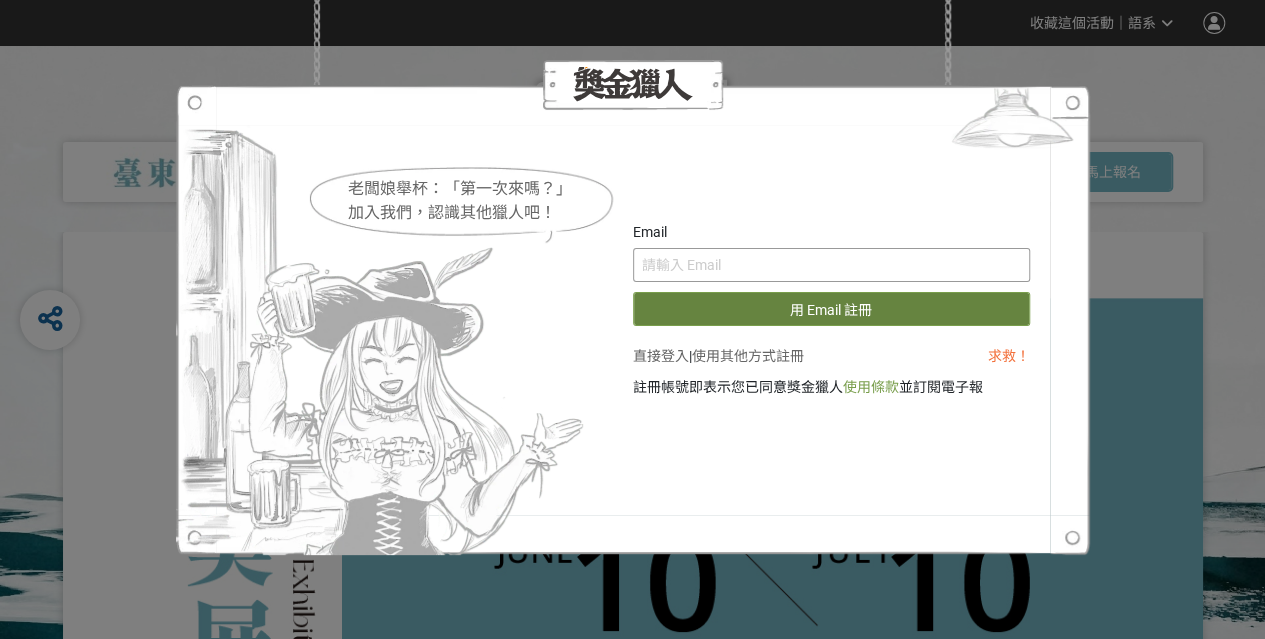 type on "[EMAIL_ADDRESS][DOMAIN_NAME]" 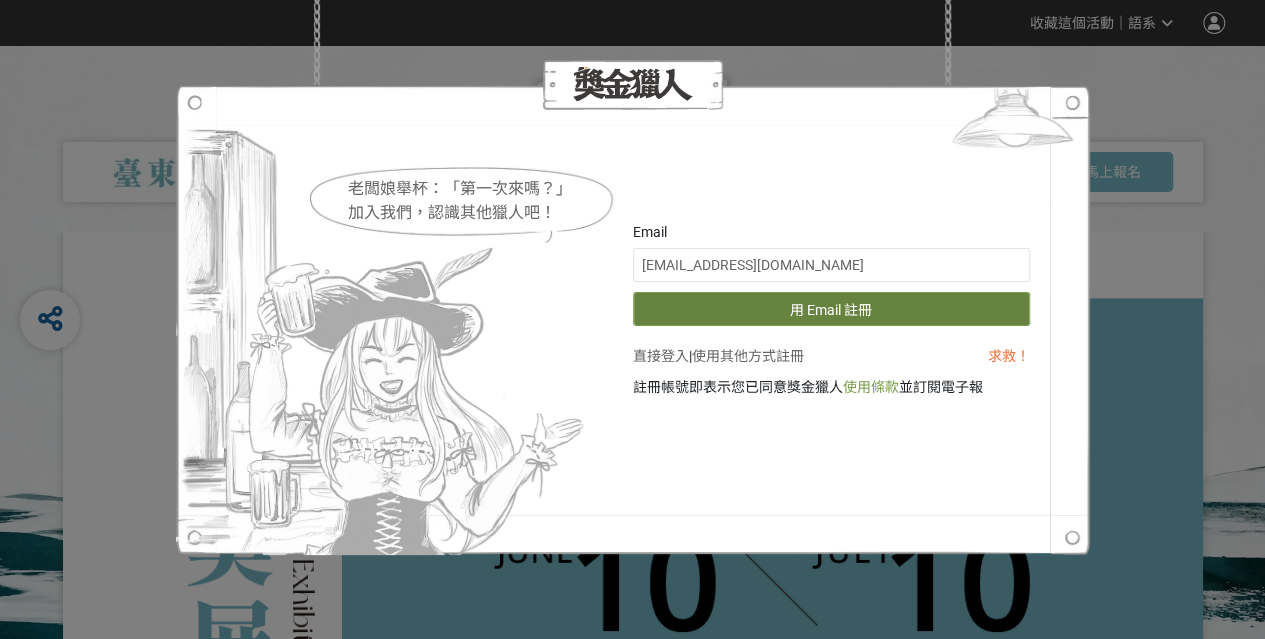 click on "用 Email 註冊" at bounding box center (831, 309) 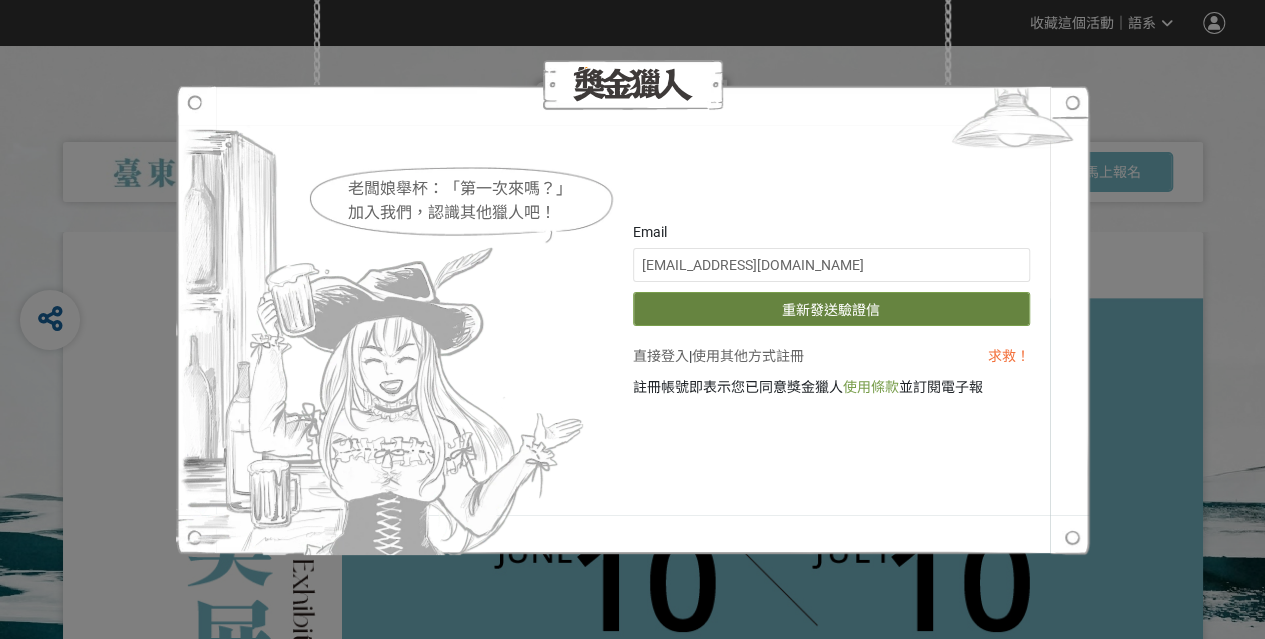 click on "重新發送驗證信" at bounding box center [831, 309] 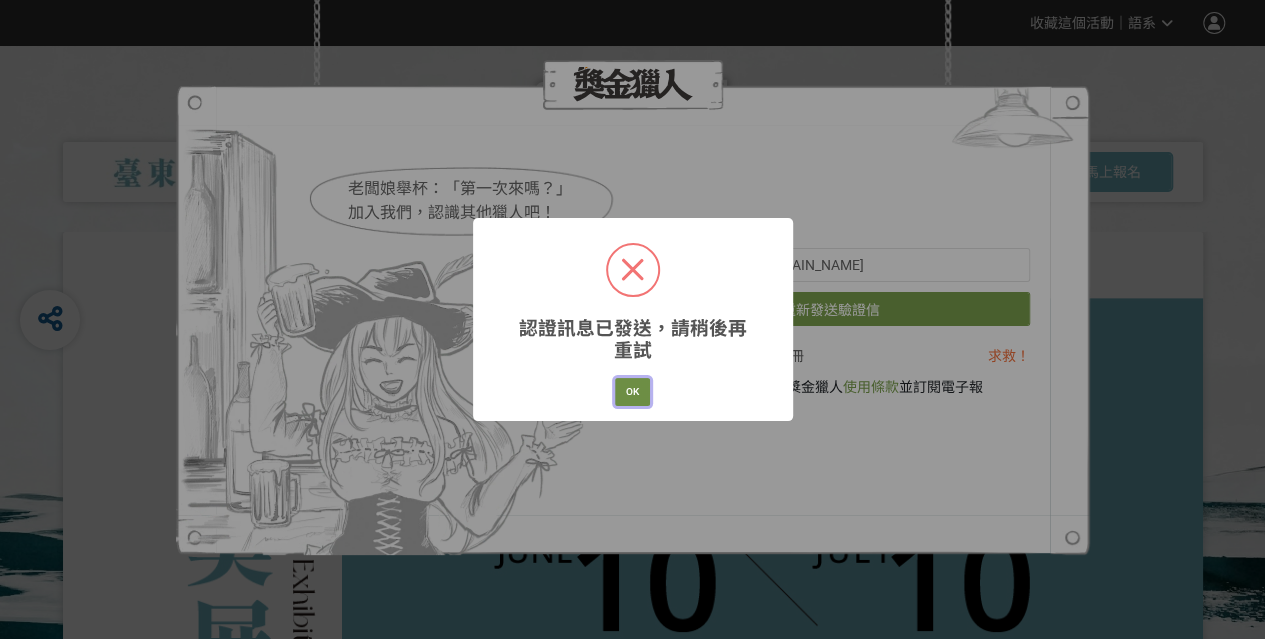 click on "OK" at bounding box center (632, 392) 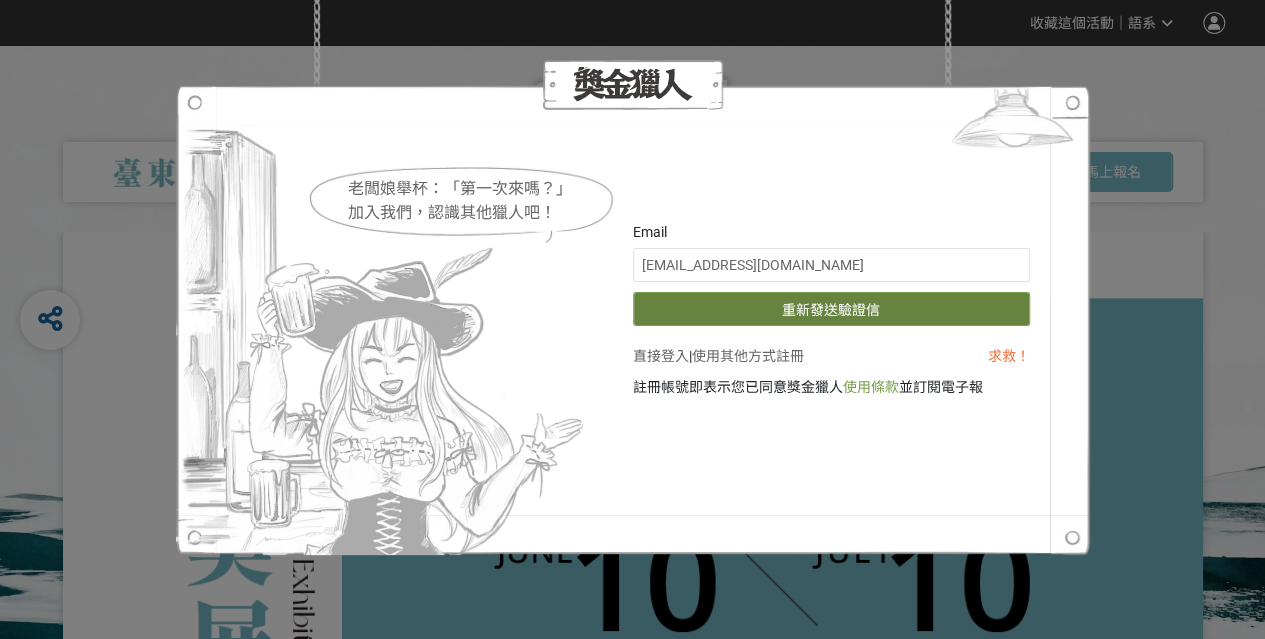 click on "重新發送驗證信" at bounding box center [831, 309] 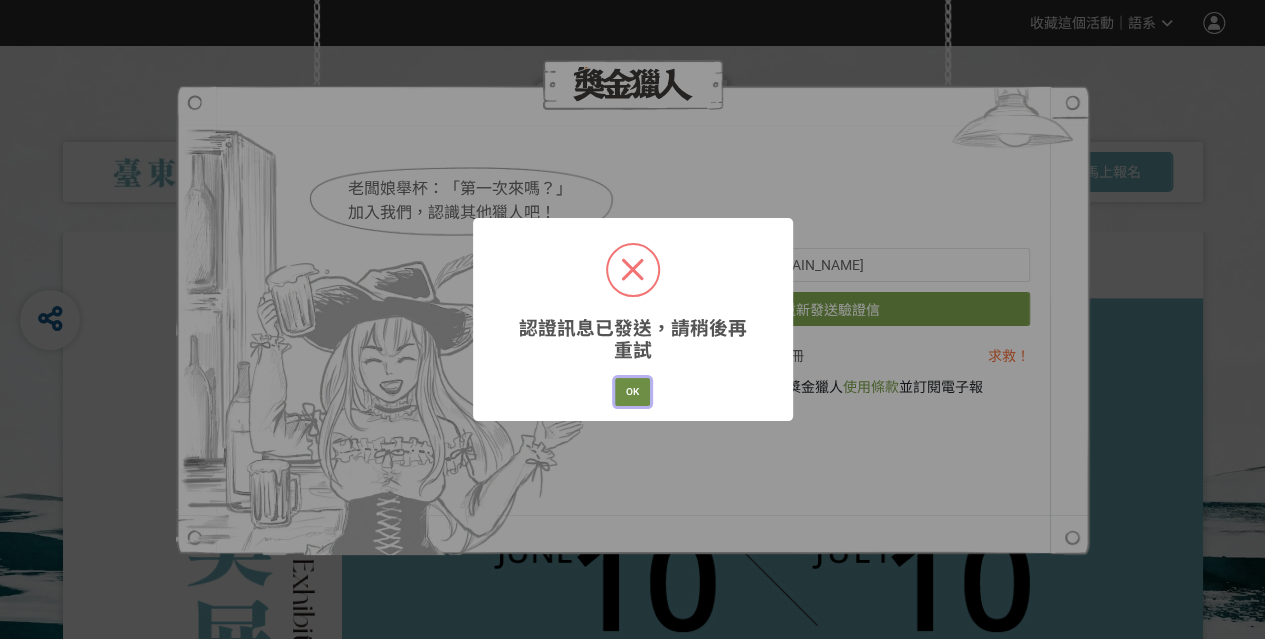 click on "OK" at bounding box center [632, 392] 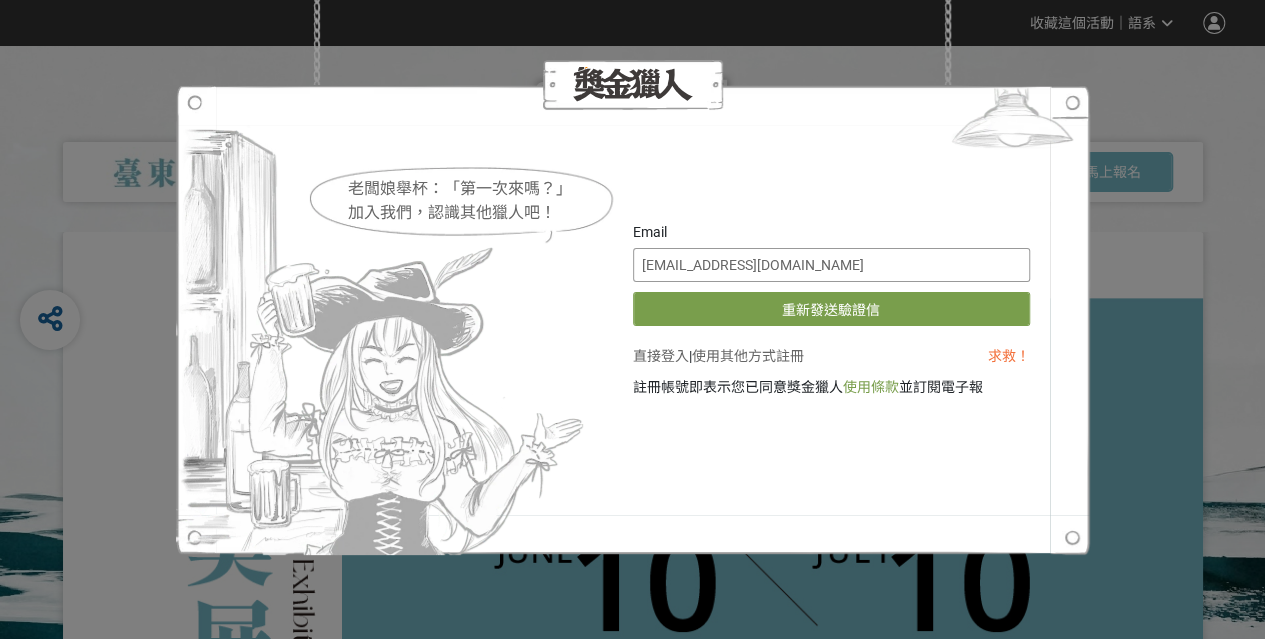 drag, startPoint x: 800, startPoint y: 261, endPoint x: 578, endPoint y: 260, distance: 222.00226 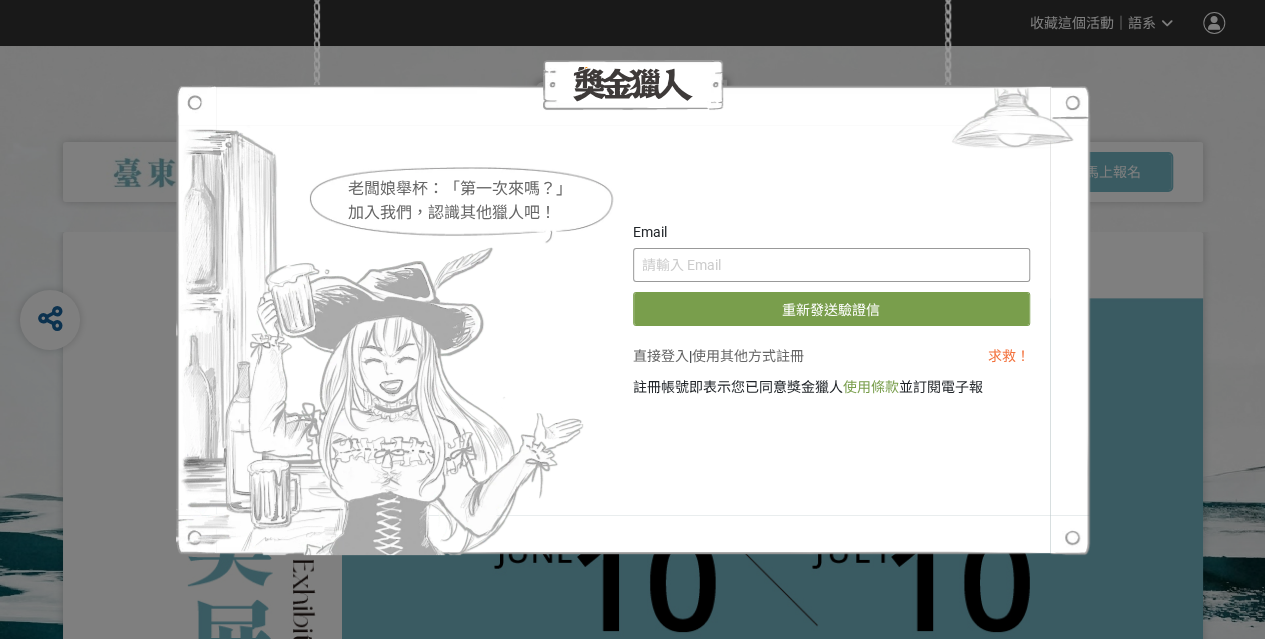 click at bounding box center [831, 265] 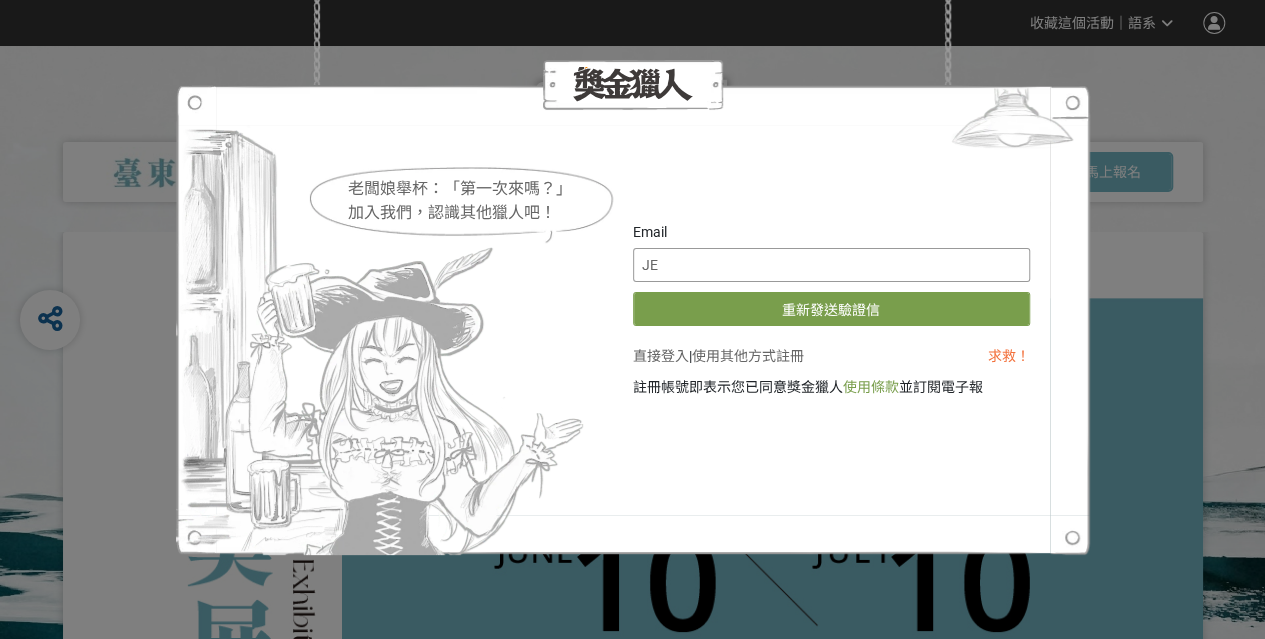 type on "J" 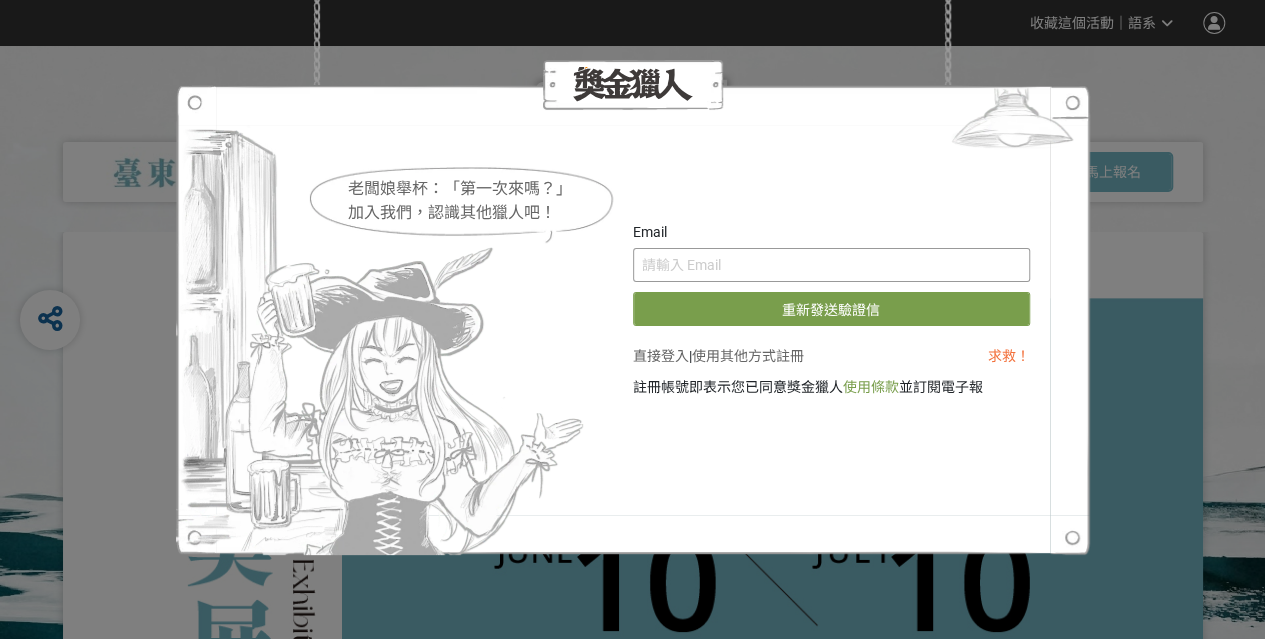 type on "ㄨ" 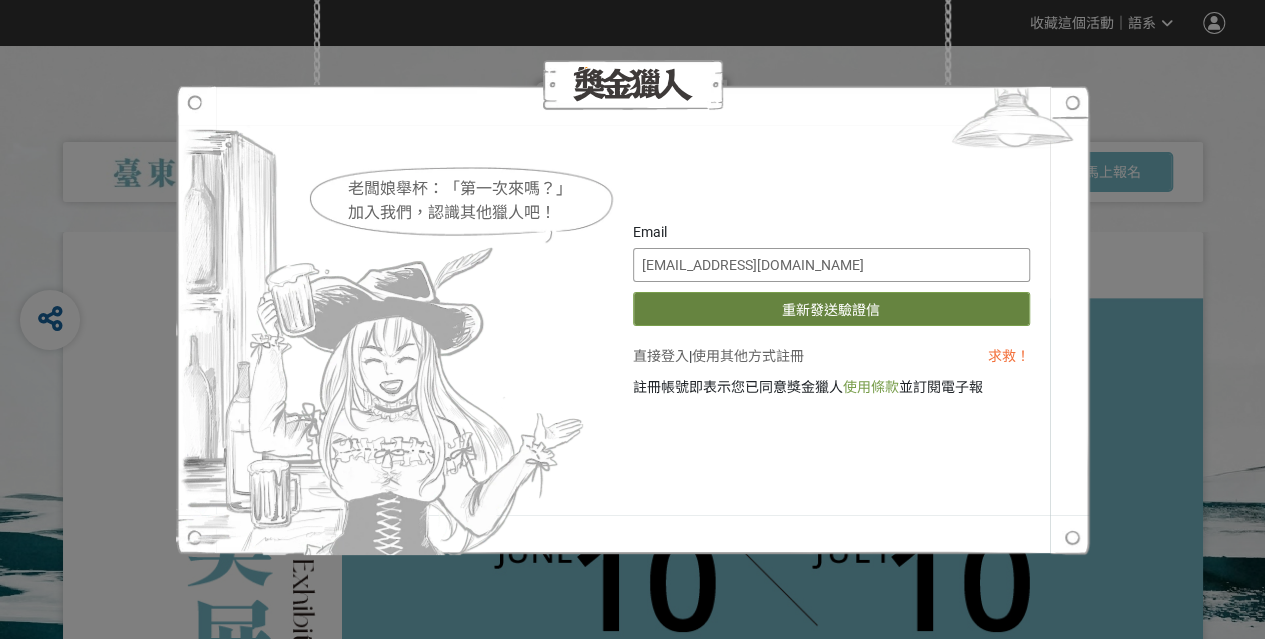 type on "[EMAIL_ADDRESS][DOMAIN_NAME]" 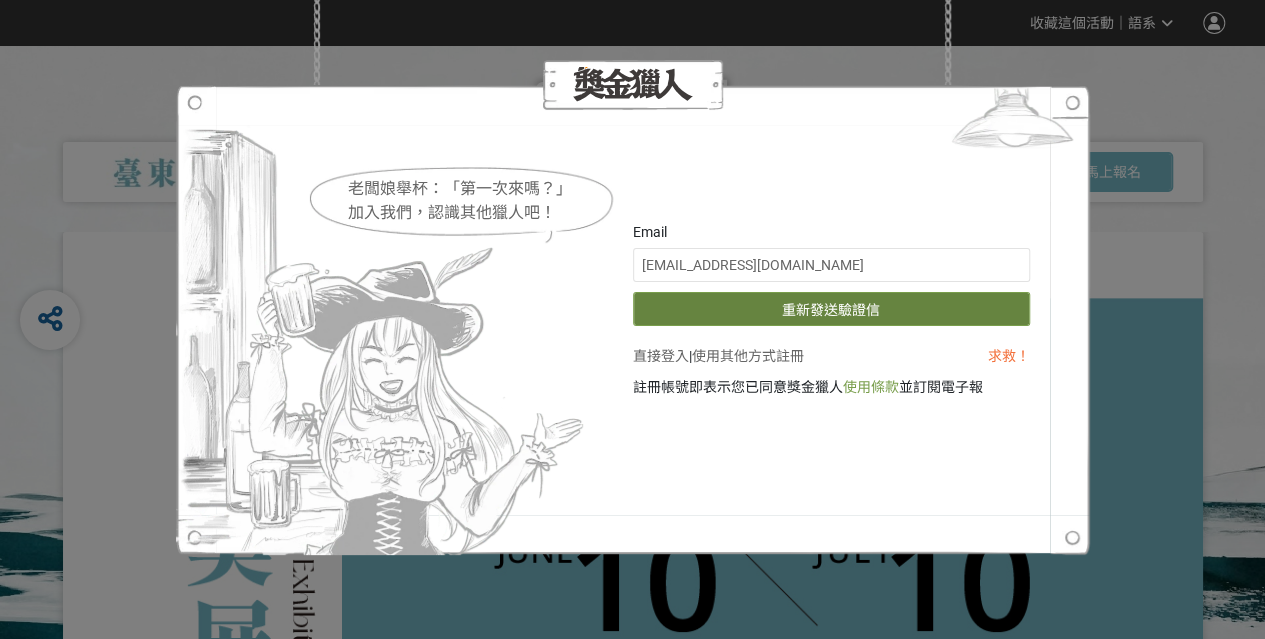 click on "重新發送驗證信" at bounding box center [831, 309] 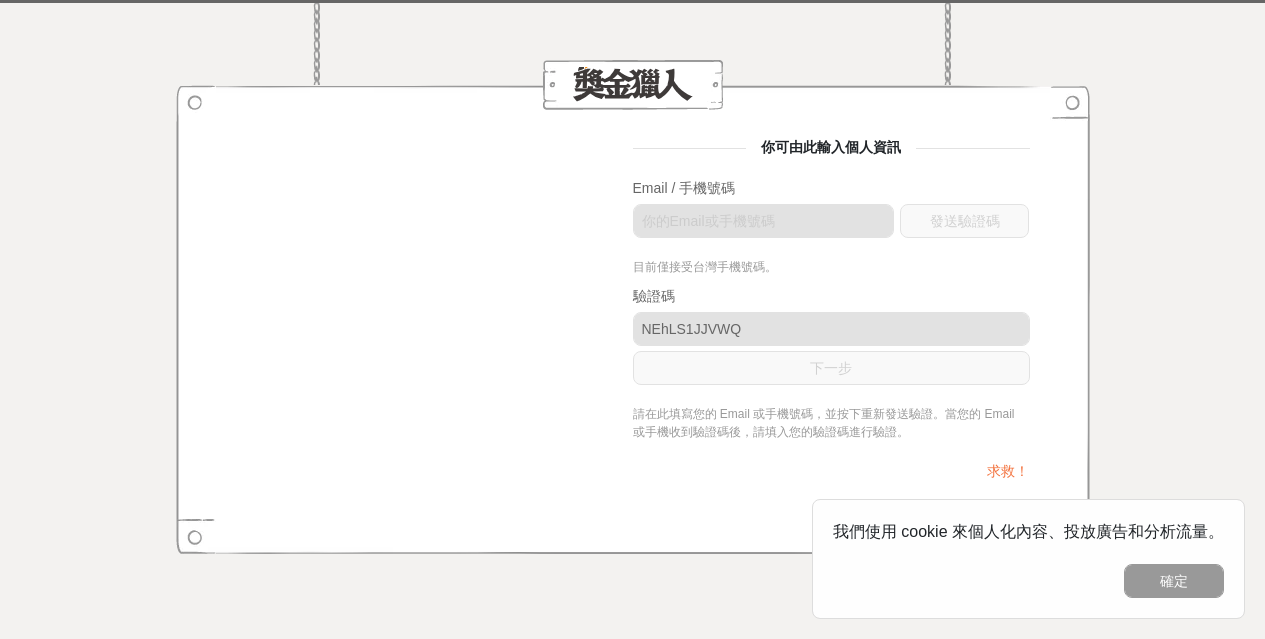scroll, scrollTop: 0, scrollLeft: 0, axis: both 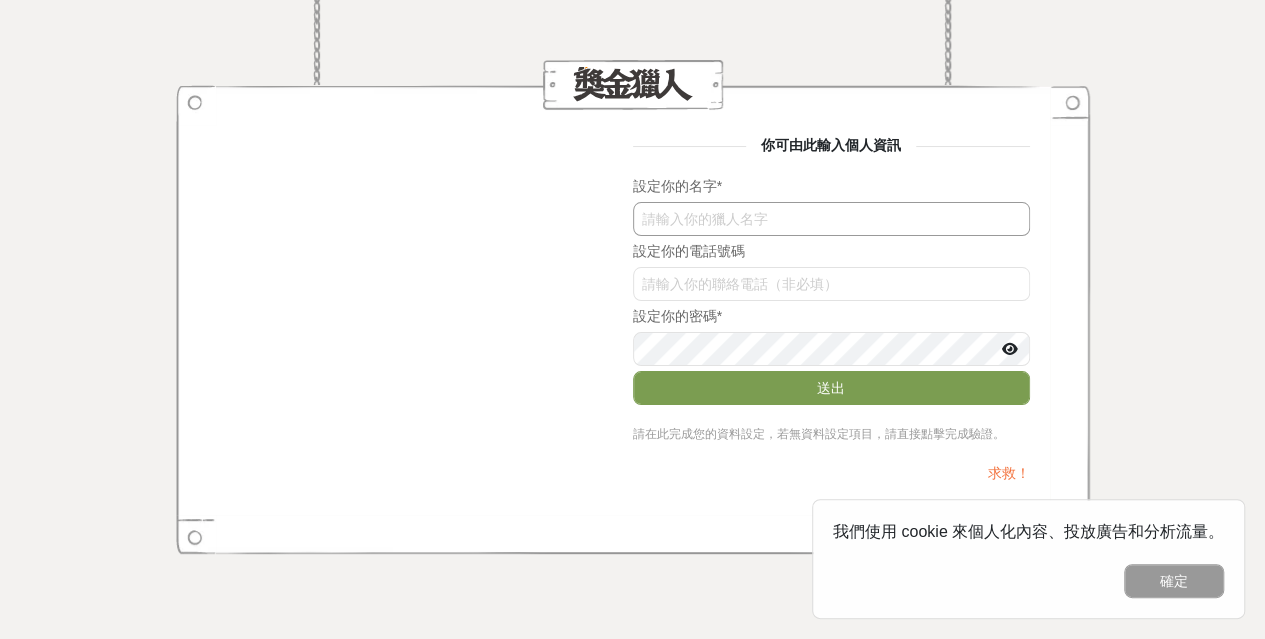 click at bounding box center (831, 219) 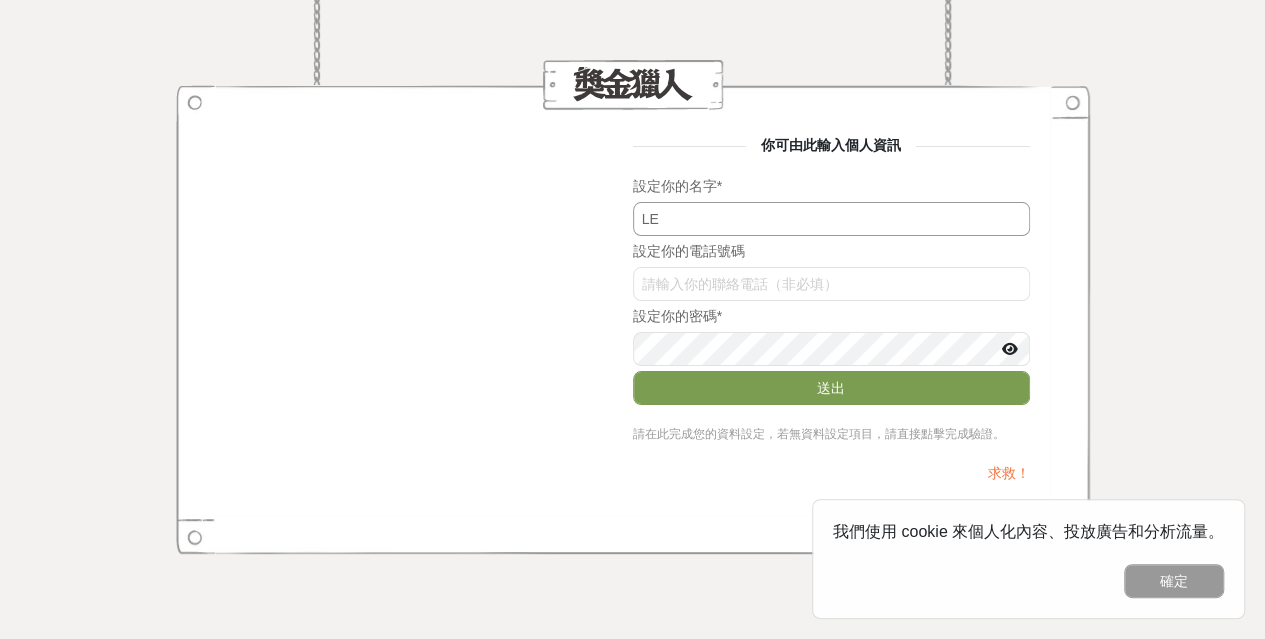 type on "L" 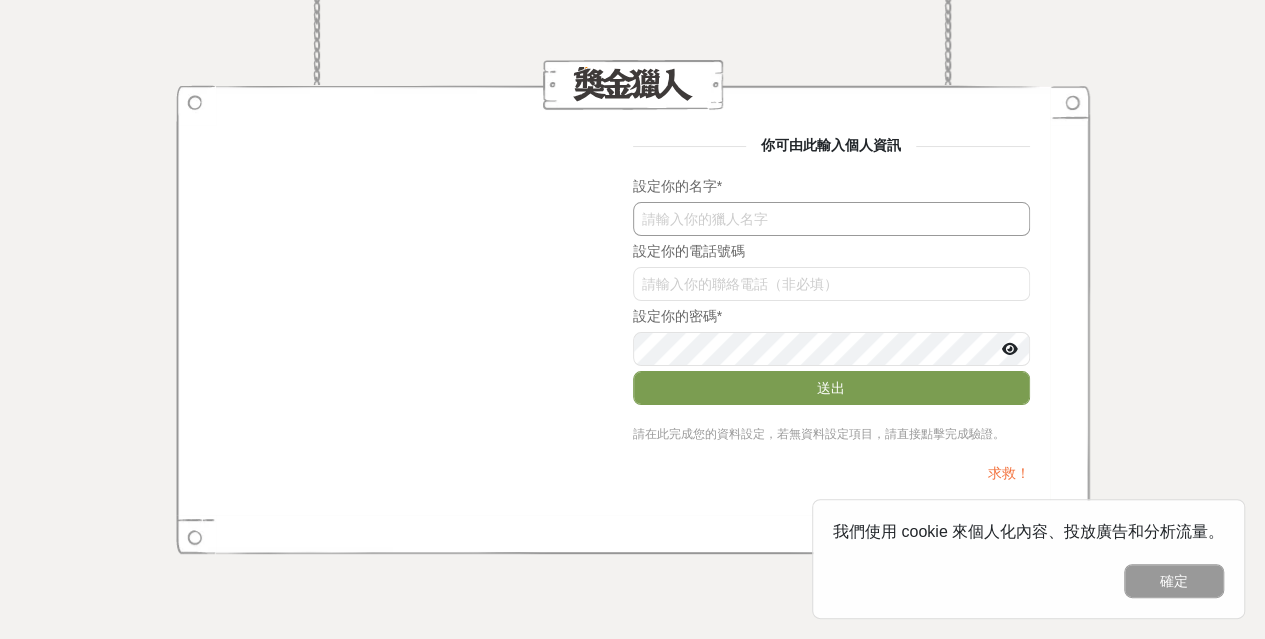 click at bounding box center [831, 219] 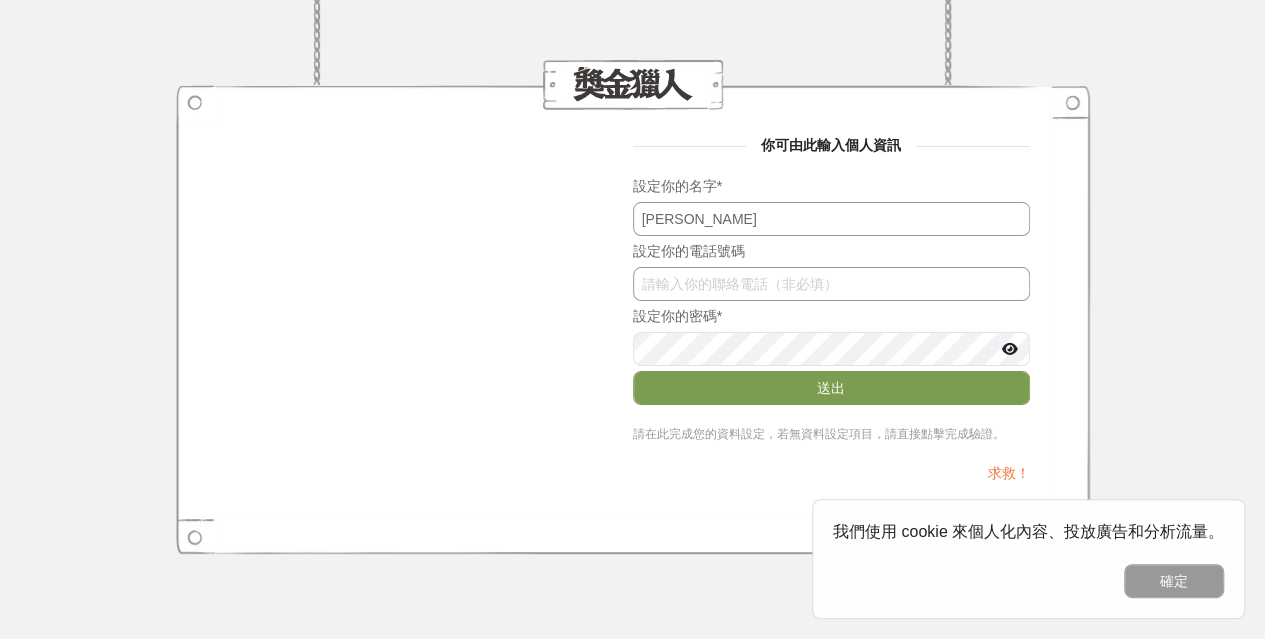 type on "高淑環" 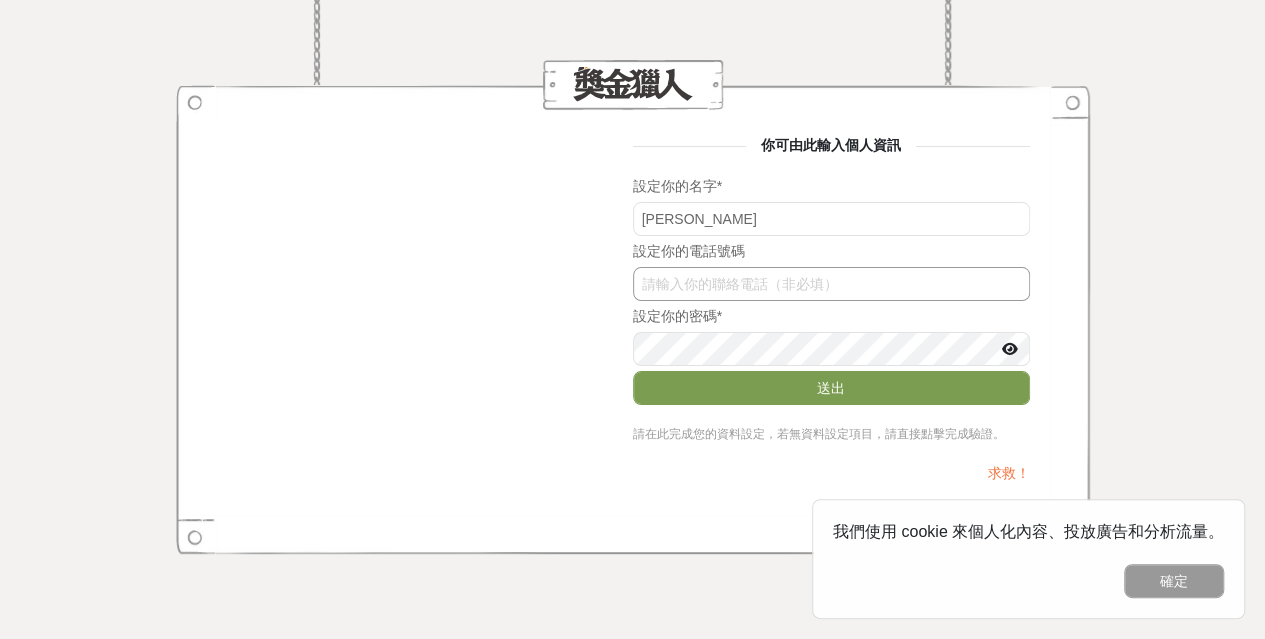click on "NEhLS1JJVWQ" at bounding box center (831, 284) 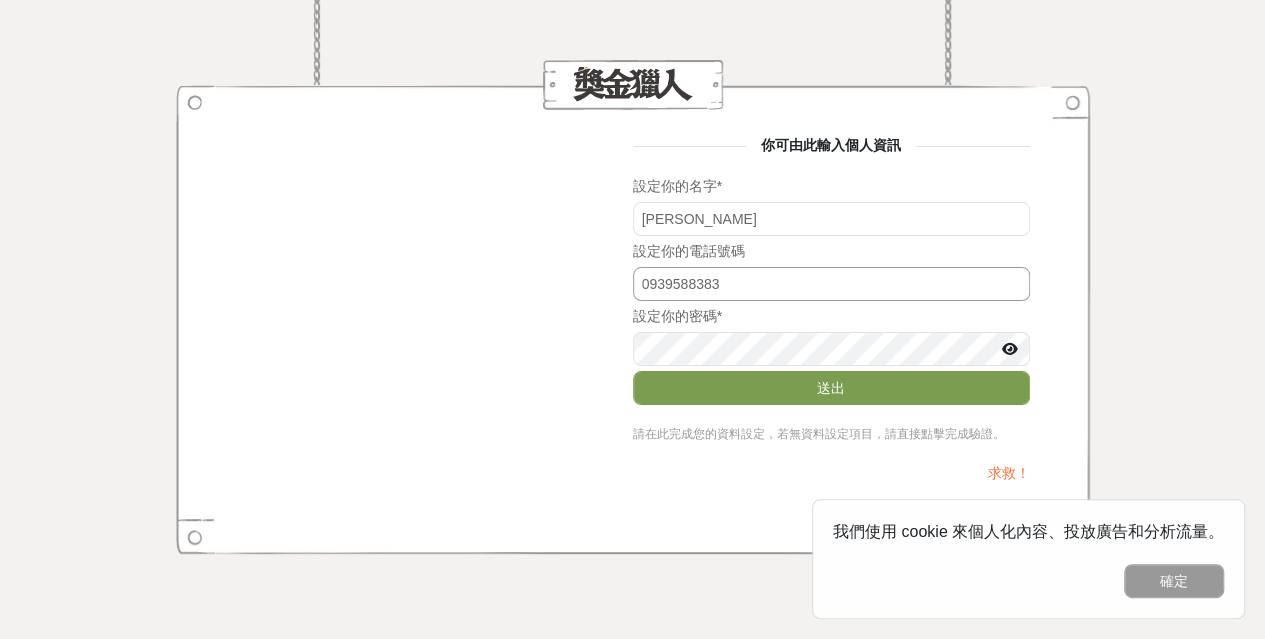 type on "0939588383" 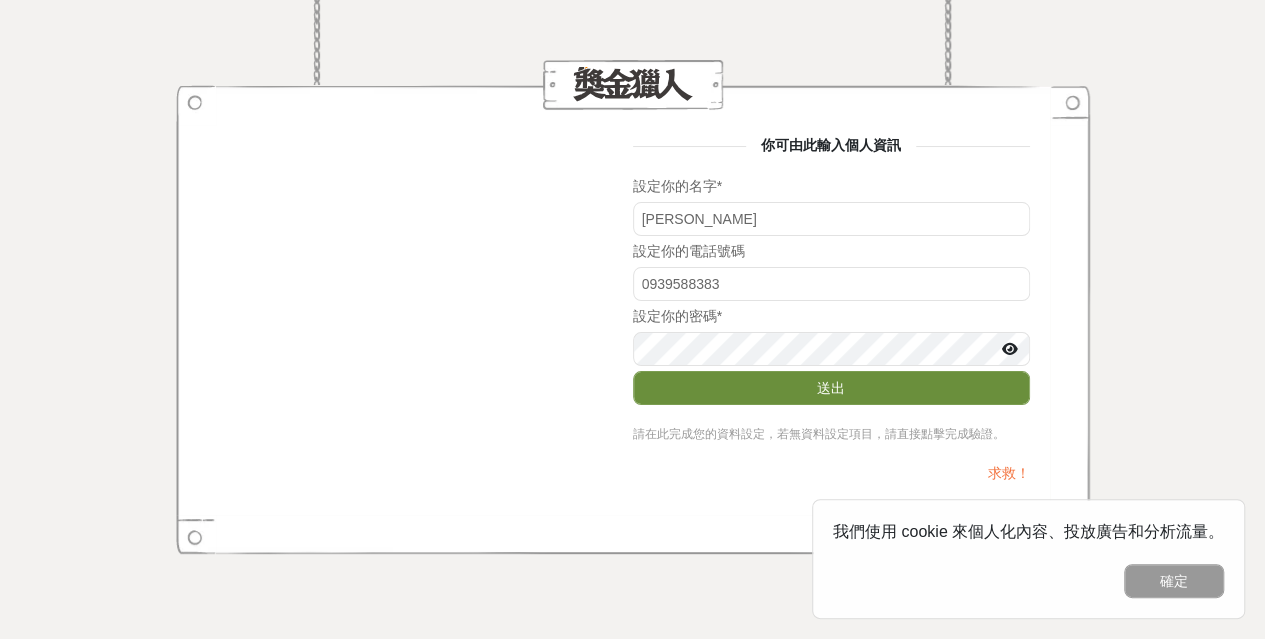 click on "送出" at bounding box center [831, 388] 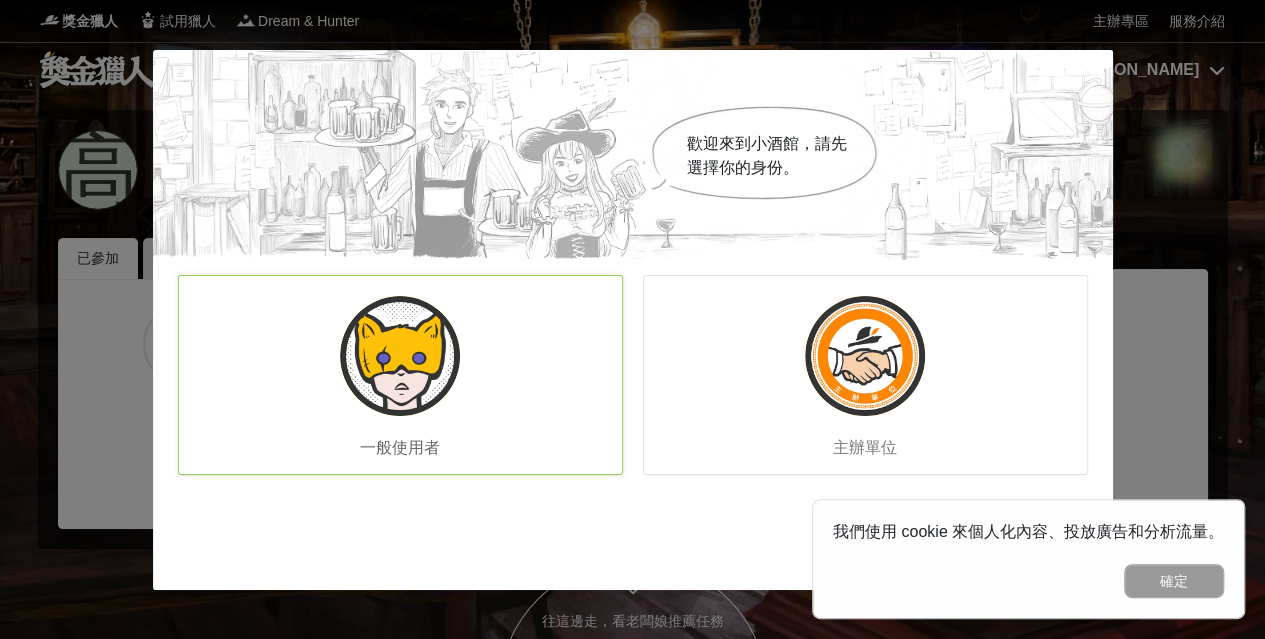 click at bounding box center (400, 356) 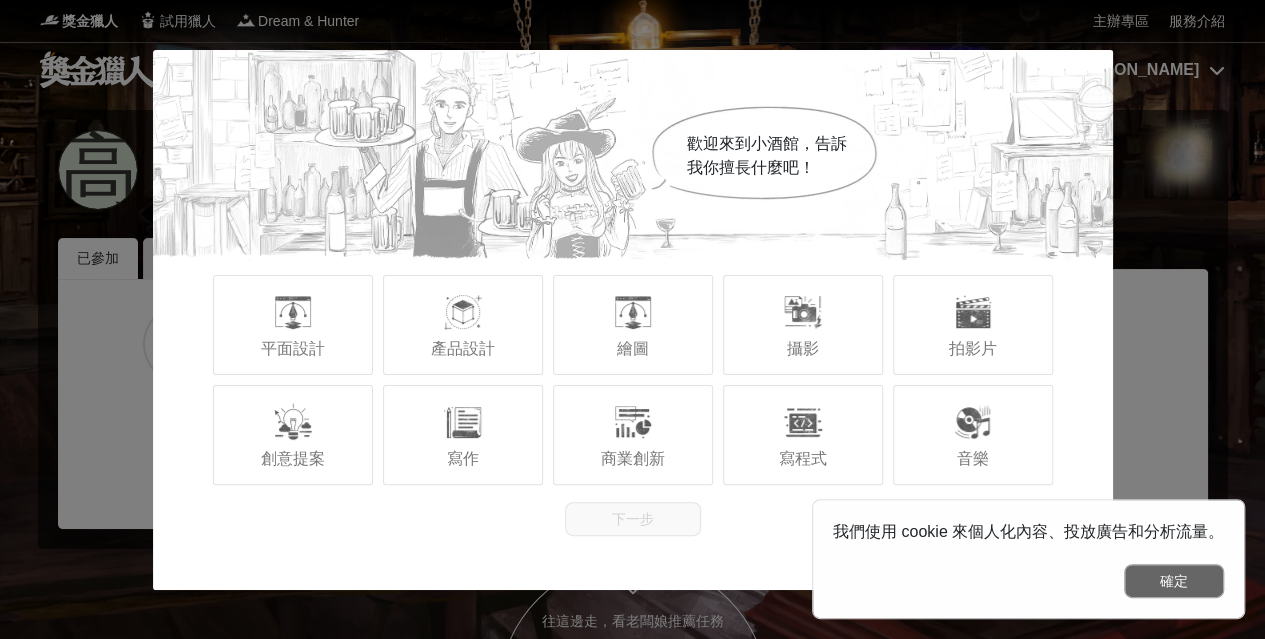 click on "確定" at bounding box center (1174, 581) 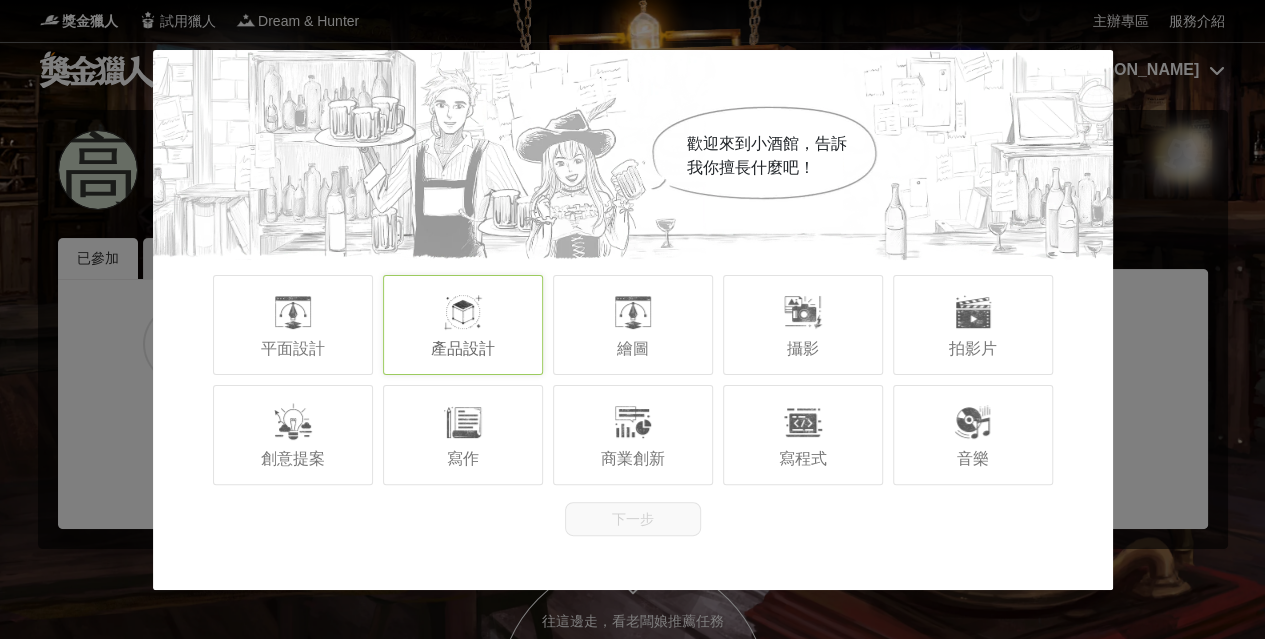 click on "產品設計" at bounding box center [463, 325] 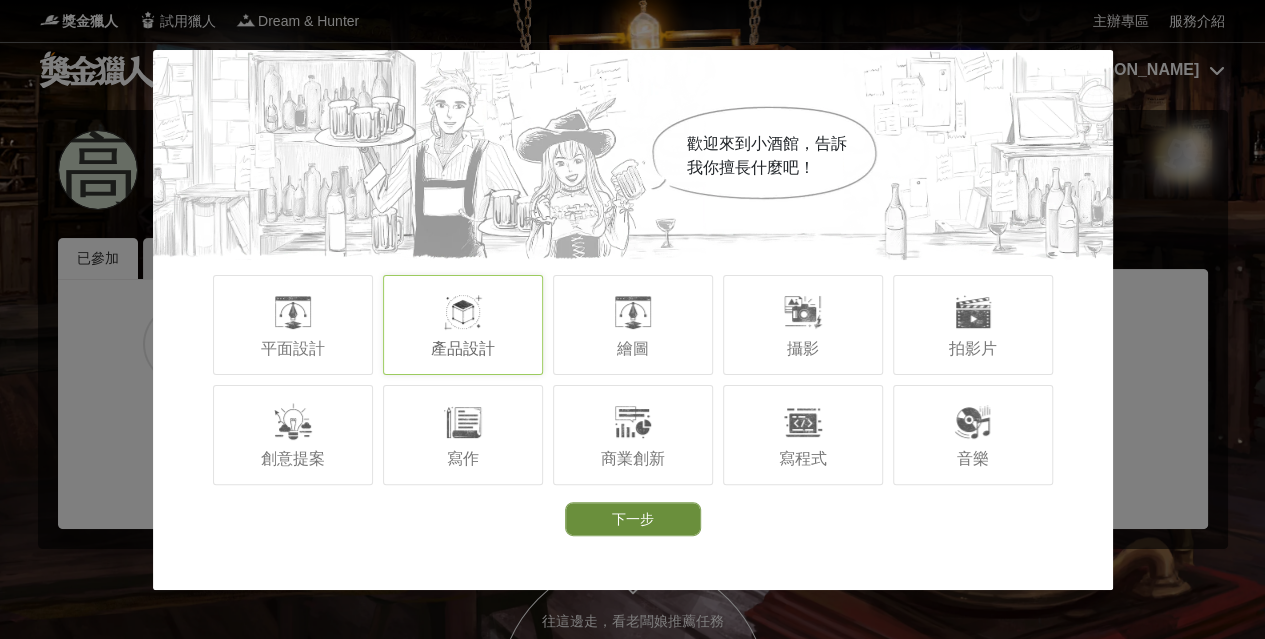 click on "下一步" at bounding box center (633, 519) 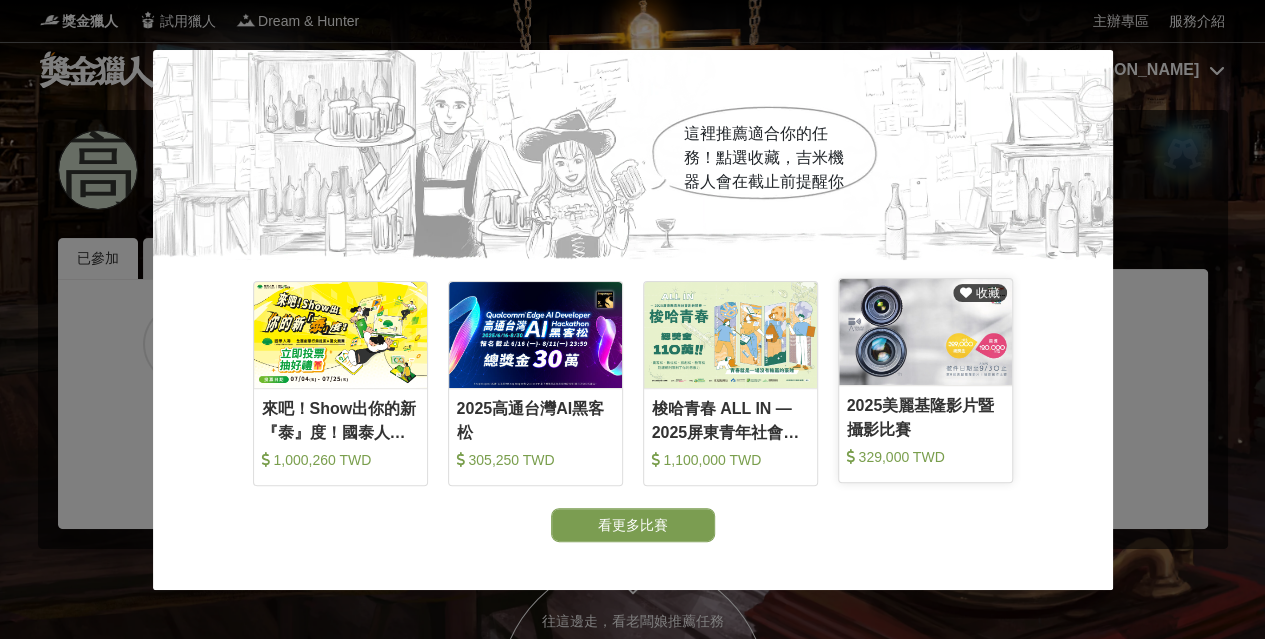 click on "2025美麗基隆影片暨攝影比賽" at bounding box center [925, 416] 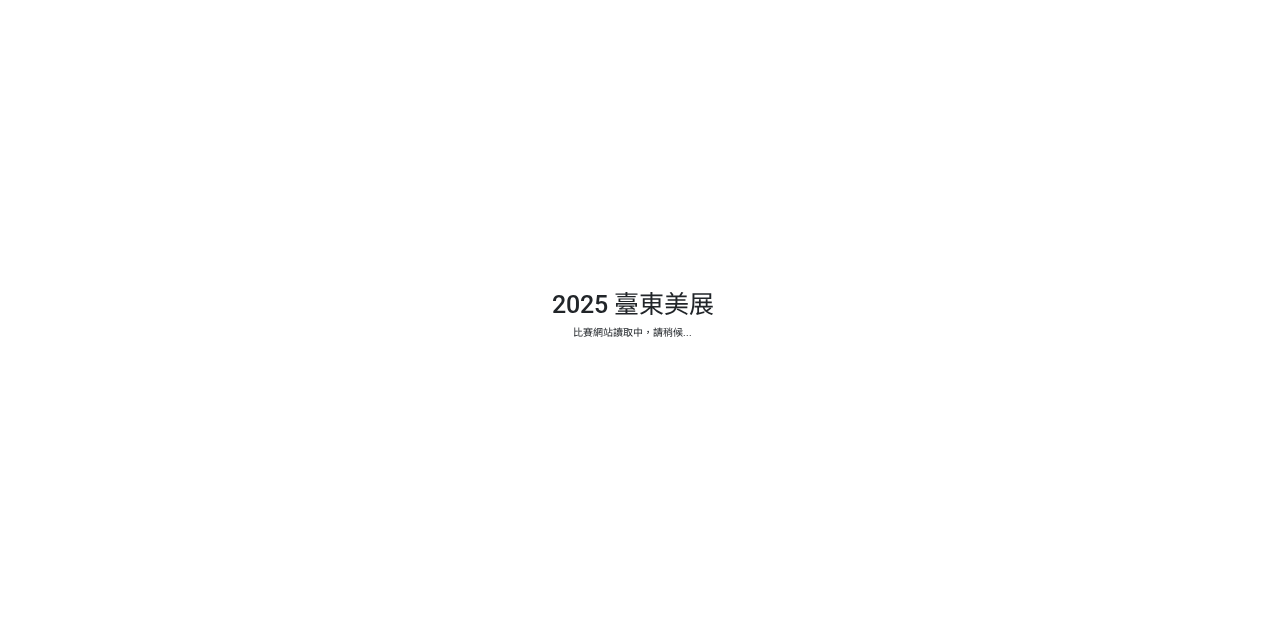 scroll, scrollTop: 0, scrollLeft: 0, axis: both 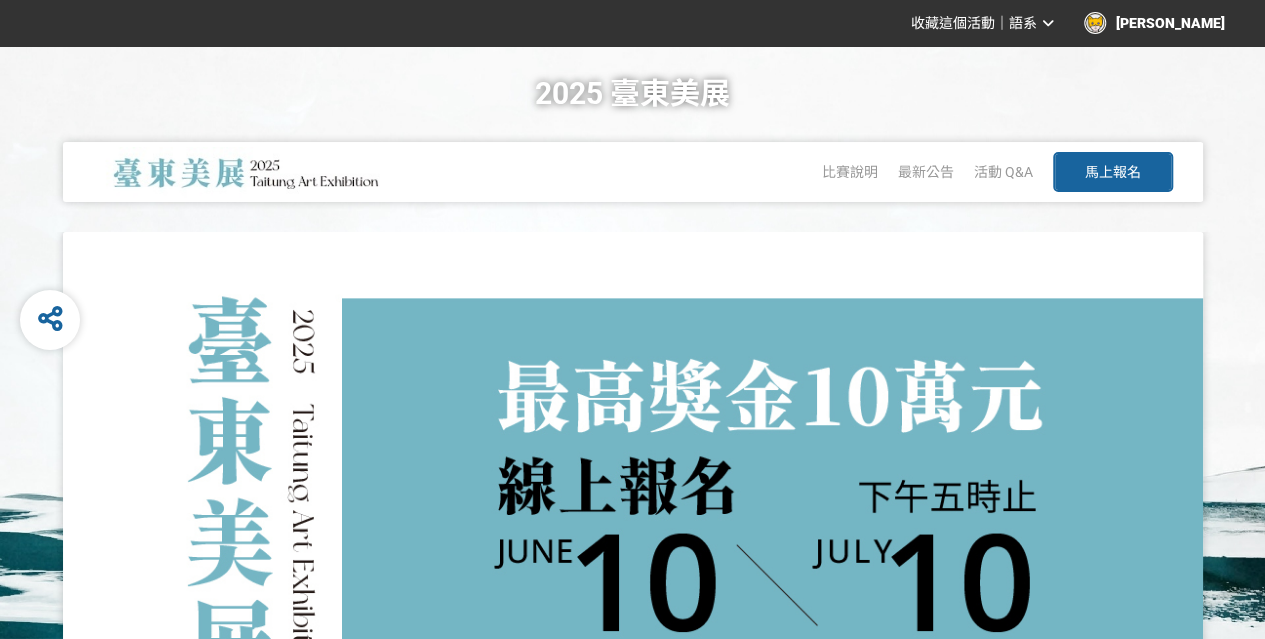 click on "馬上報名" at bounding box center (1113, 172) 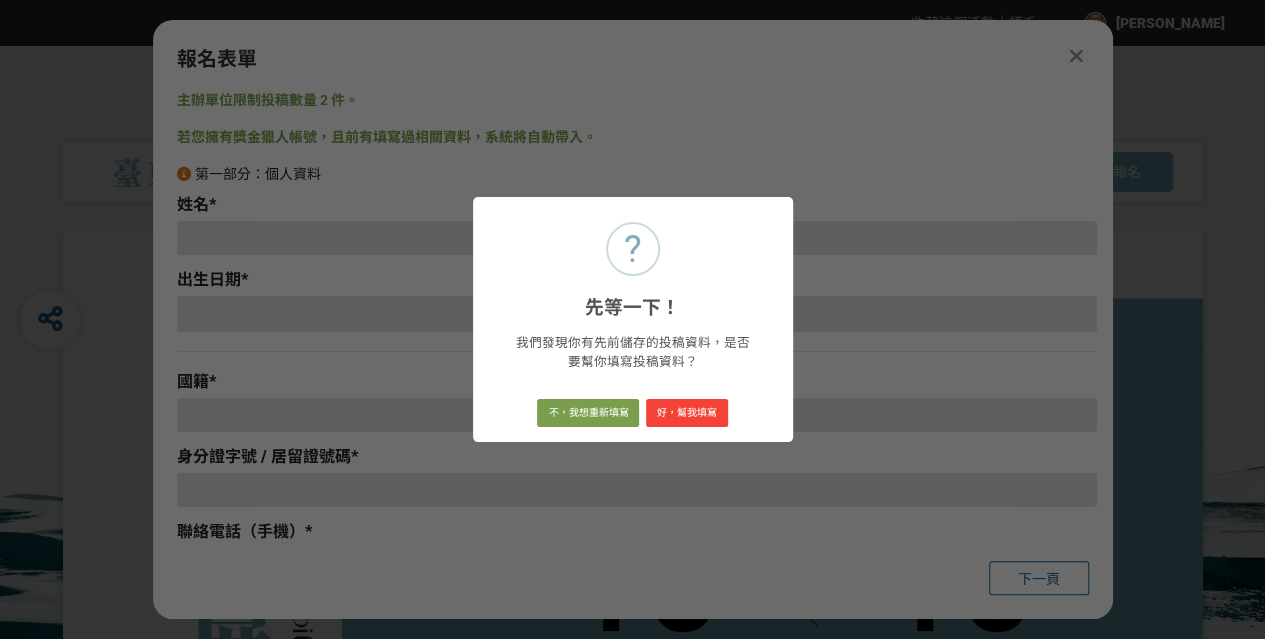 type on "0939588383" 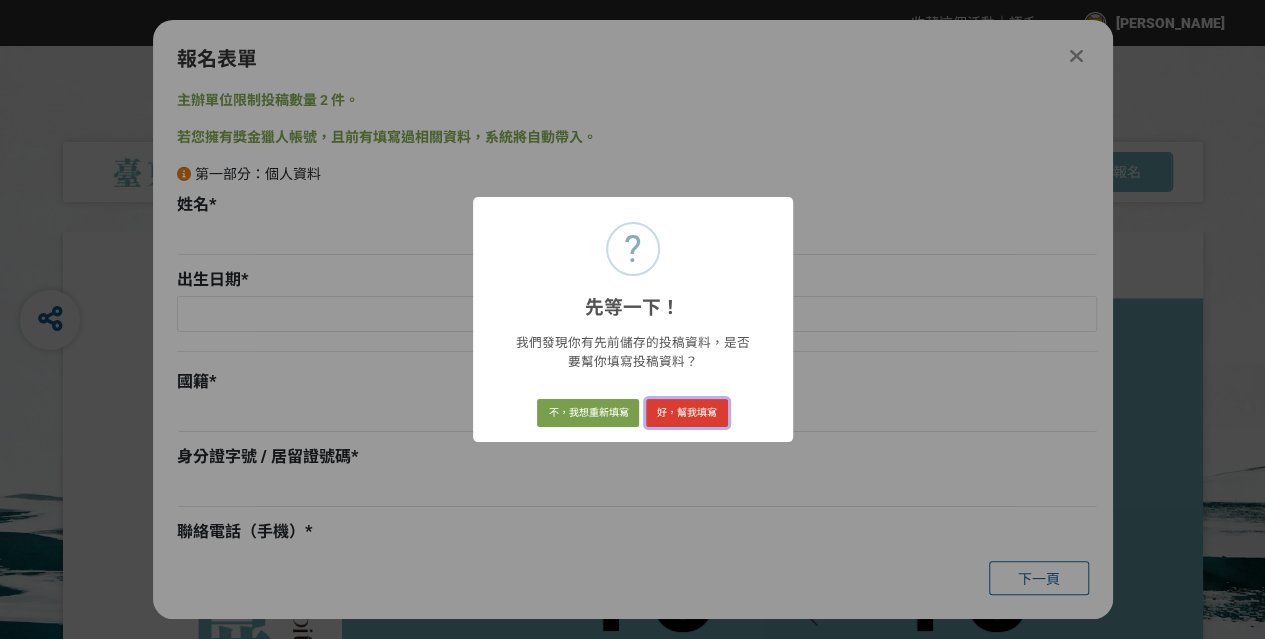 click on "好，幫我填寫" at bounding box center (687, 413) 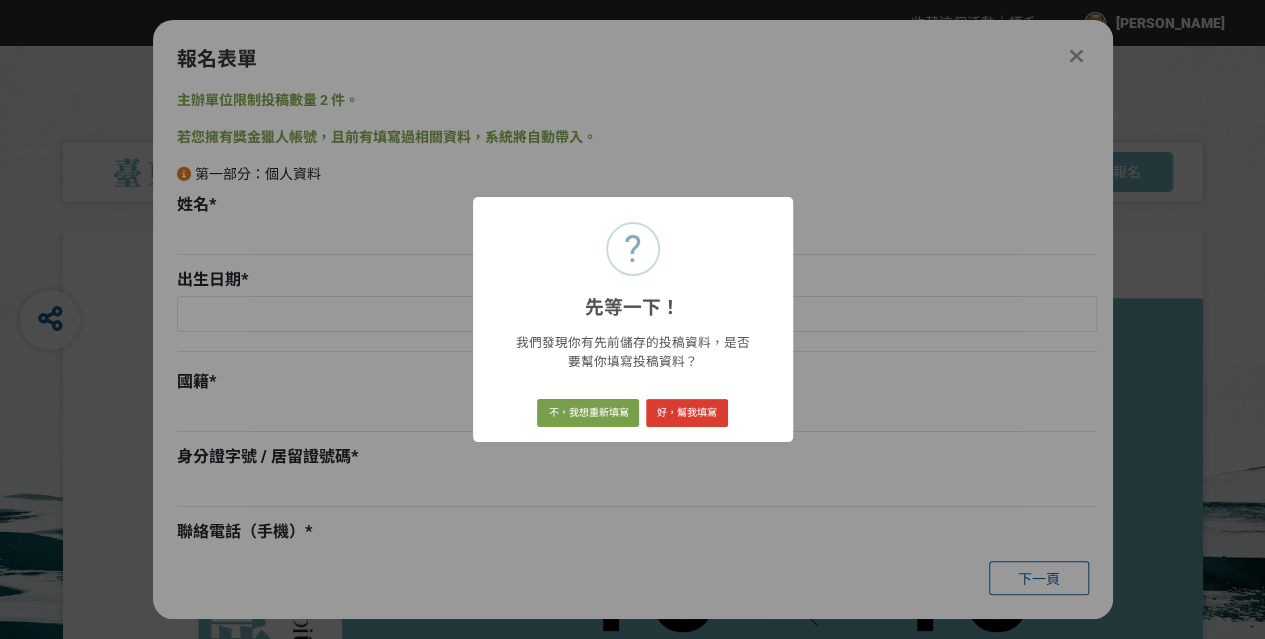 type on "[PERSON_NAME]" 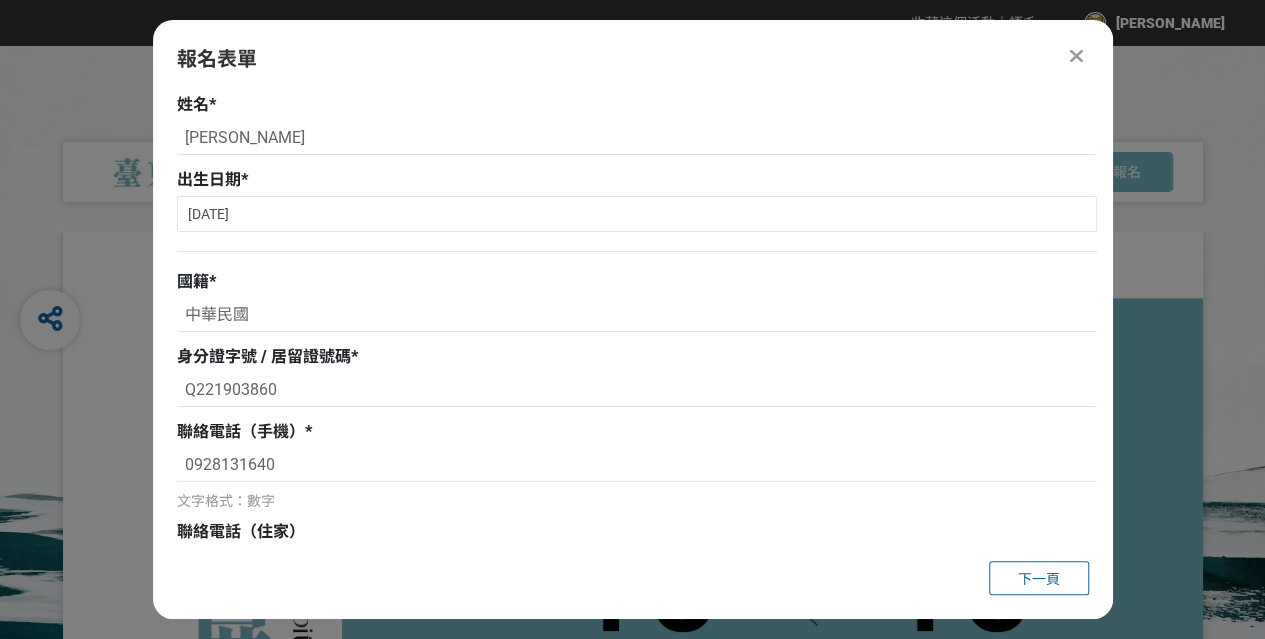scroll, scrollTop: 200, scrollLeft: 0, axis: vertical 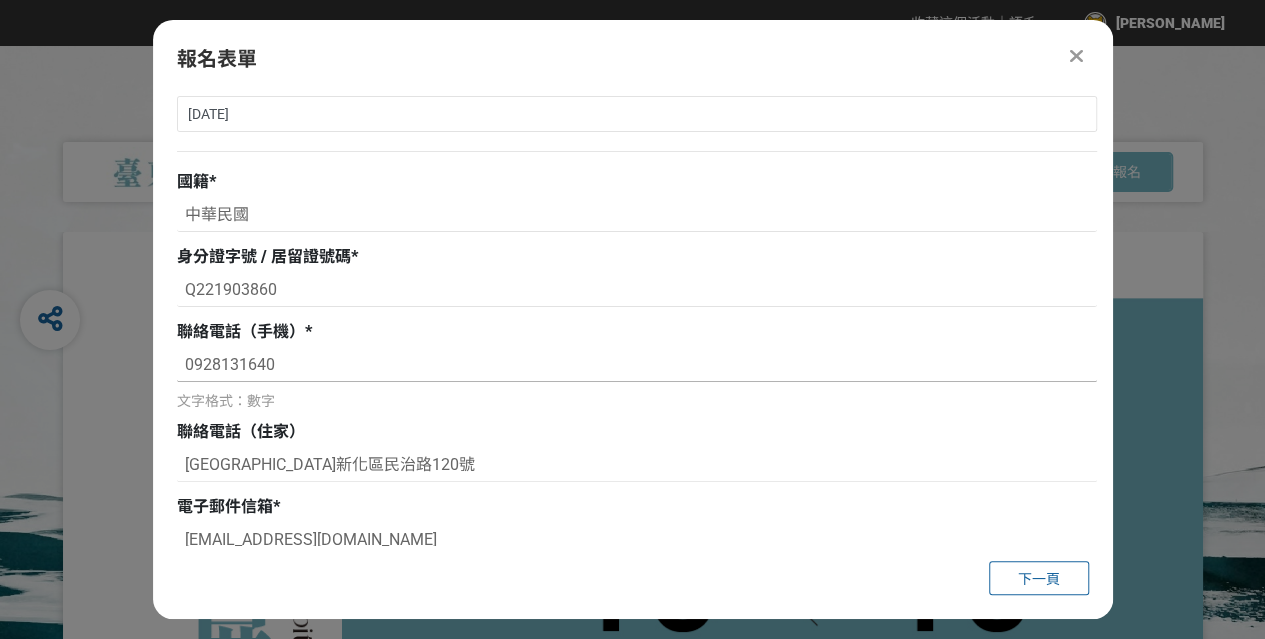drag, startPoint x: 327, startPoint y: 365, endPoint x: 144, endPoint y: 365, distance: 183 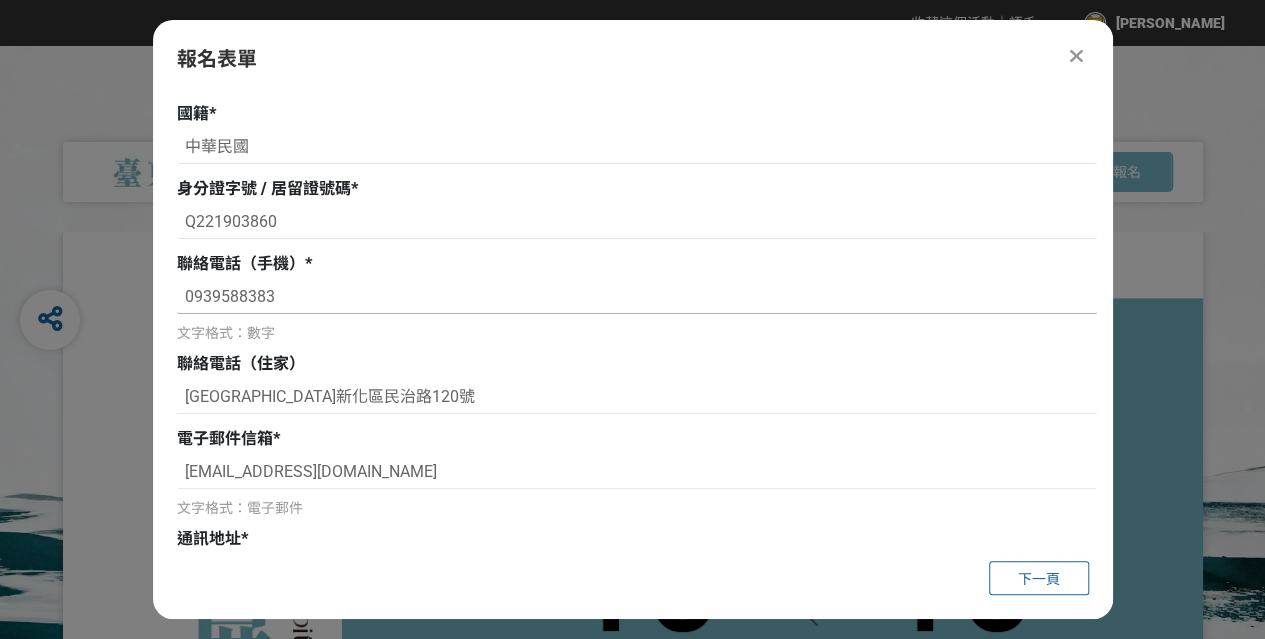 scroll, scrollTop: 300, scrollLeft: 0, axis: vertical 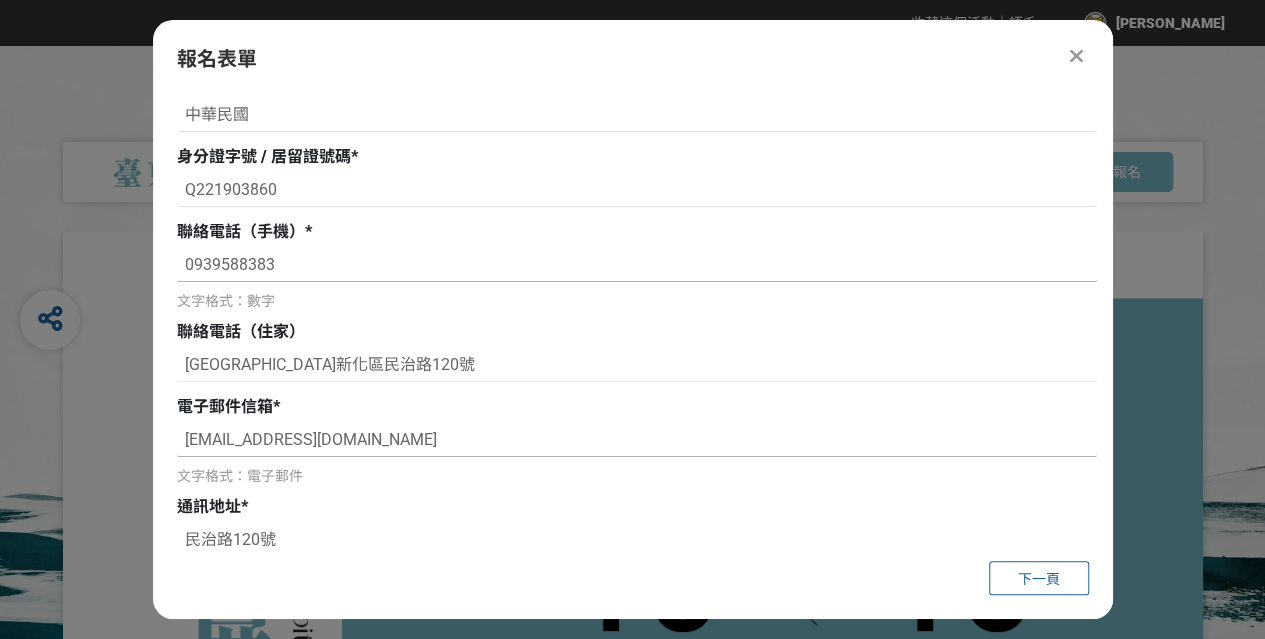 type on "0939588383" 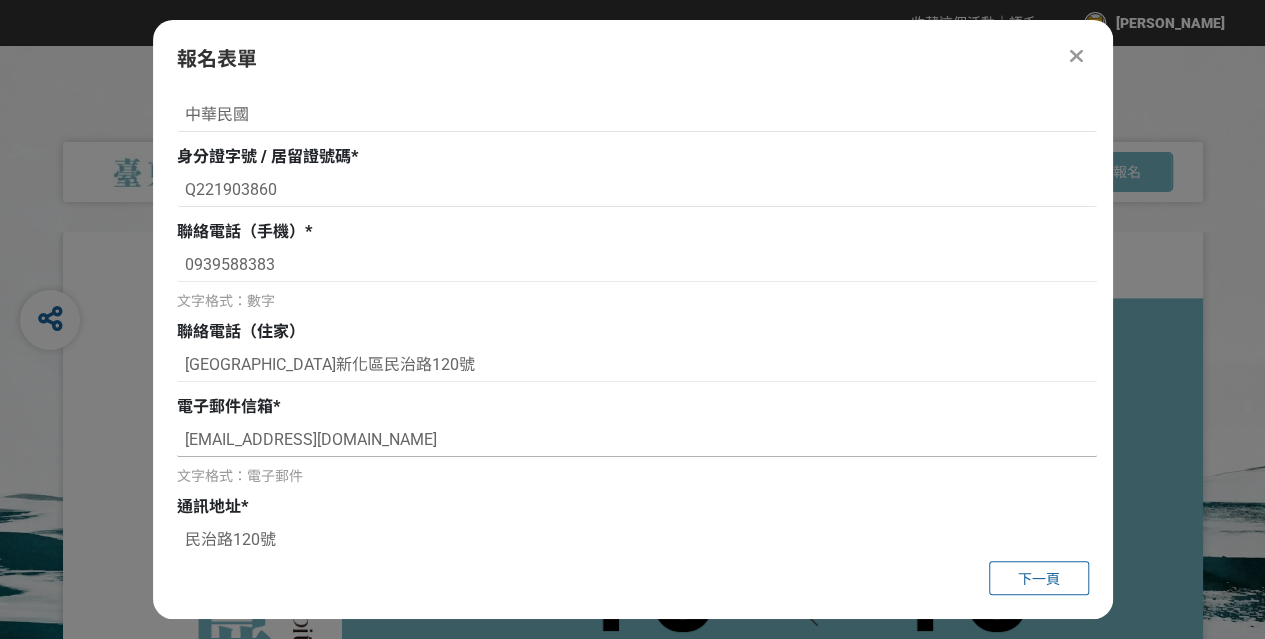 drag, startPoint x: 238, startPoint y: 449, endPoint x: 134, endPoint y: 433, distance: 105.22357 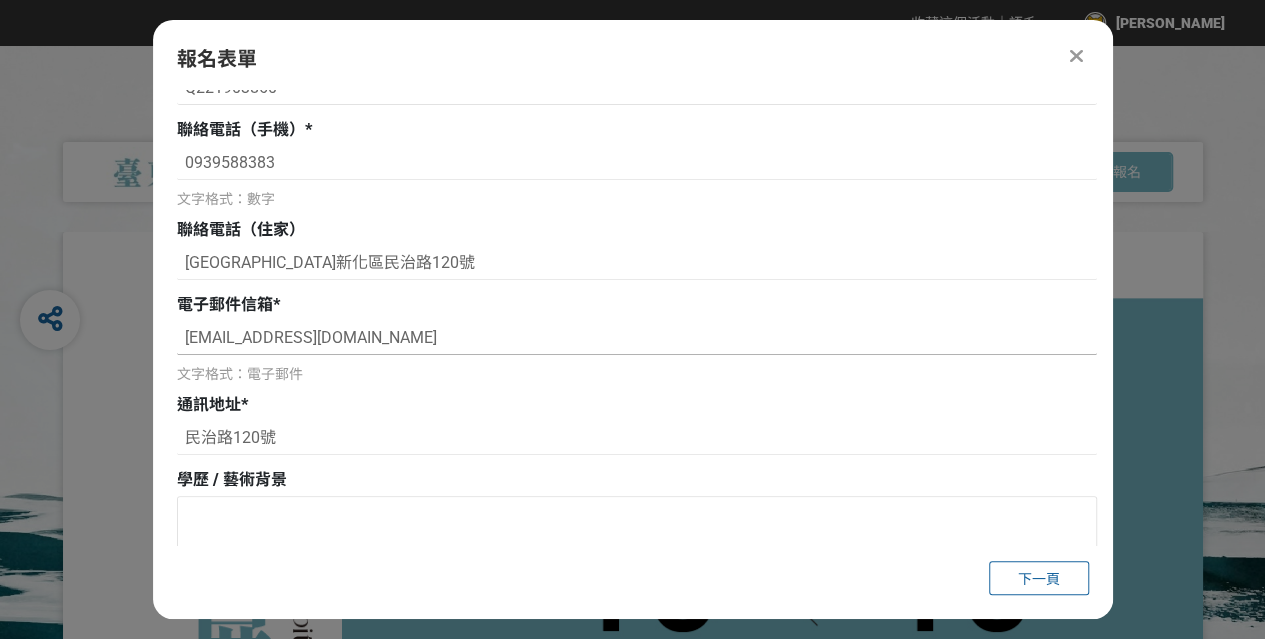 scroll, scrollTop: 500, scrollLeft: 0, axis: vertical 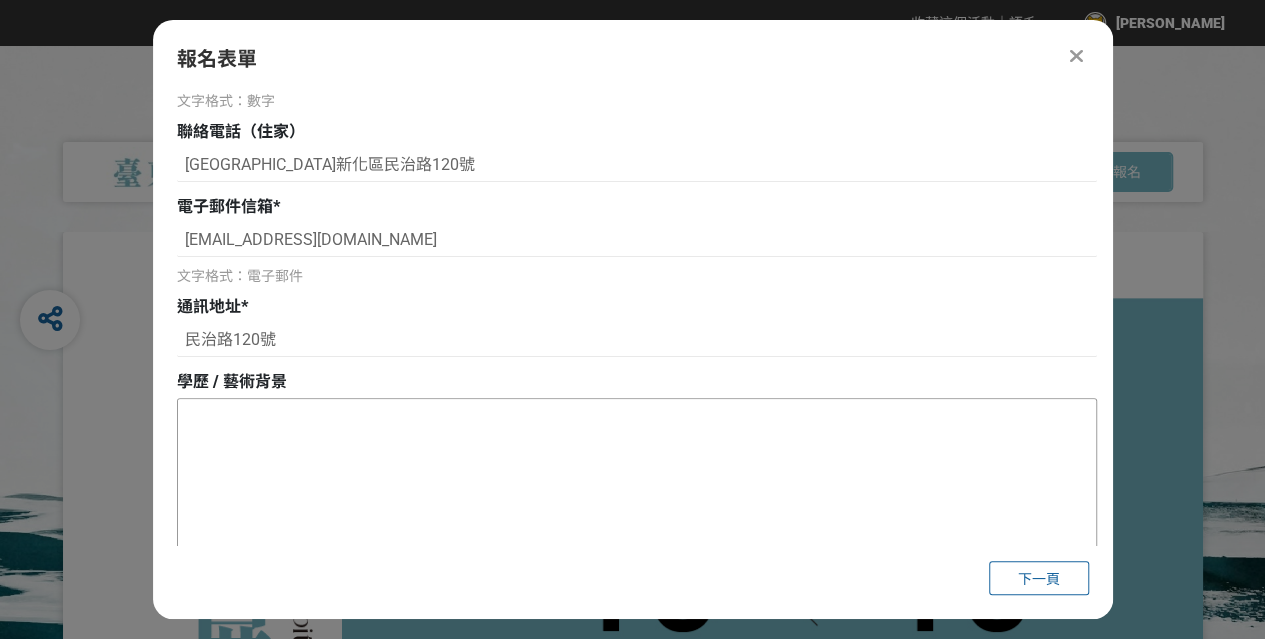 click at bounding box center [637, 499] 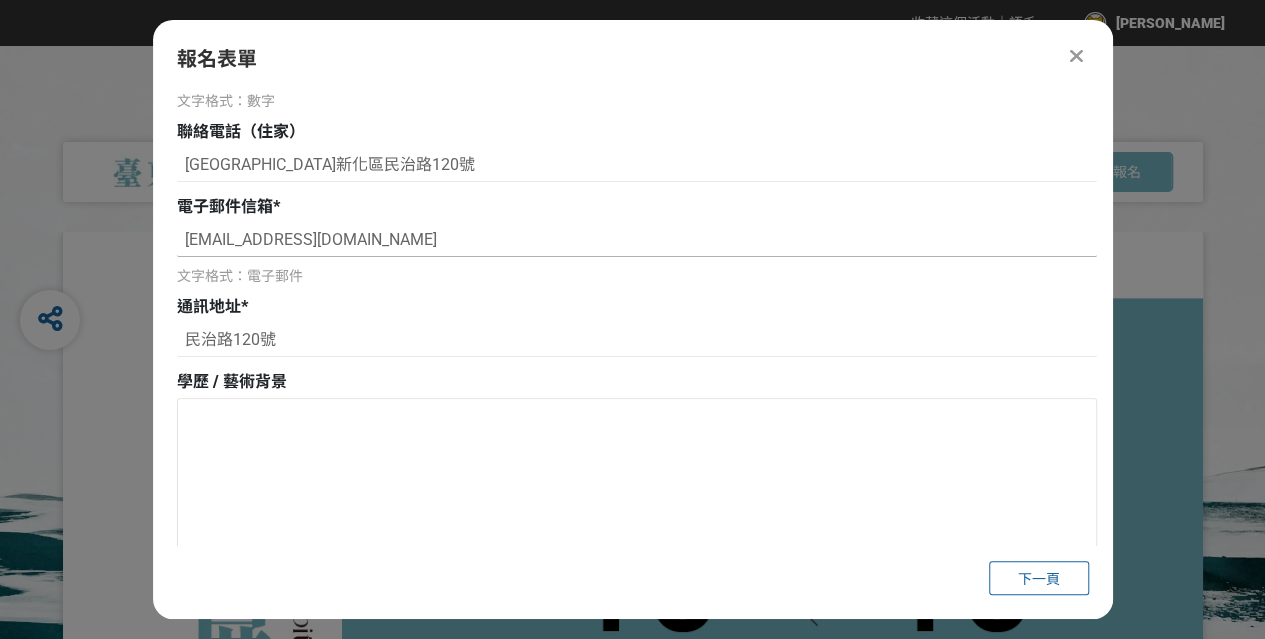 drag, startPoint x: 243, startPoint y: 237, endPoint x: 153, endPoint y: 230, distance: 90.27181 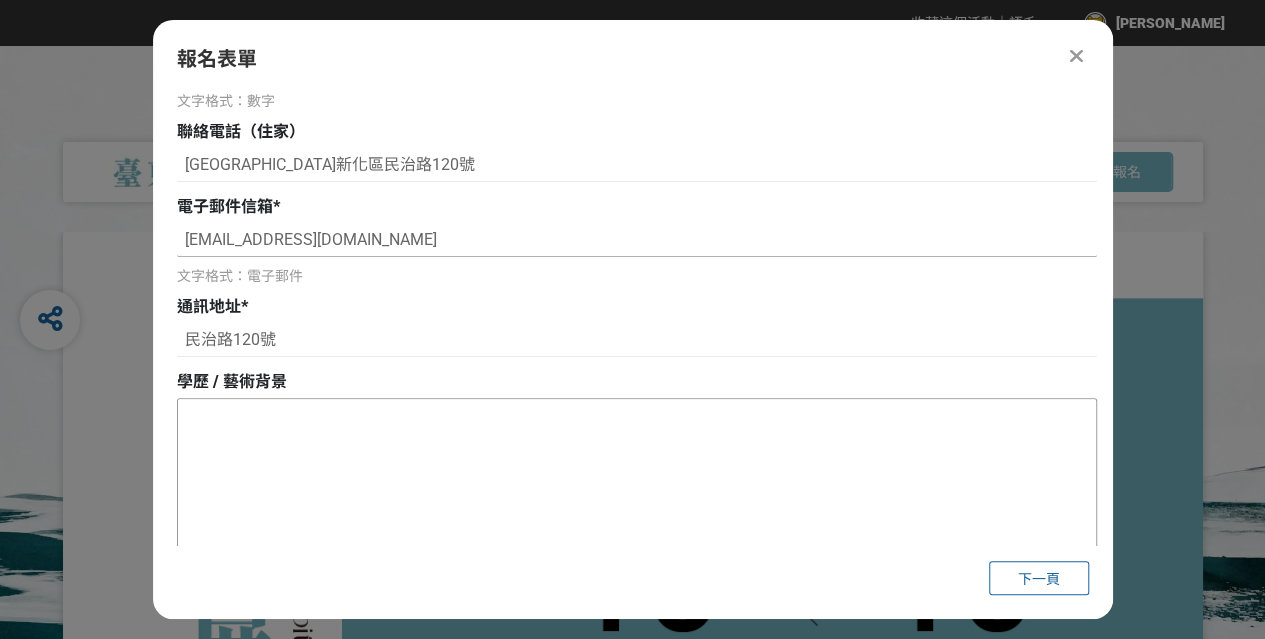 type on "[EMAIL_ADDRESS][DOMAIN_NAME]" 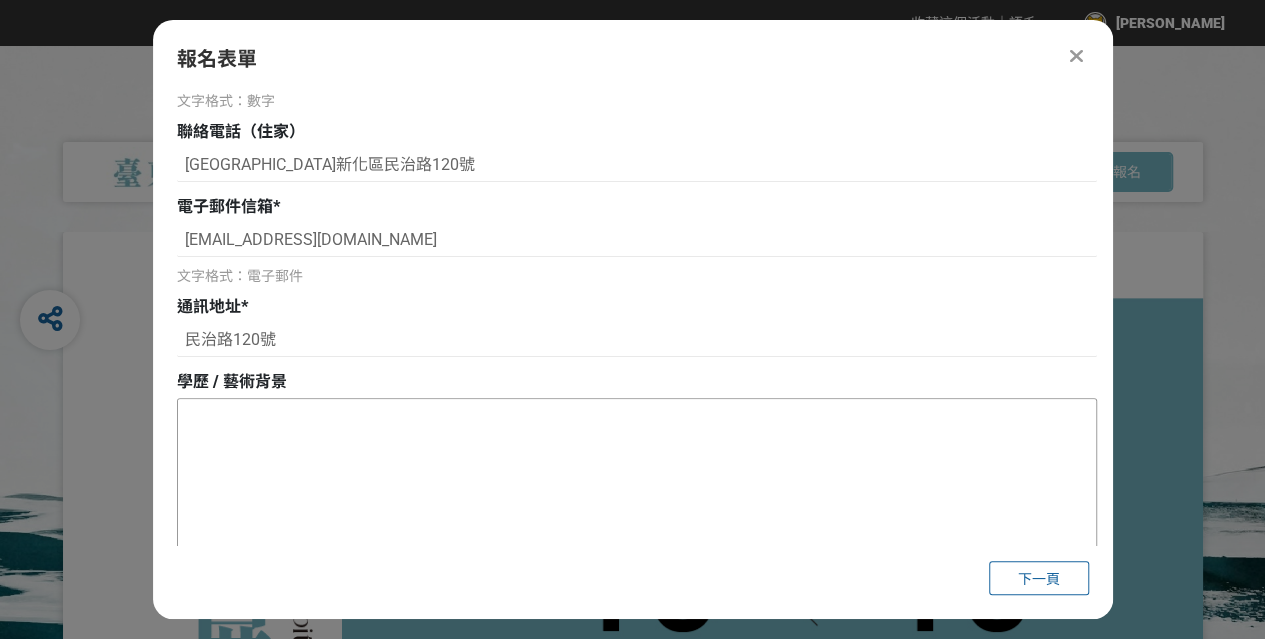 click at bounding box center (637, 499) 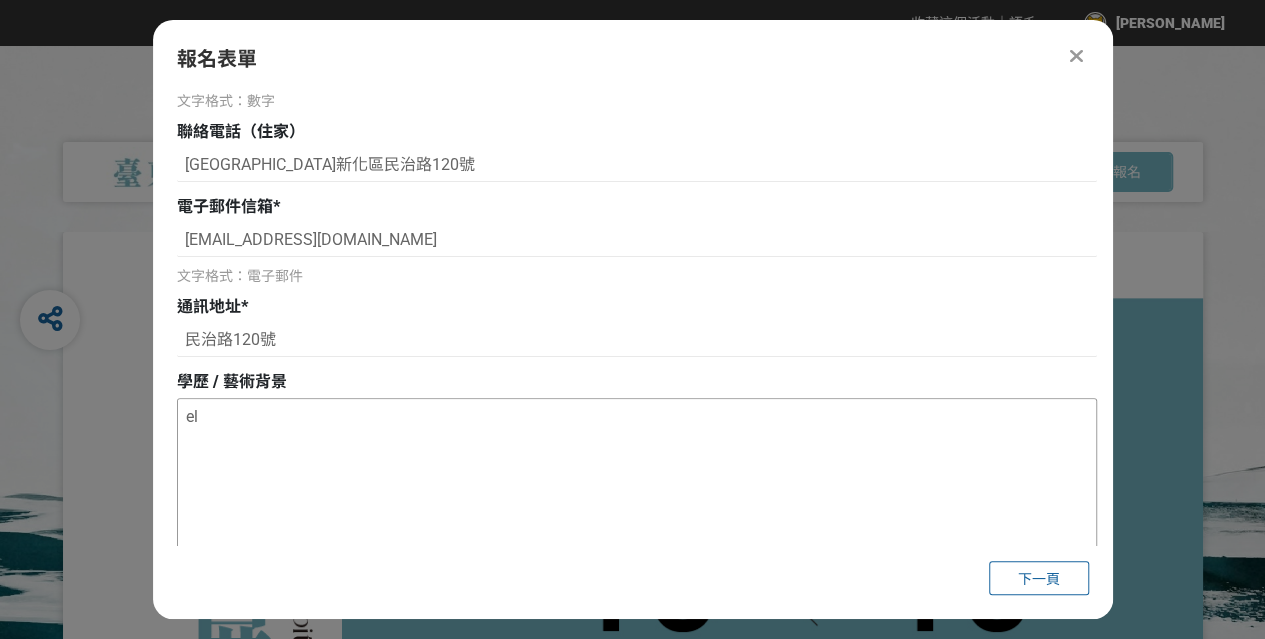 type on "e" 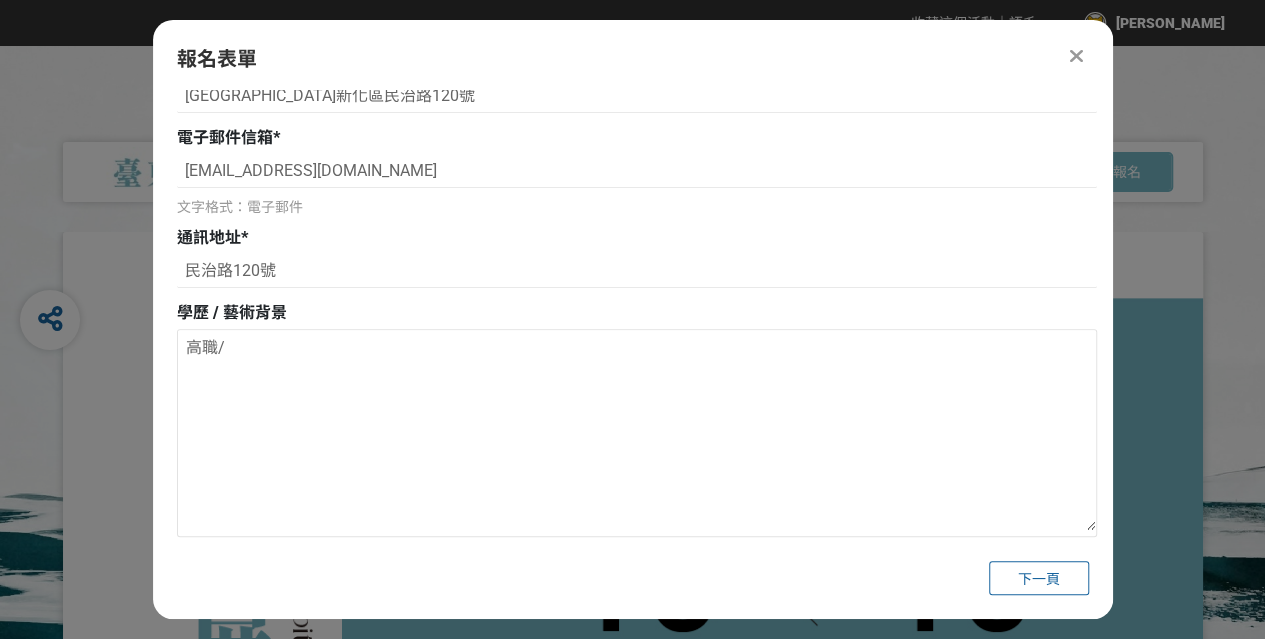 scroll, scrollTop: 482, scrollLeft: 0, axis: vertical 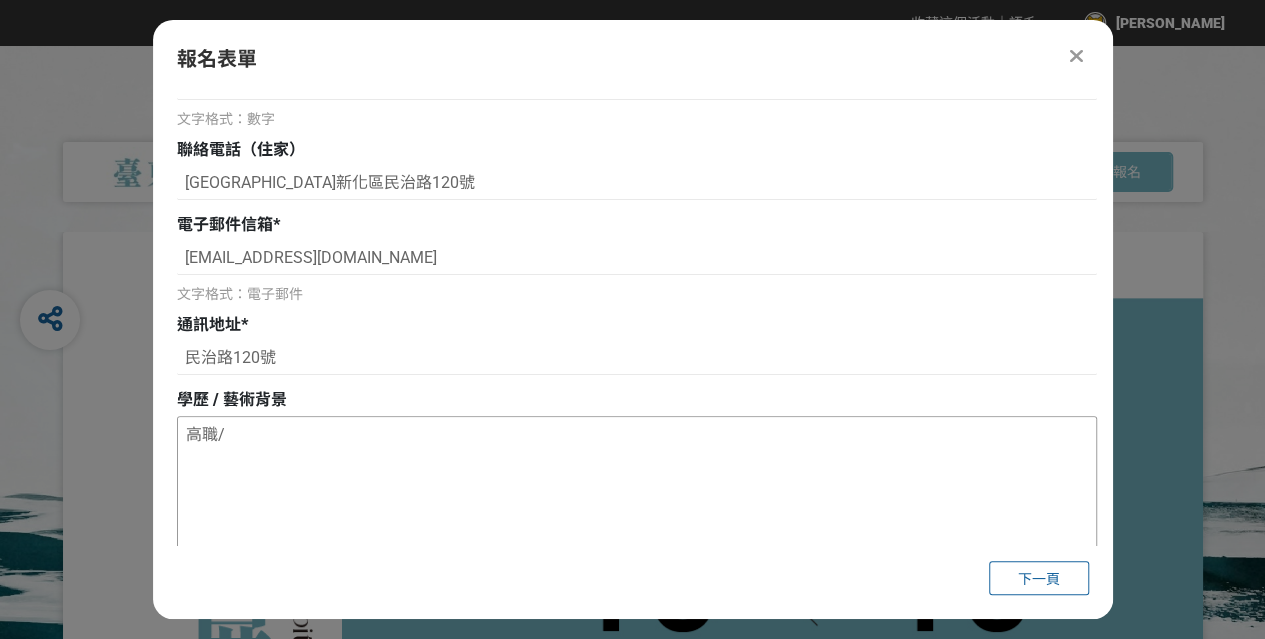 click on "高職/" at bounding box center [637, 517] 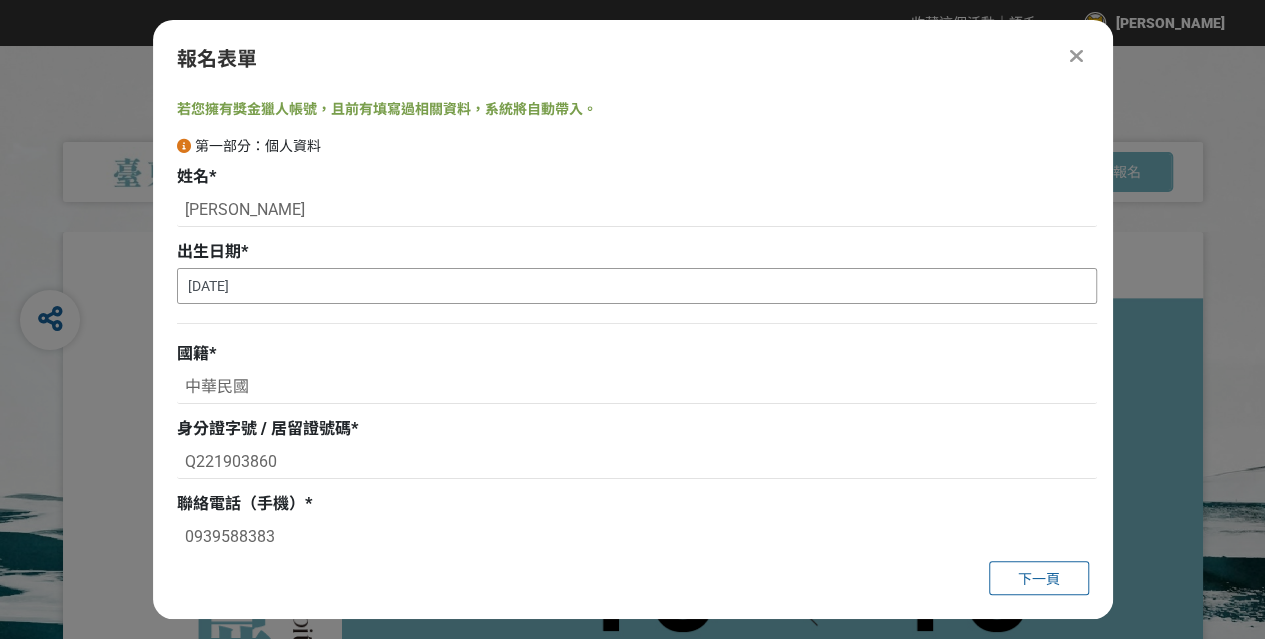 scroll, scrollTop: 0, scrollLeft: 0, axis: both 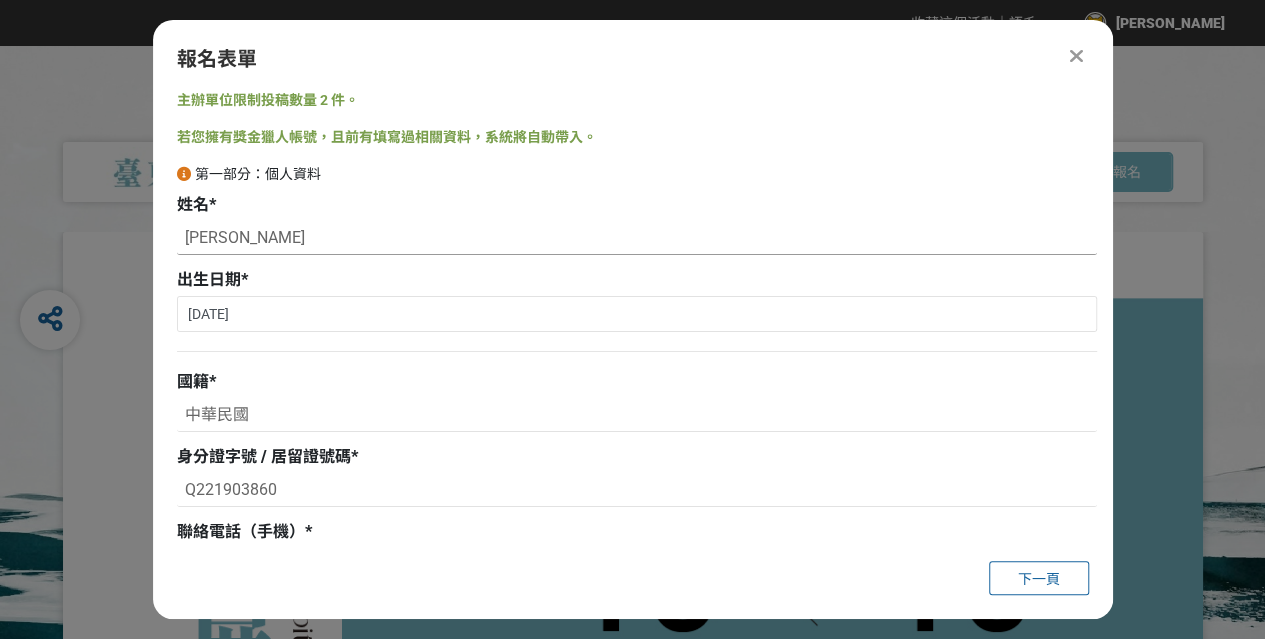 type on "高職/" 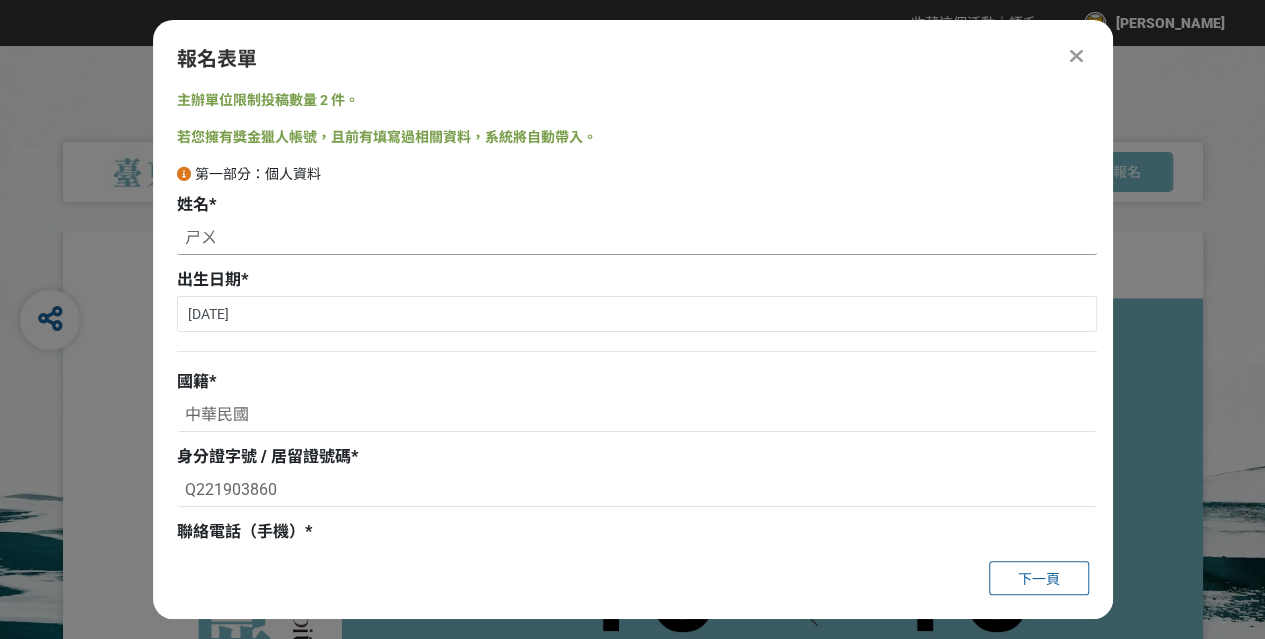 type on "淑" 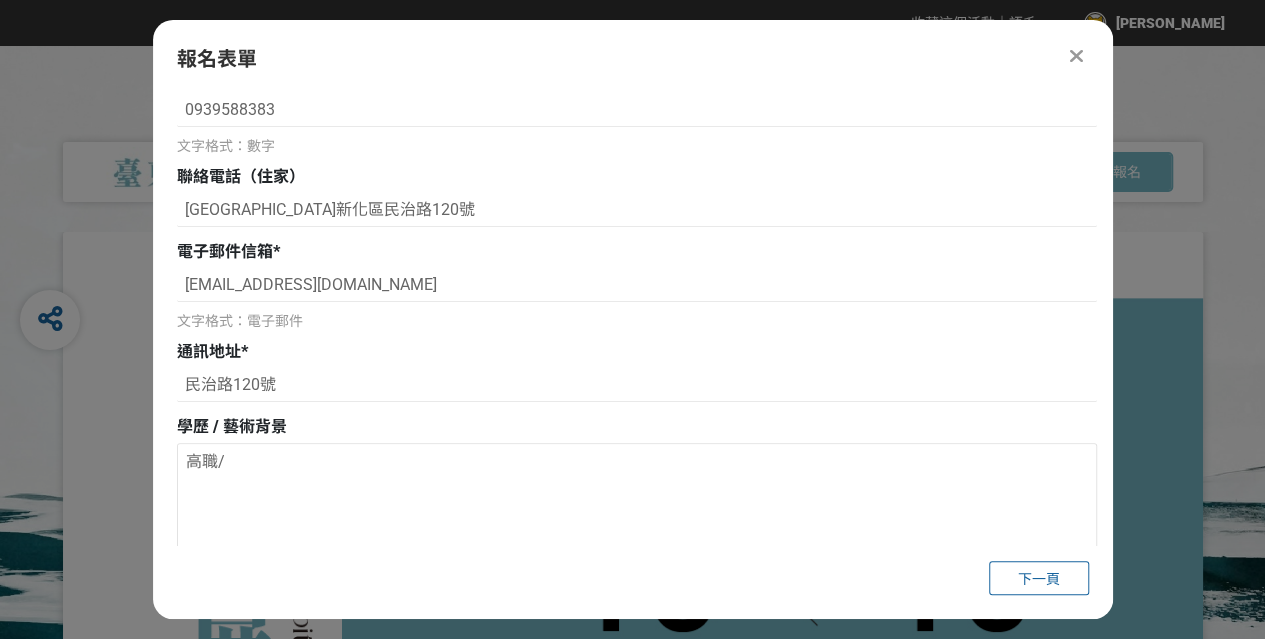 scroll, scrollTop: 500, scrollLeft: 0, axis: vertical 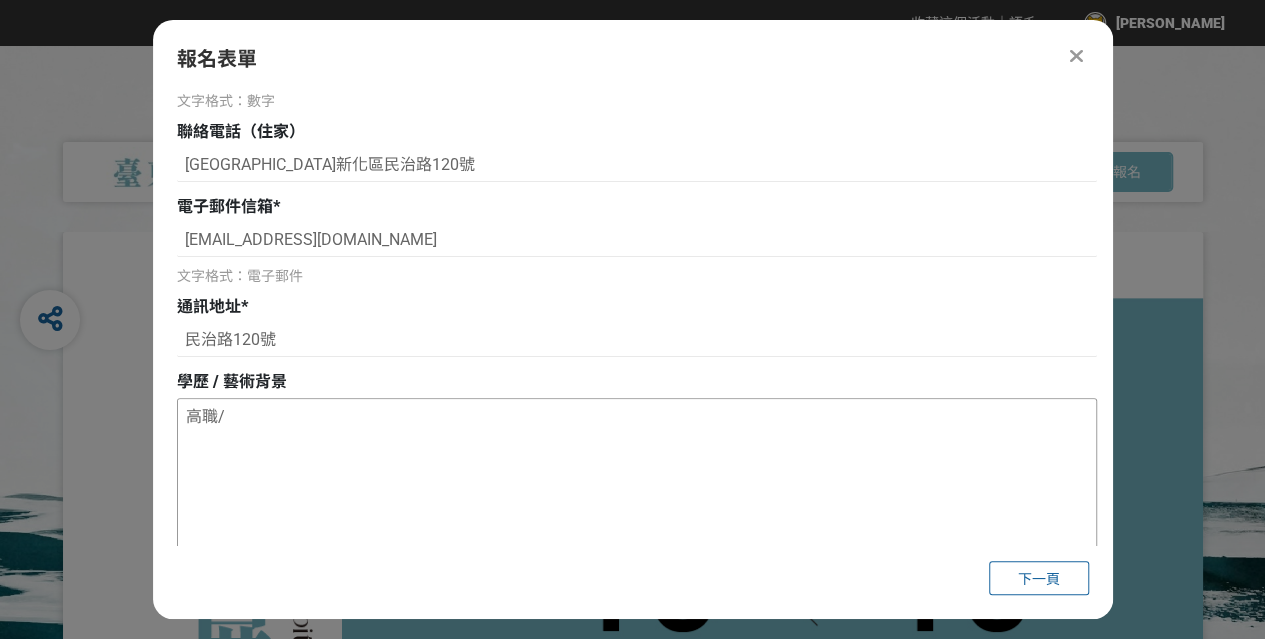 type on "高淑環" 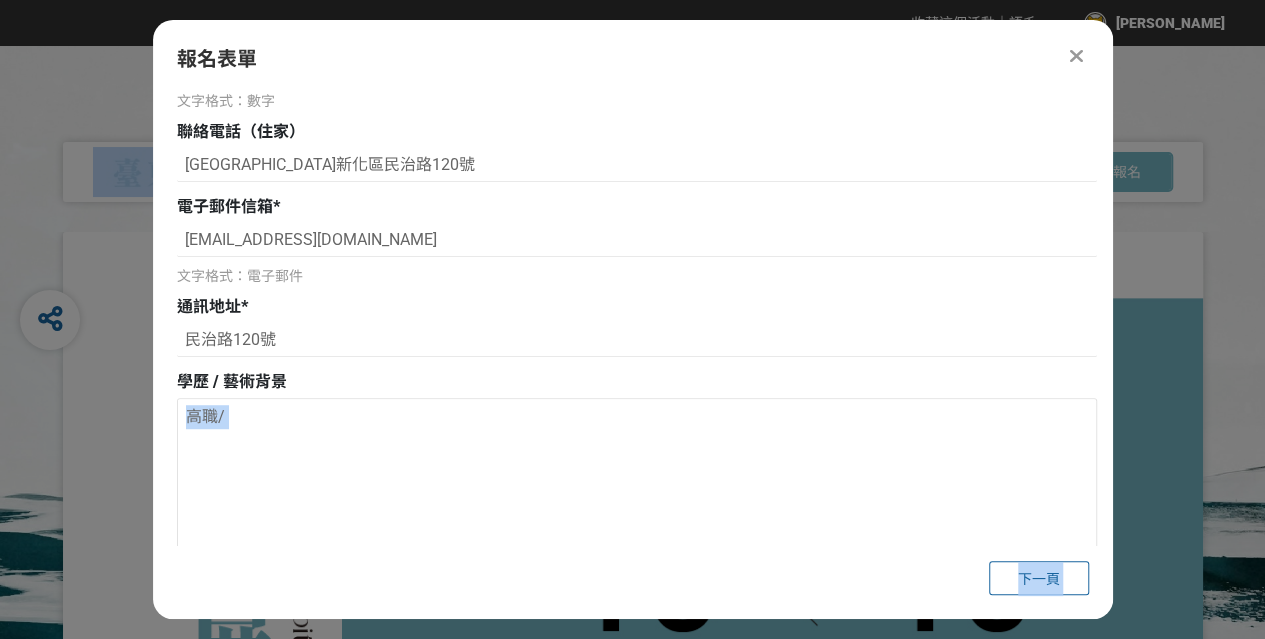 drag, startPoint x: 288, startPoint y: 375, endPoint x: 96, endPoint y: 375, distance: 192 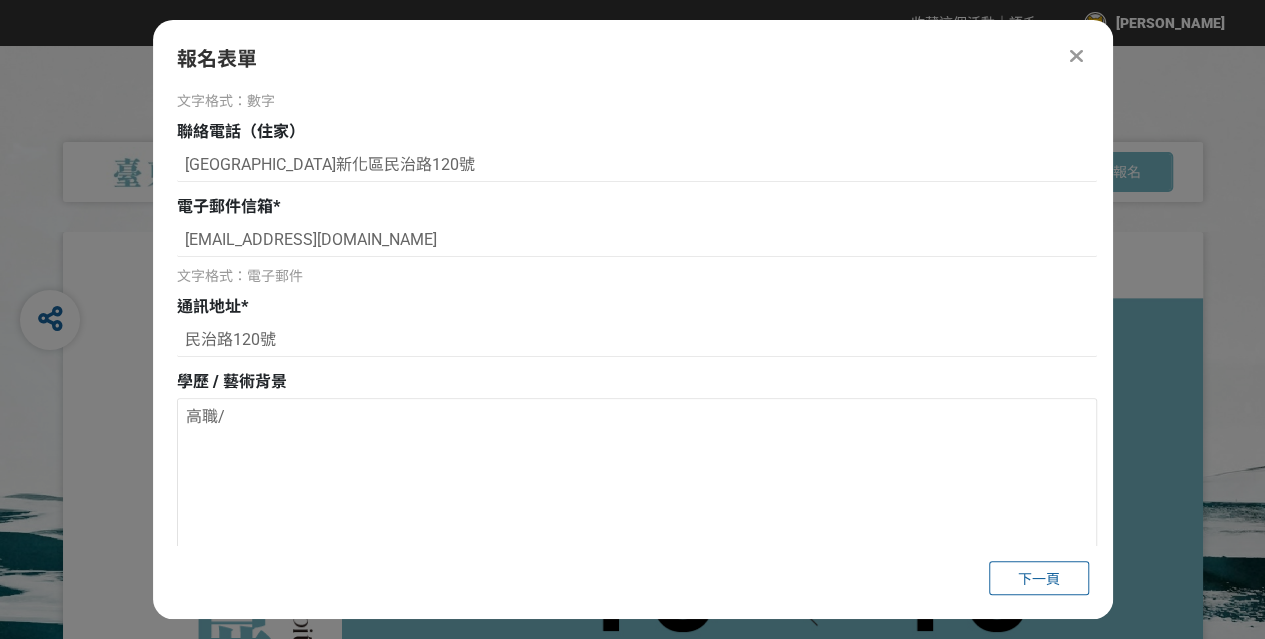click on "學歷 / 藝術背景" at bounding box center (232, 381) 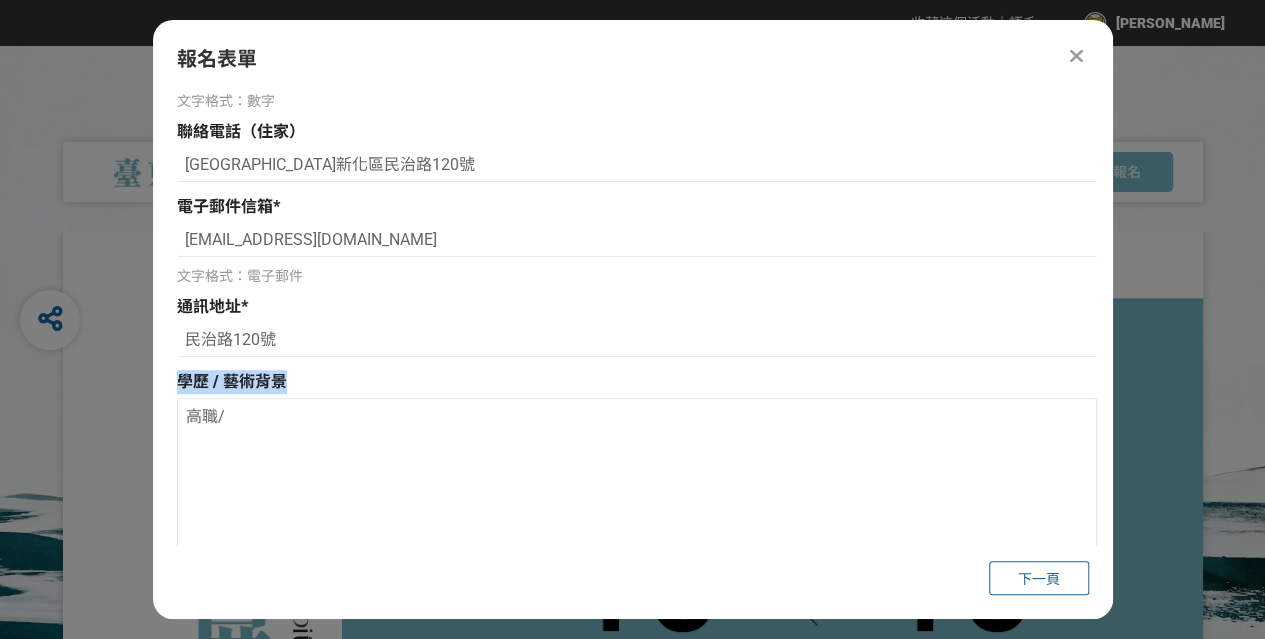 drag, startPoint x: 286, startPoint y: 376, endPoint x: 171, endPoint y: 376, distance: 115 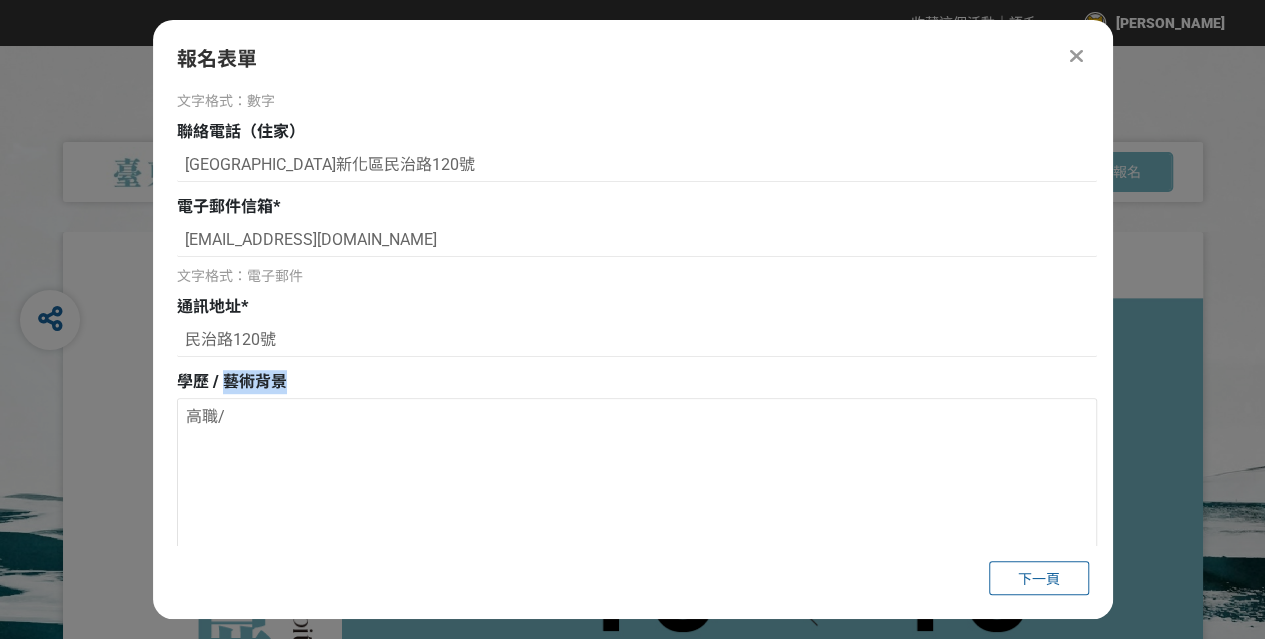 drag, startPoint x: 286, startPoint y: 381, endPoint x: 220, endPoint y: 381, distance: 66 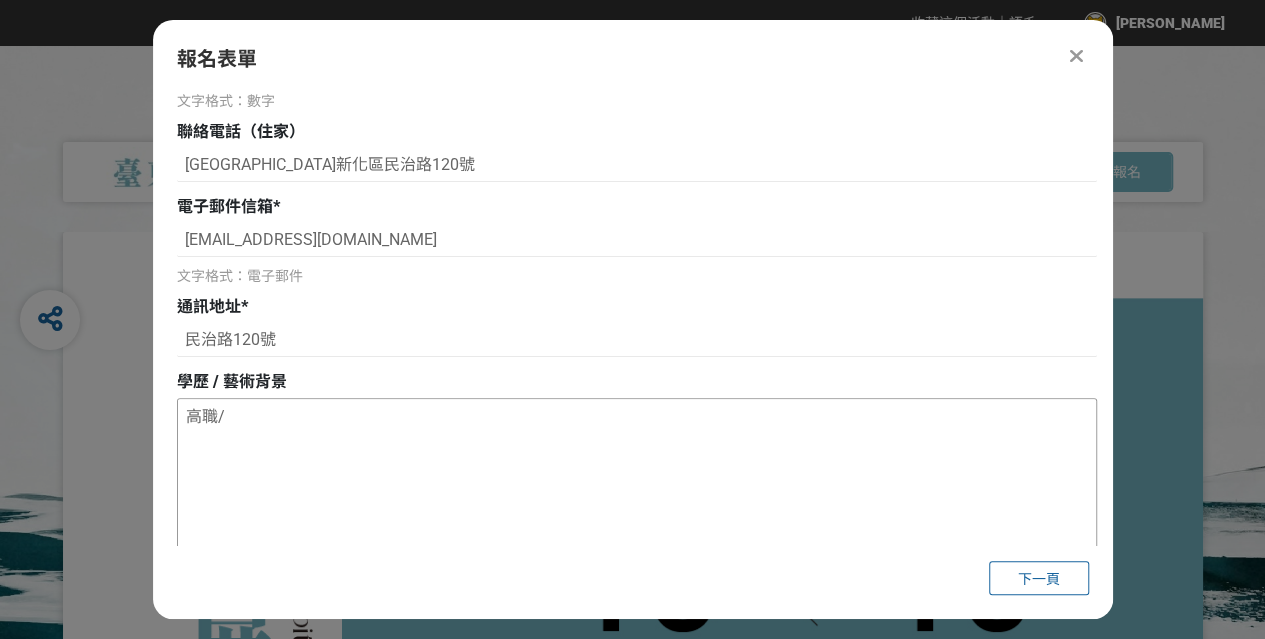 click on "高職/" at bounding box center [637, 499] 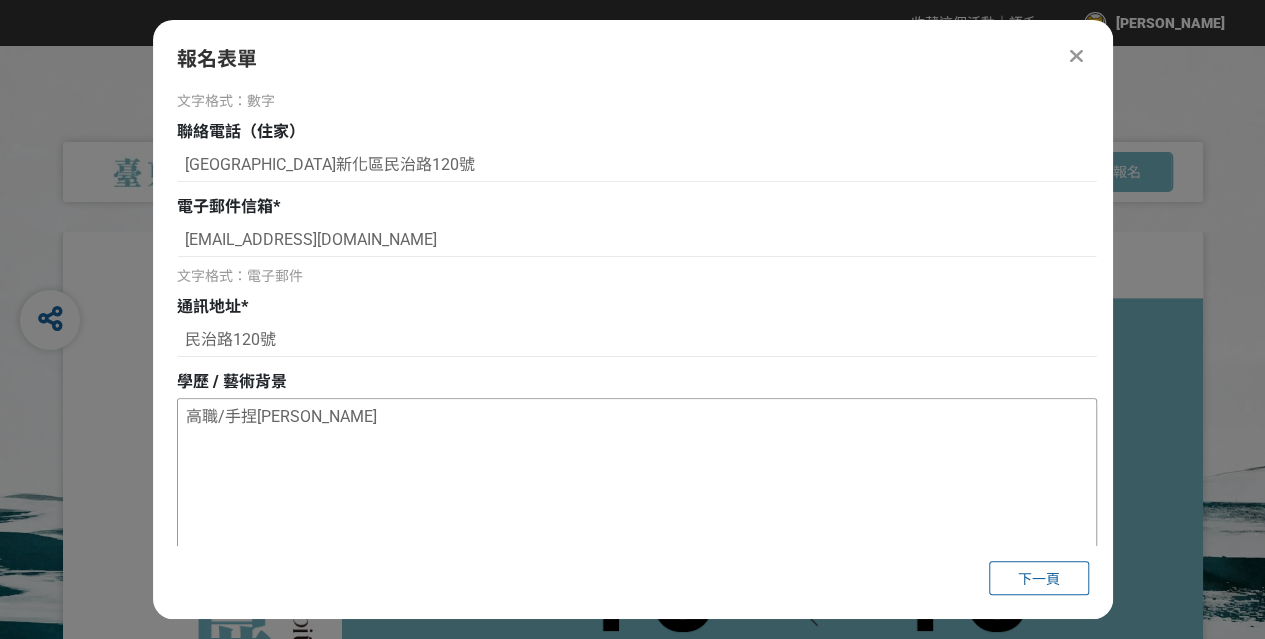 click on "高職/手捏陶" at bounding box center [637, 499] 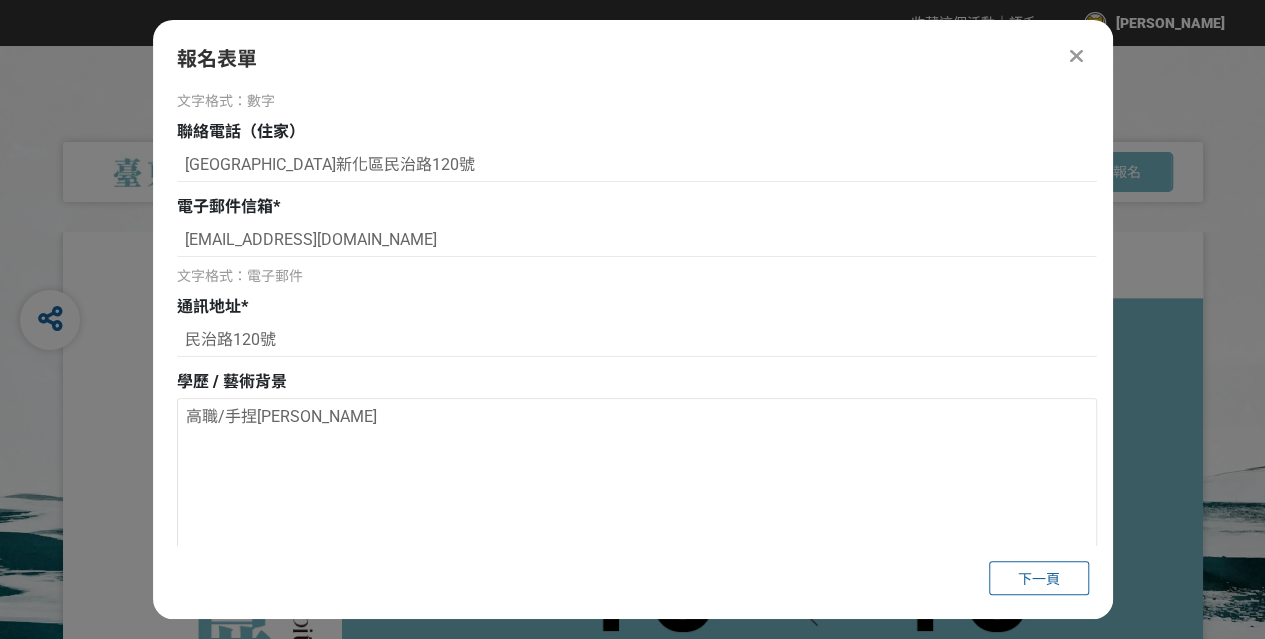 type on "高職/手捏陶" 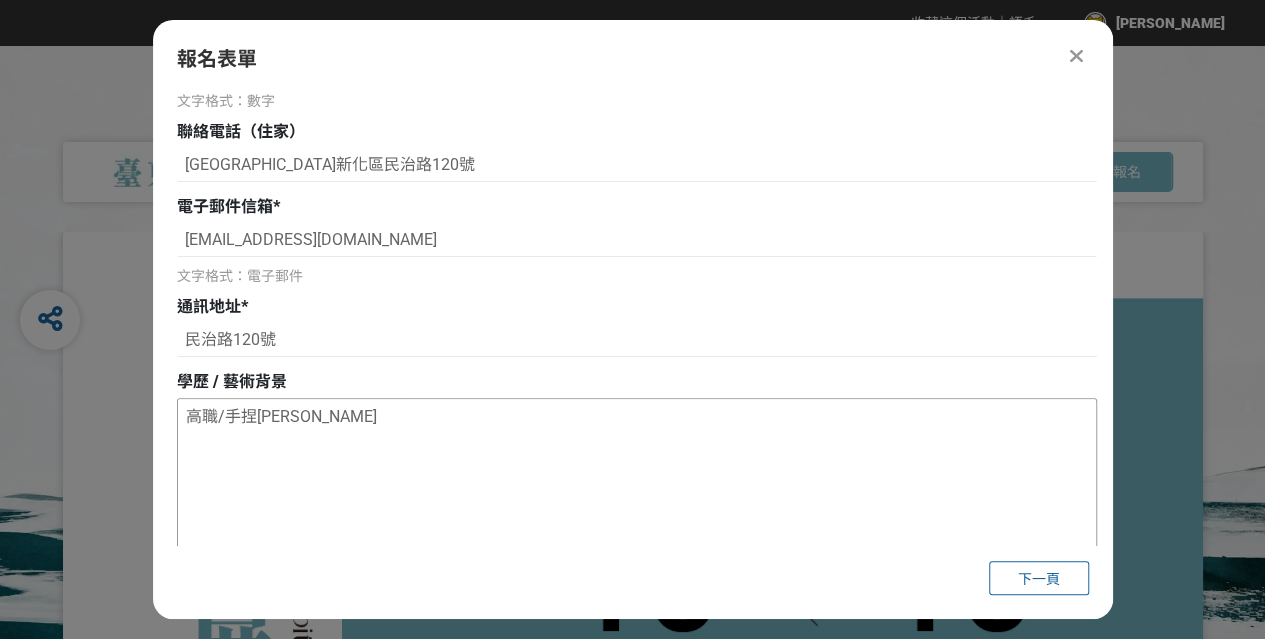 click on "高職/手捏陶" at bounding box center [637, 499] 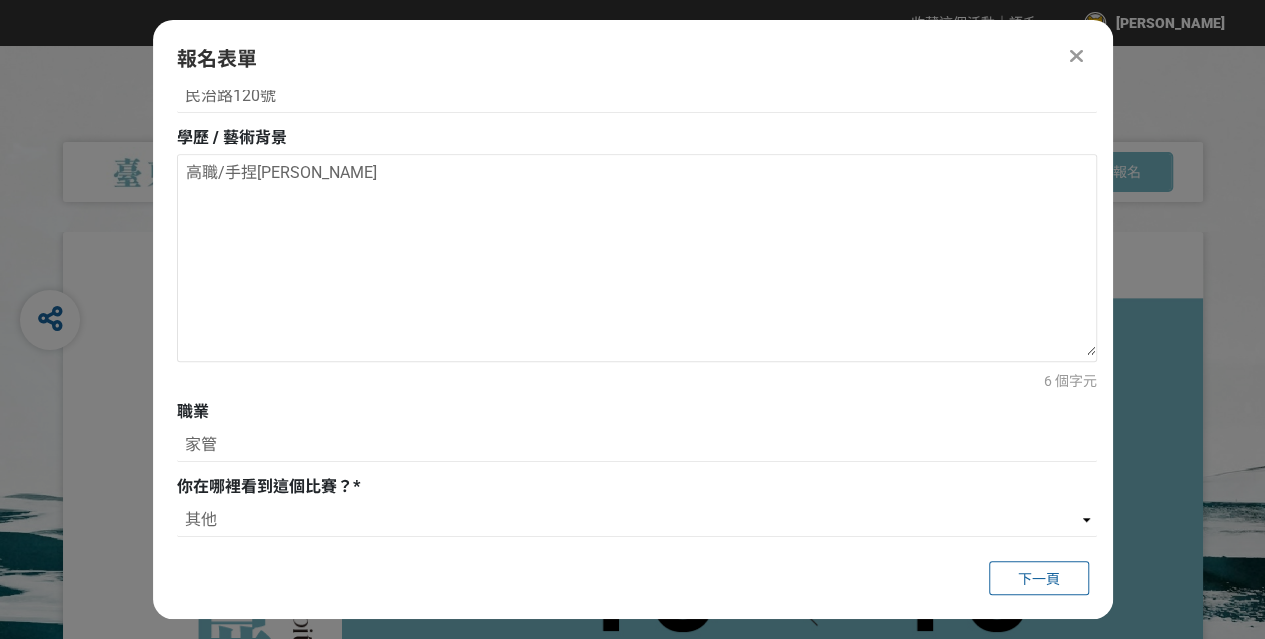 scroll, scrollTop: 782, scrollLeft: 0, axis: vertical 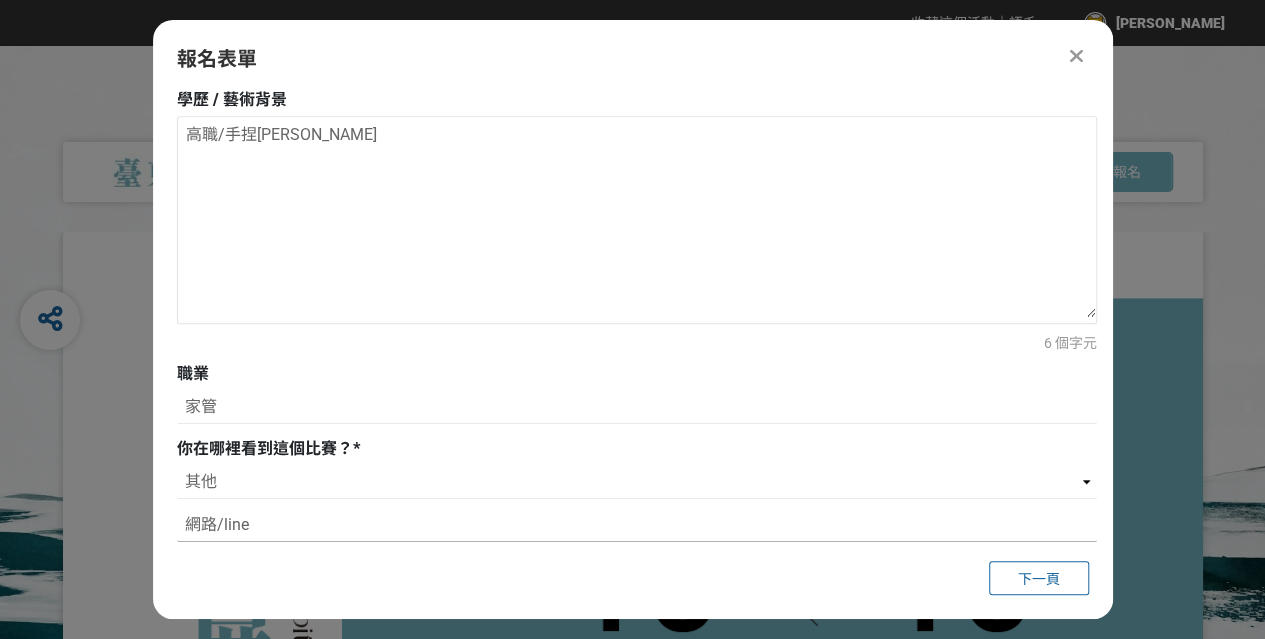 click on "網路/line" at bounding box center (637, 525) 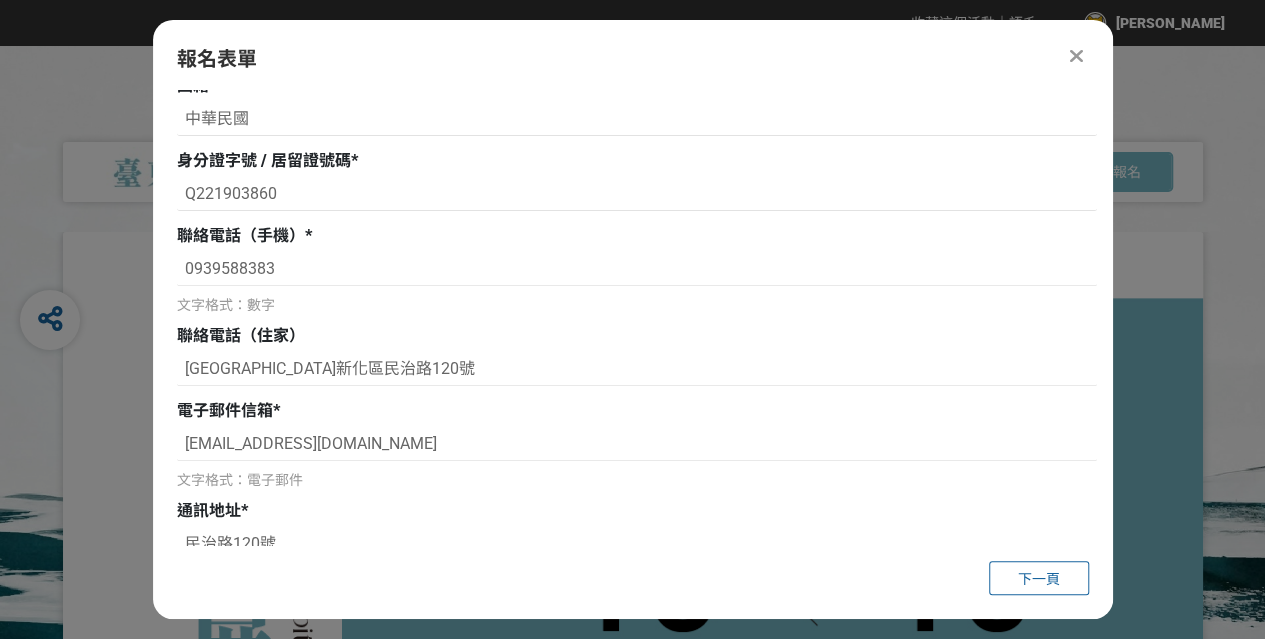scroll, scrollTop: 300, scrollLeft: 0, axis: vertical 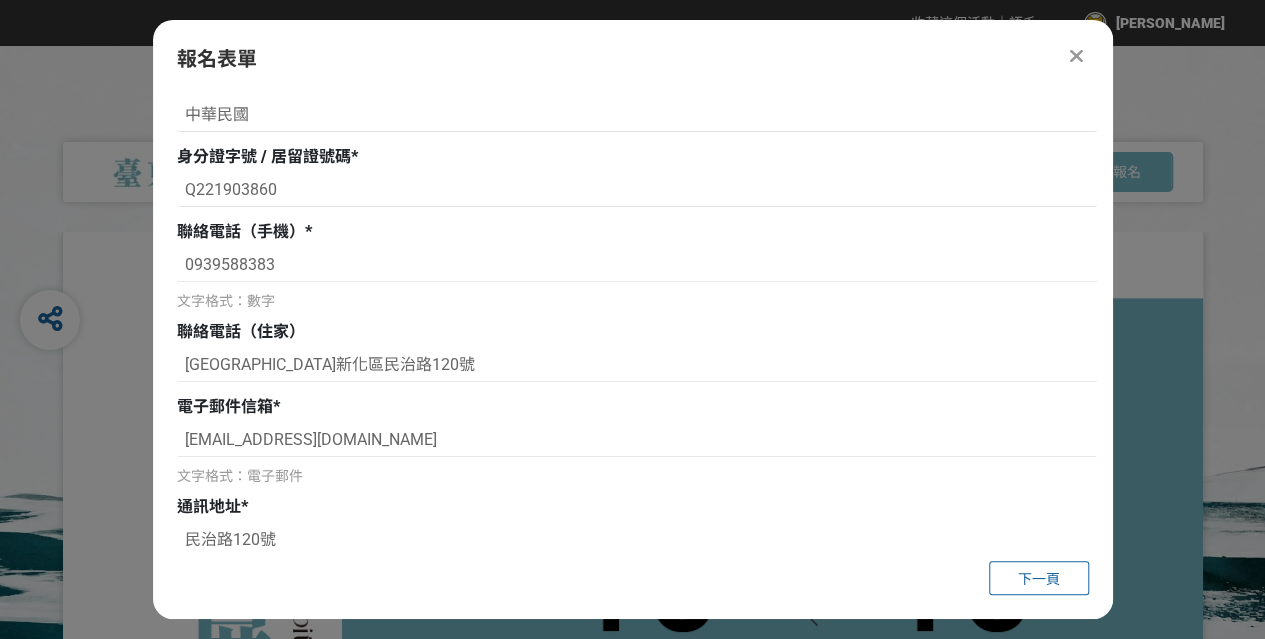 click on "文字格式：數字" at bounding box center [226, 301] 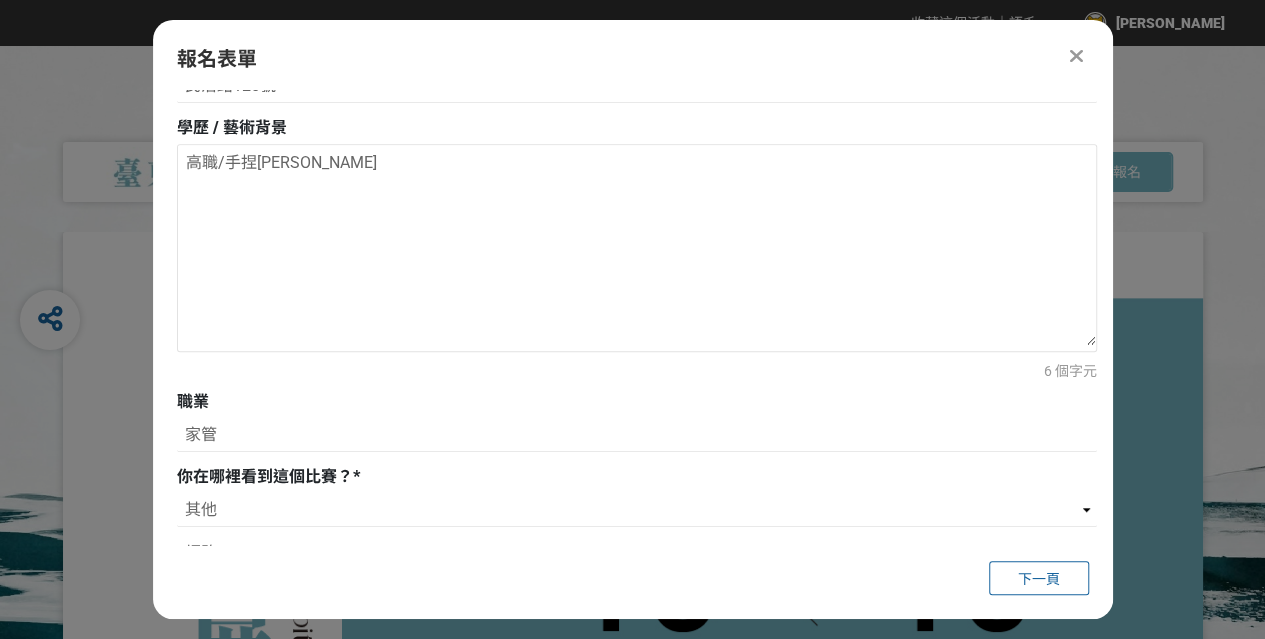 scroll, scrollTop: 782, scrollLeft: 0, axis: vertical 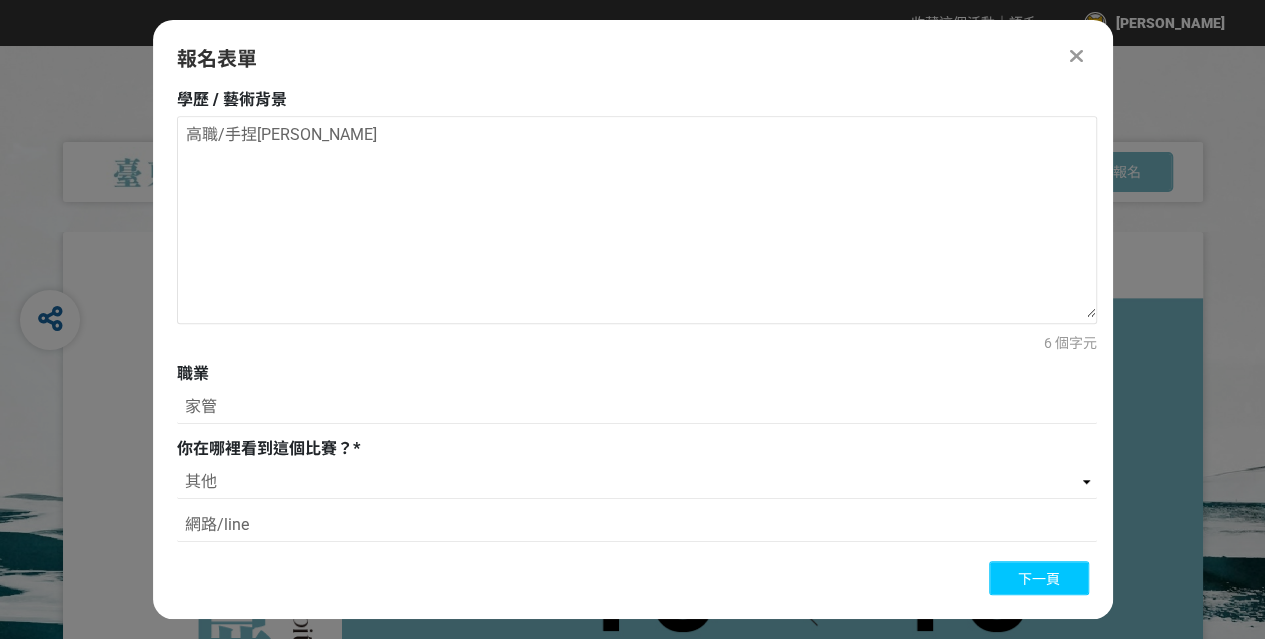 drag, startPoint x: 1018, startPoint y: 571, endPoint x: 1014, endPoint y: 561, distance: 10.770329 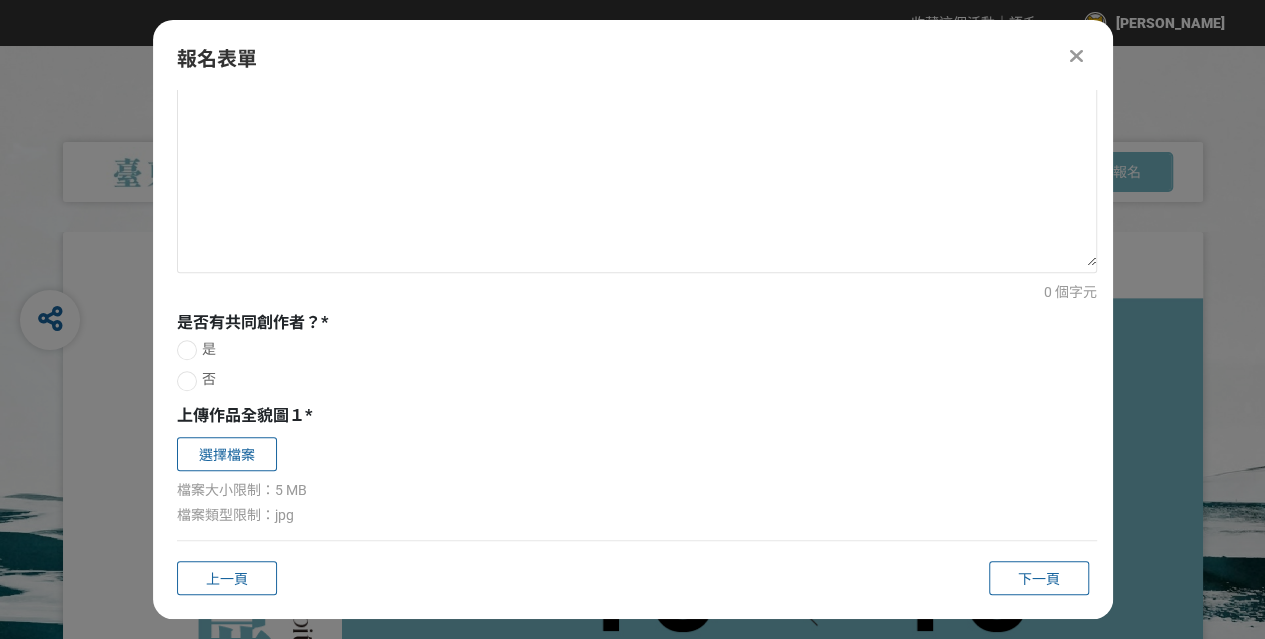 click at bounding box center (187, 381) 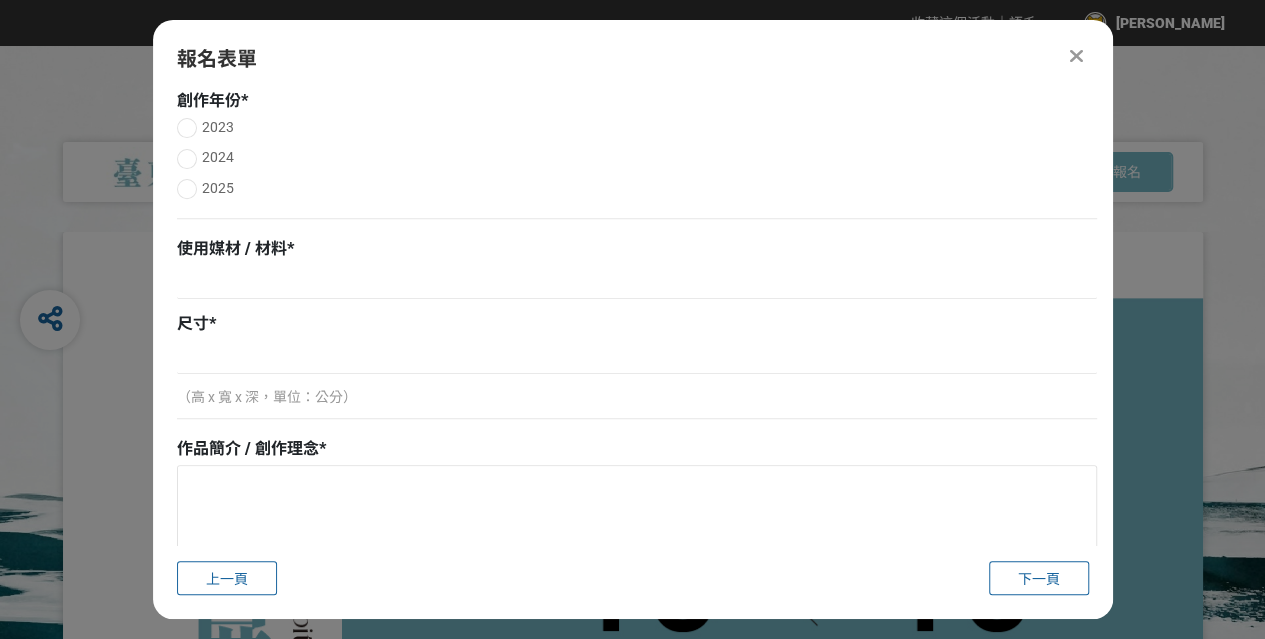 scroll, scrollTop: 0, scrollLeft: 0, axis: both 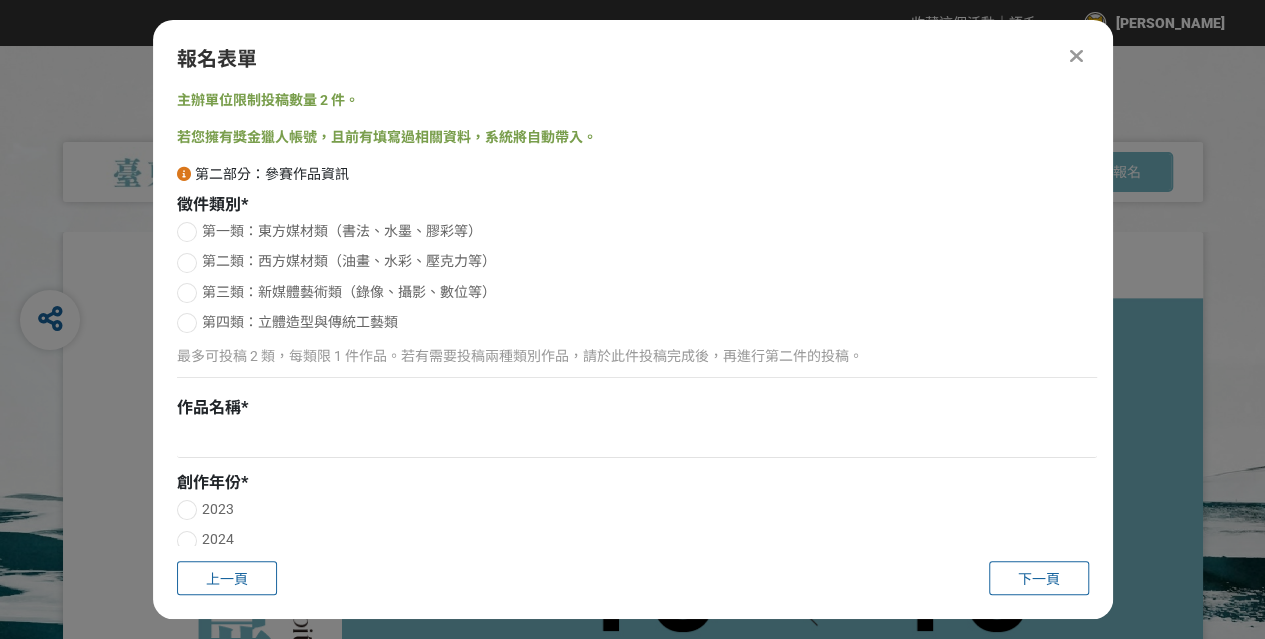 click at bounding box center (187, 323) 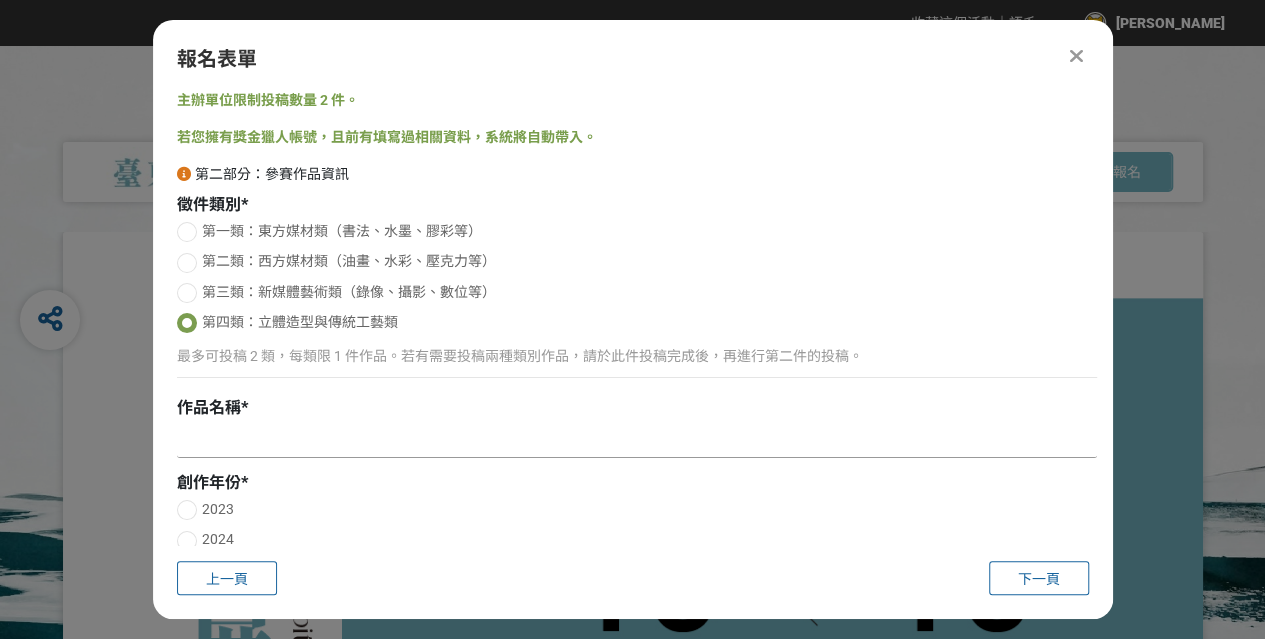click at bounding box center [637, 441] 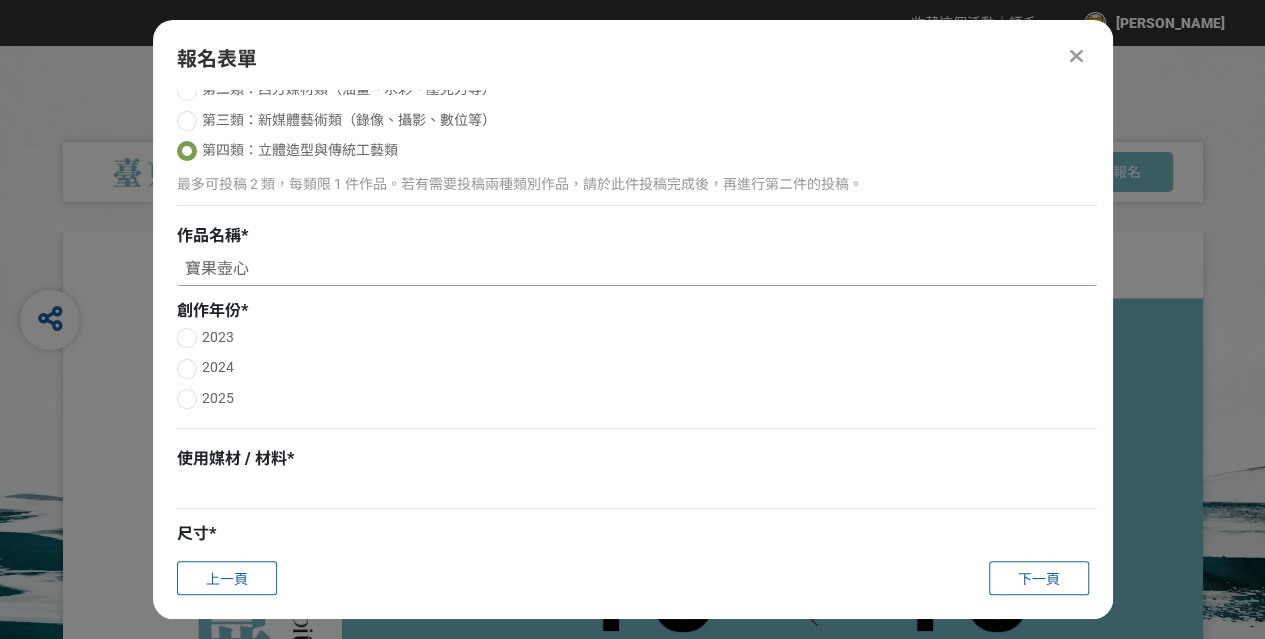 scroll, scrollTop: 200, scrollLeft: 0, axis: vertical 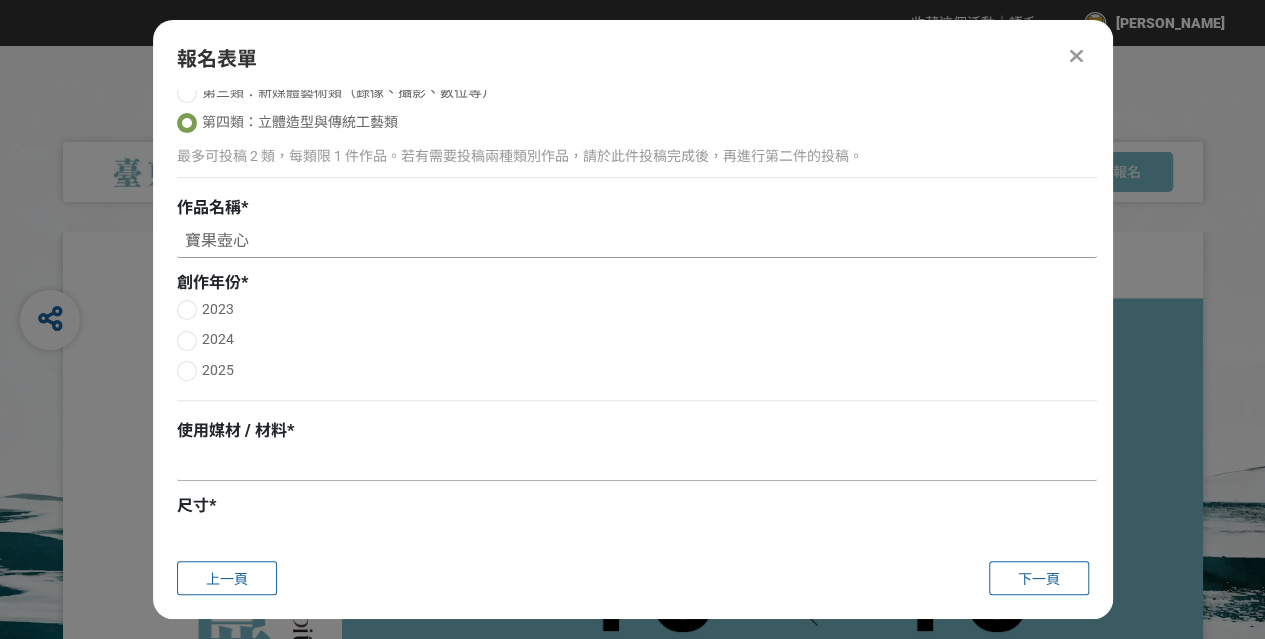 type on "寶果壺心" 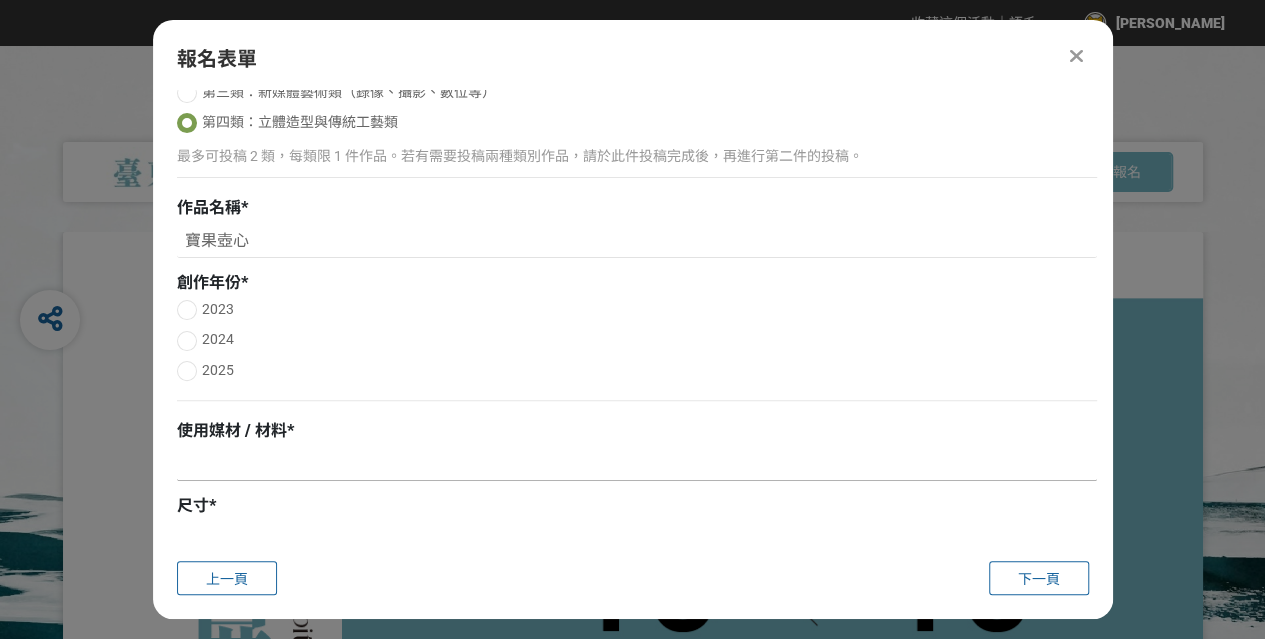 click at bounding box center (637, 464) 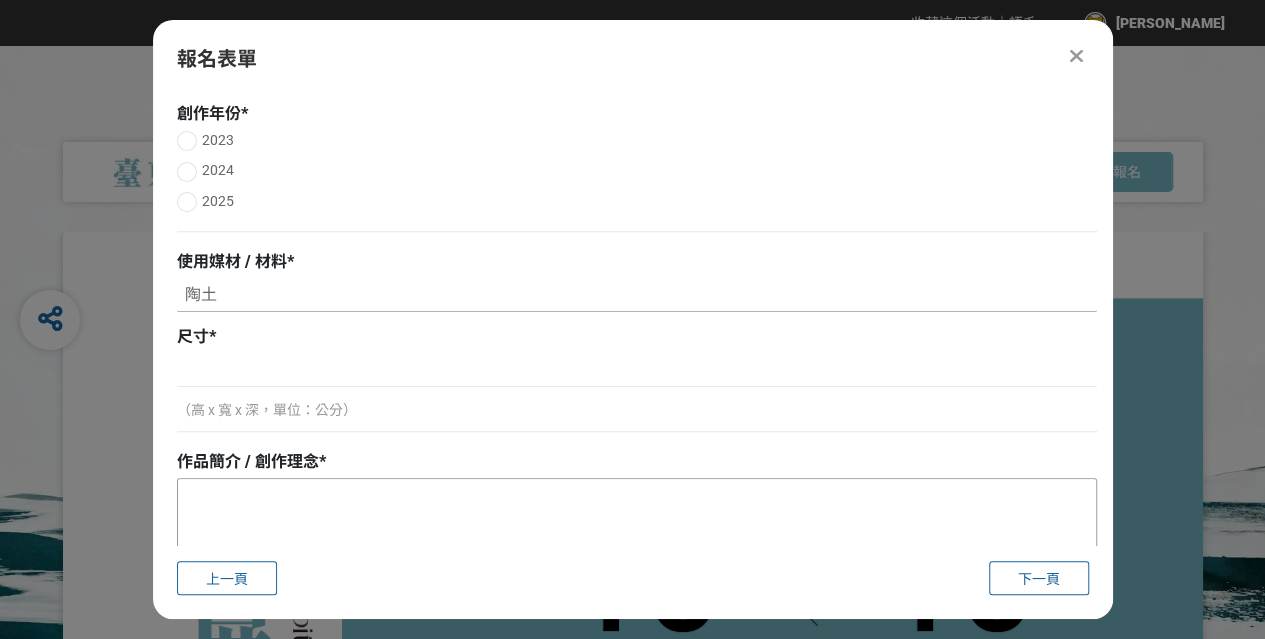 scroll, scrollTop: 400, scrollLeft: 0, axis: vertical 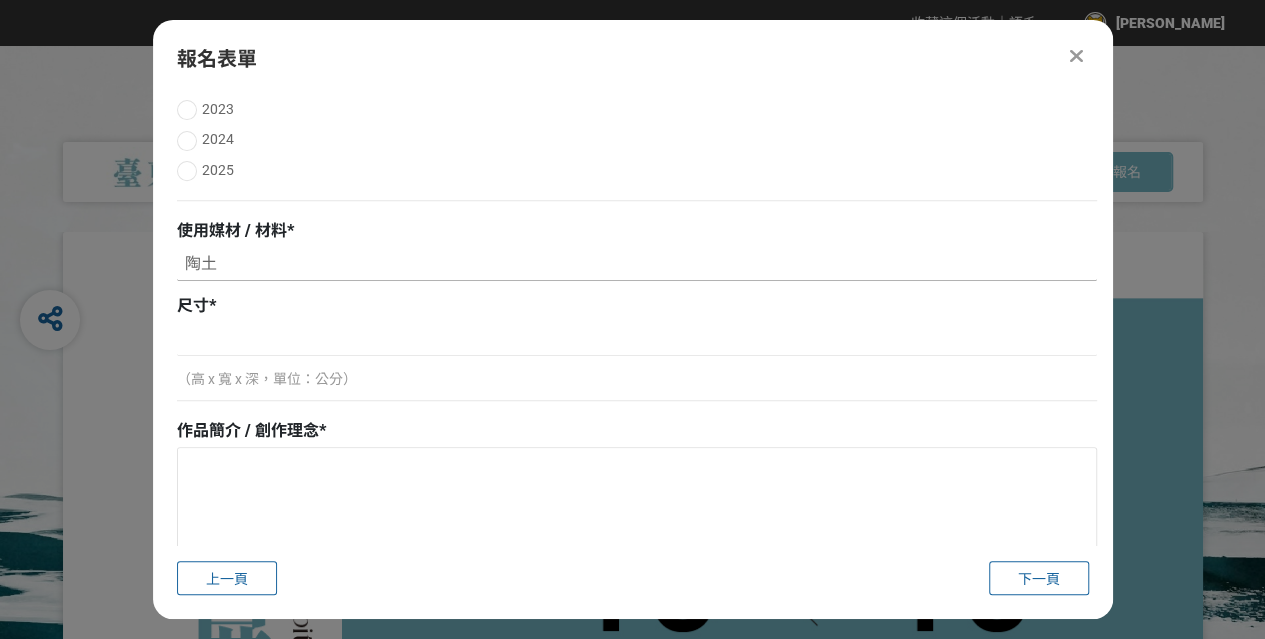 type on "陶土" 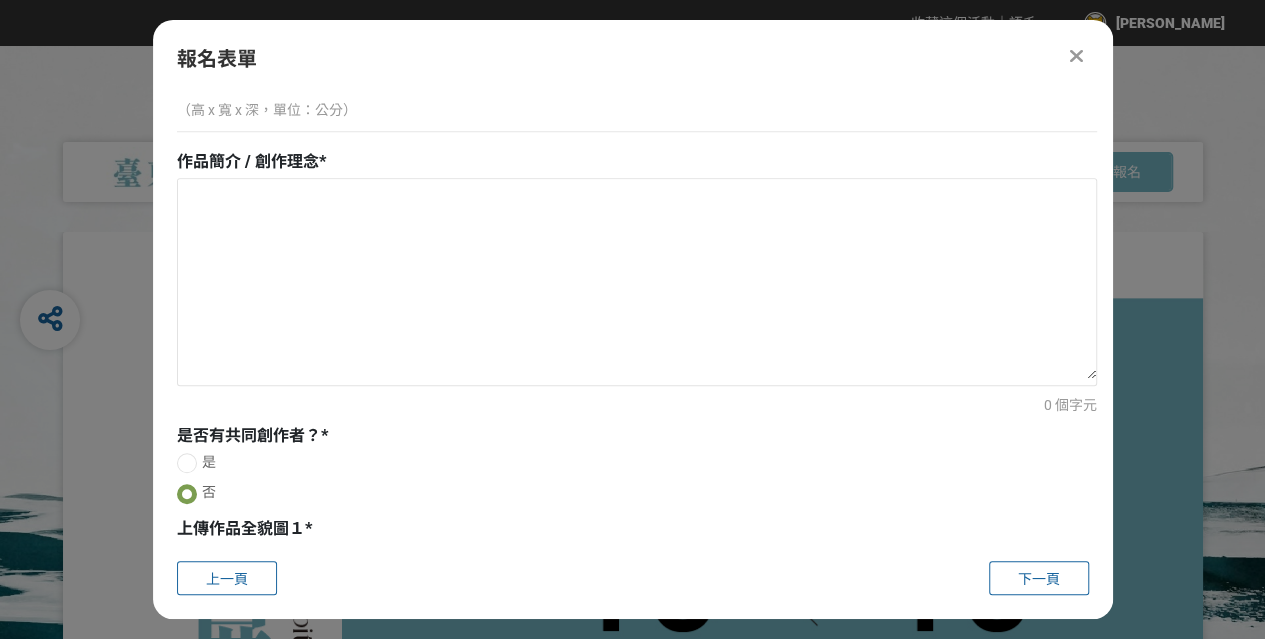 scroll, scrollTop: 700, scrollLeft: 0, axis: vertical 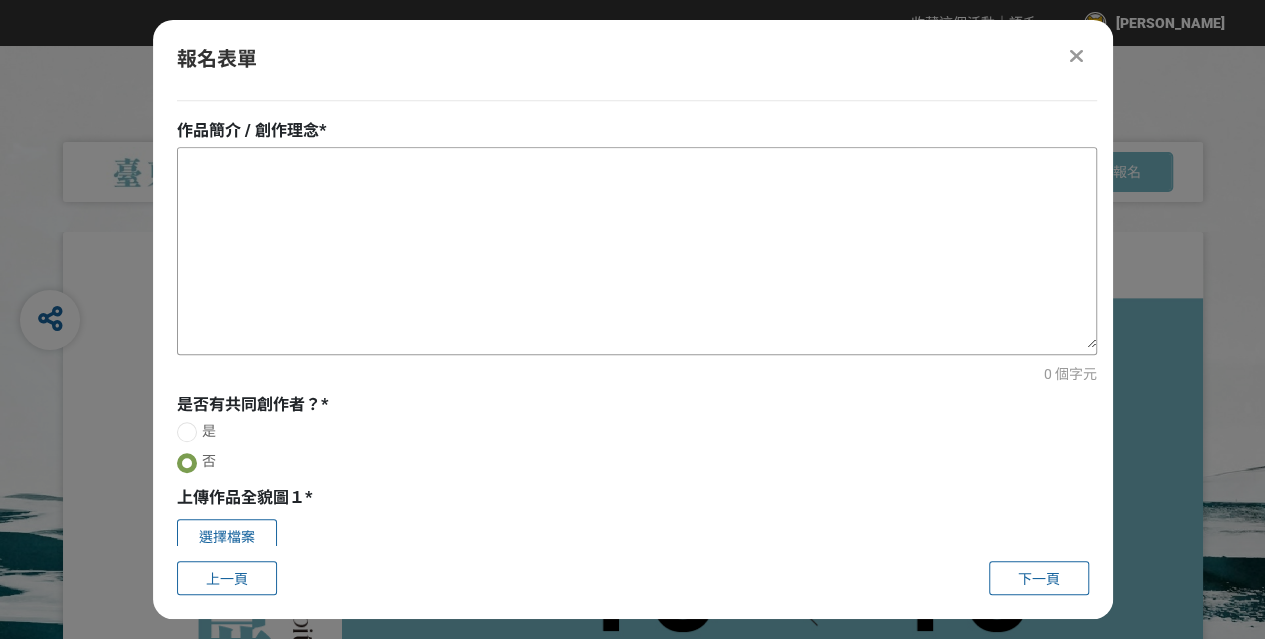 click at bounding box center (637, 248) 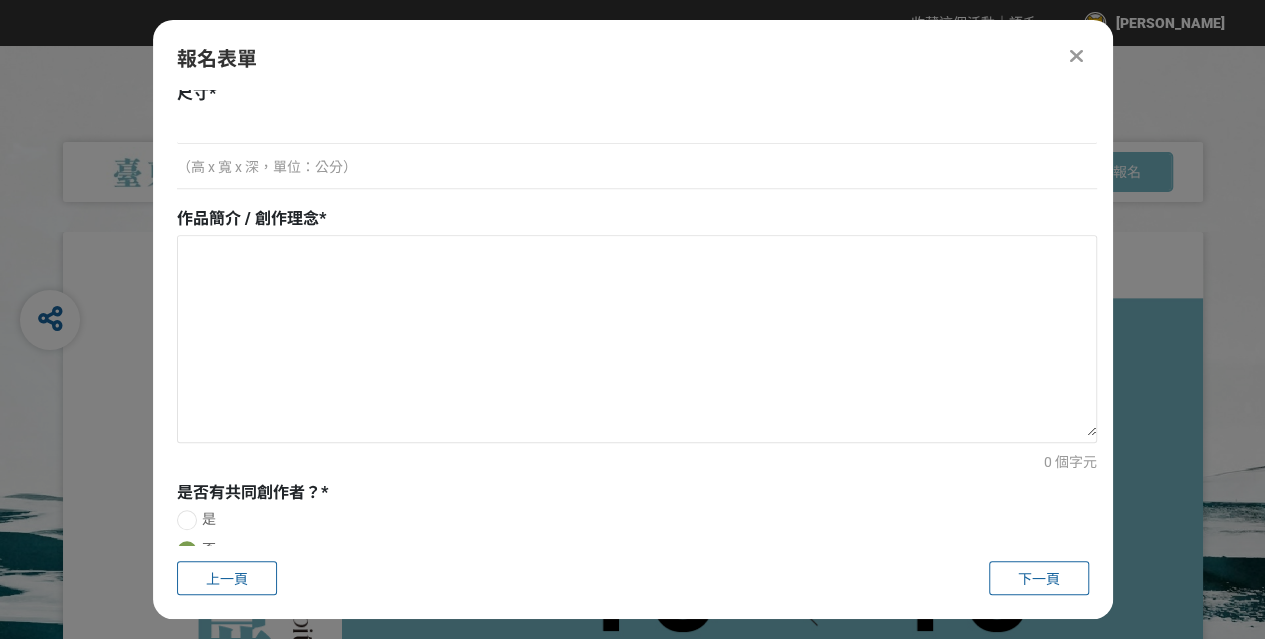 scroll, scrollTop: 585, scrollLeft: 0, axis: vertical 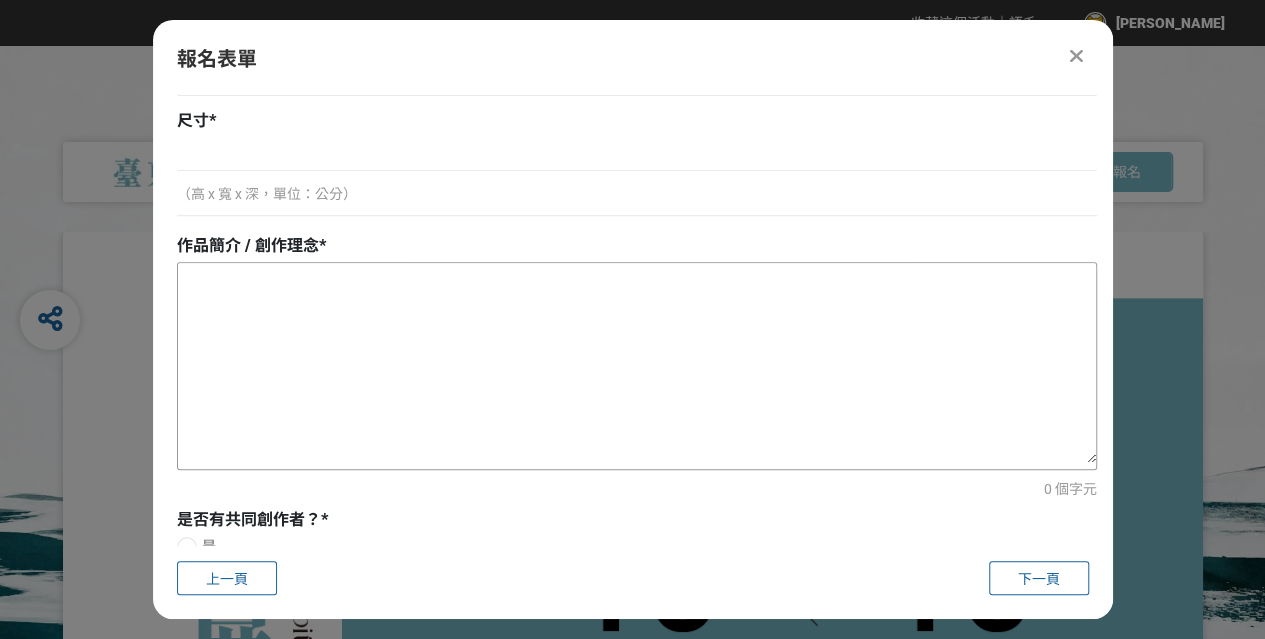 click at bounding box center [637, 363] 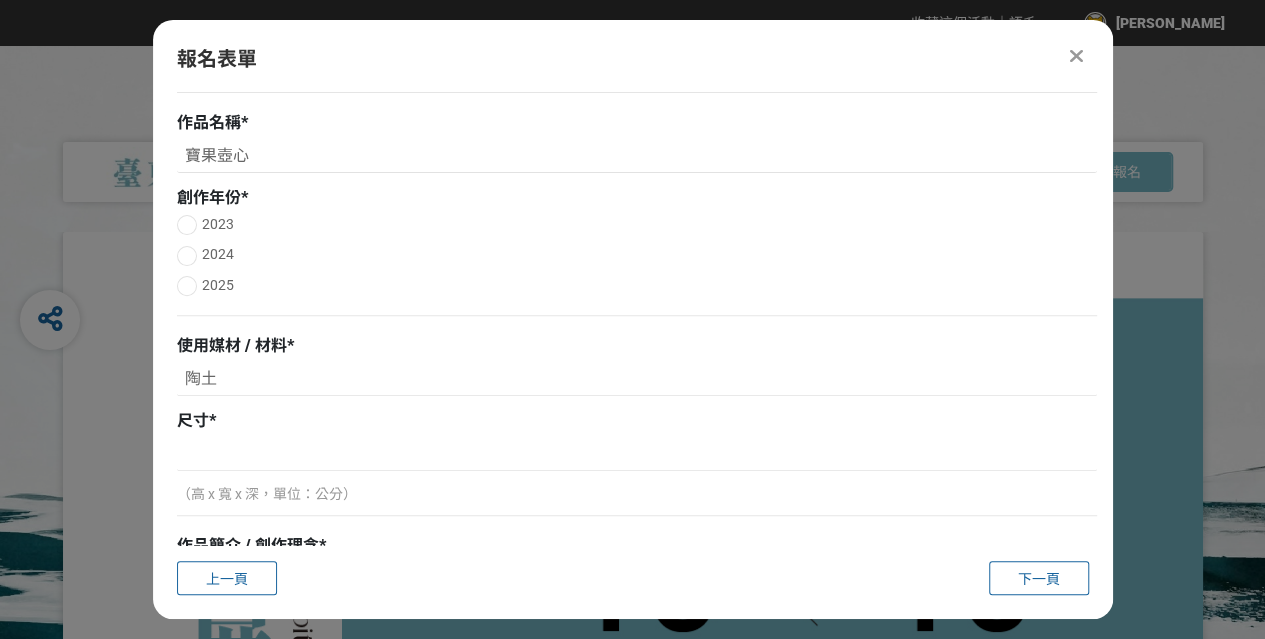 click on "2024" at bounding box center [637, 254] 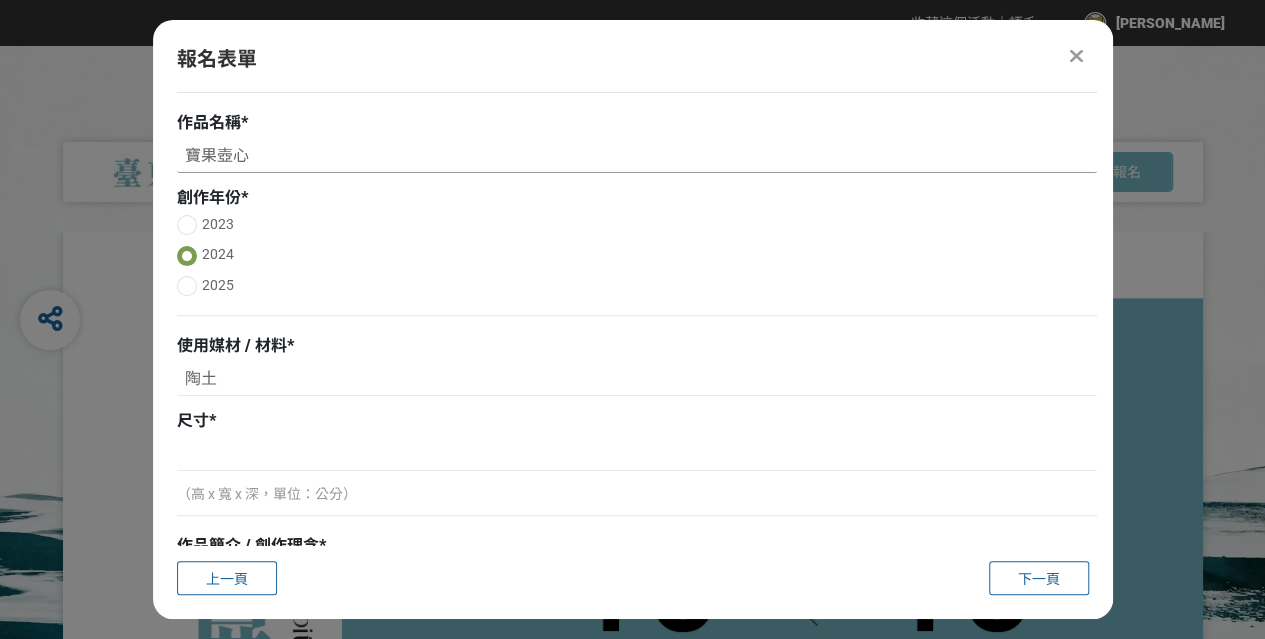 drag, startPoint x: 270, startPoint y: 159, endPoint x: 158, endPoint y: 154, distance: 112.11155 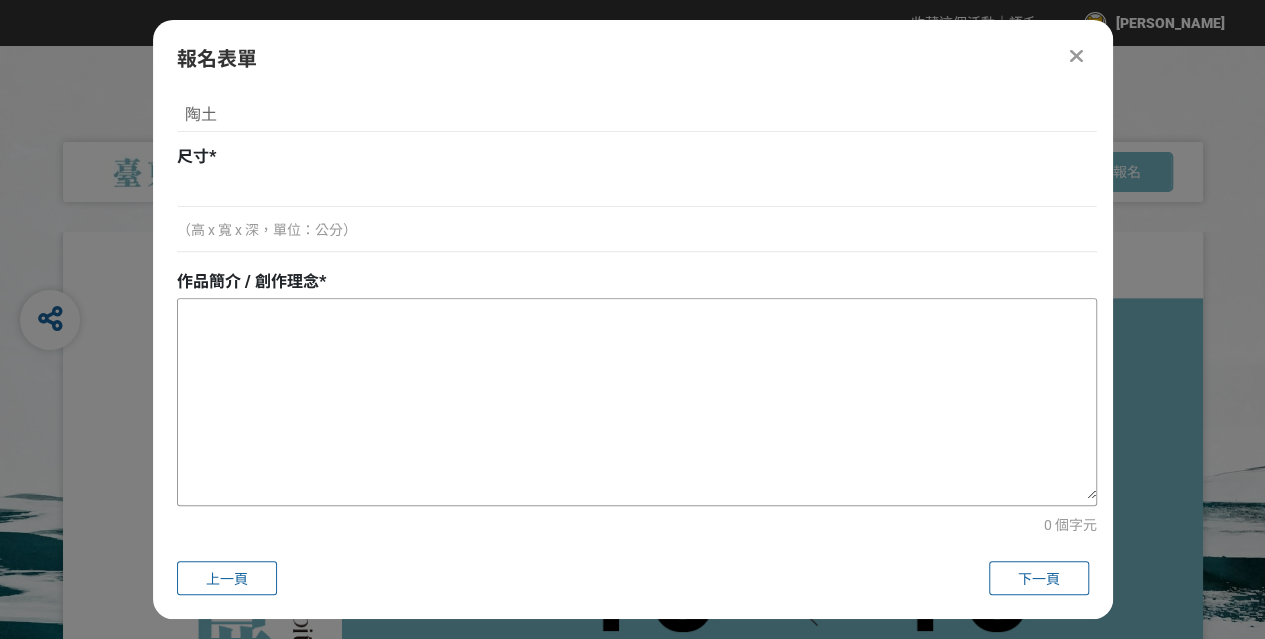 scroll, scrollTop: 585, scrollLeft: 0, axis: vertical 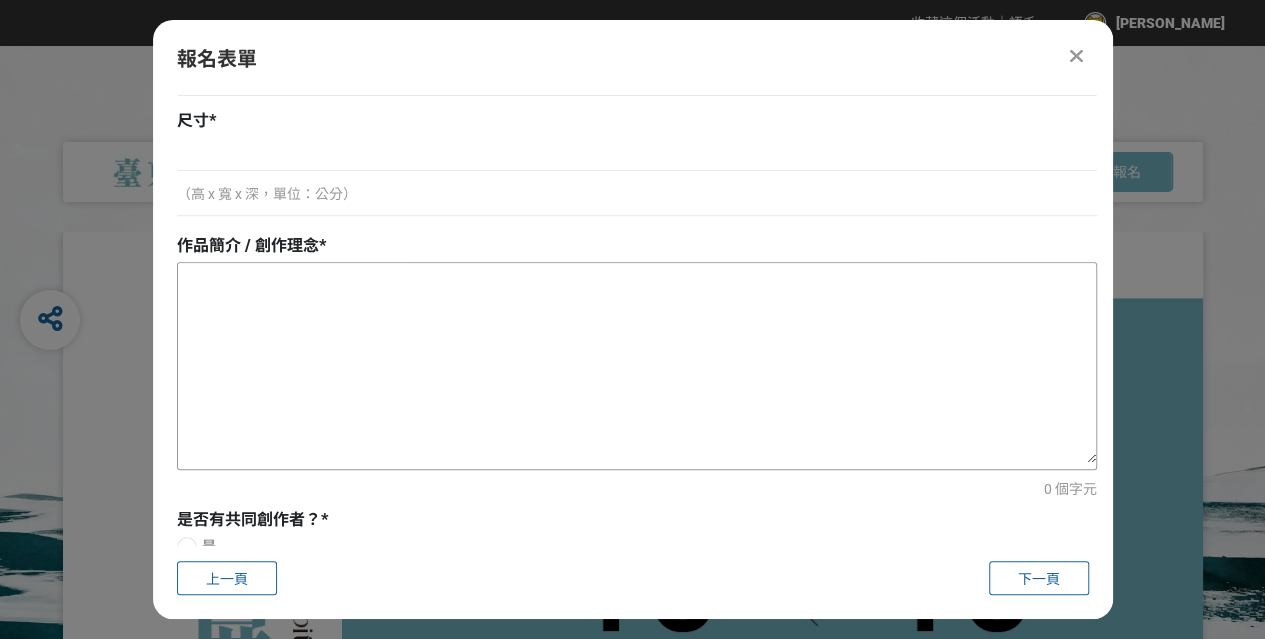 click at bounding box center (637, 363) 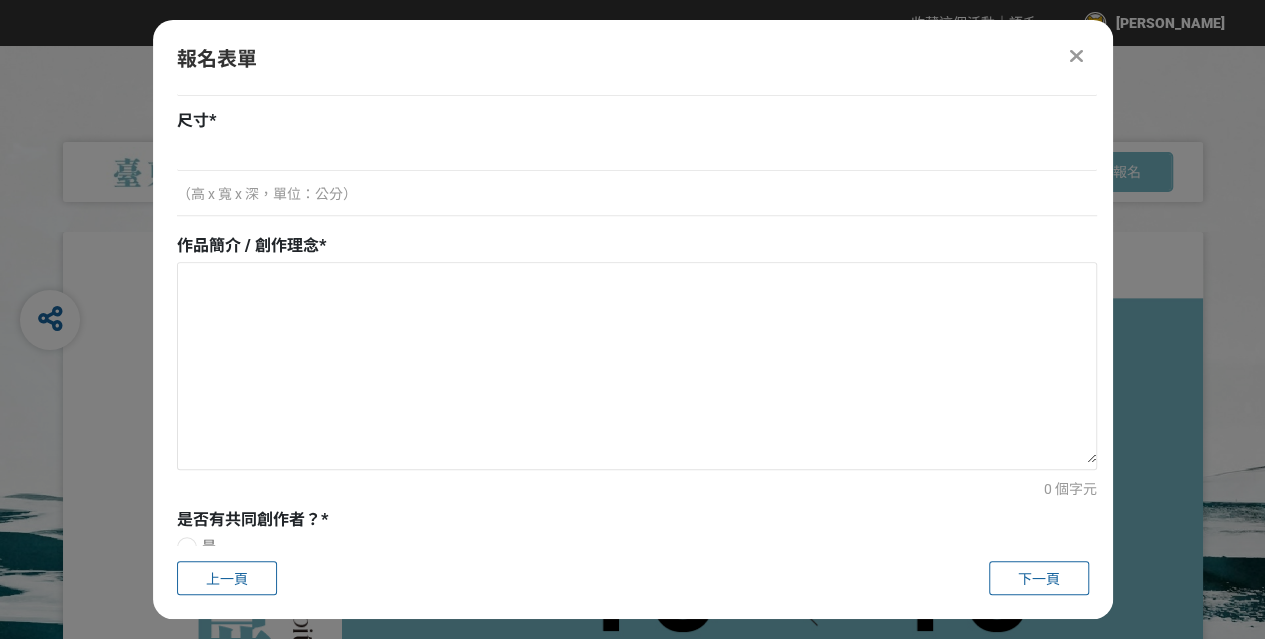 scroll, scrollTop: 385, scrollLeft: 0, axis: vertical 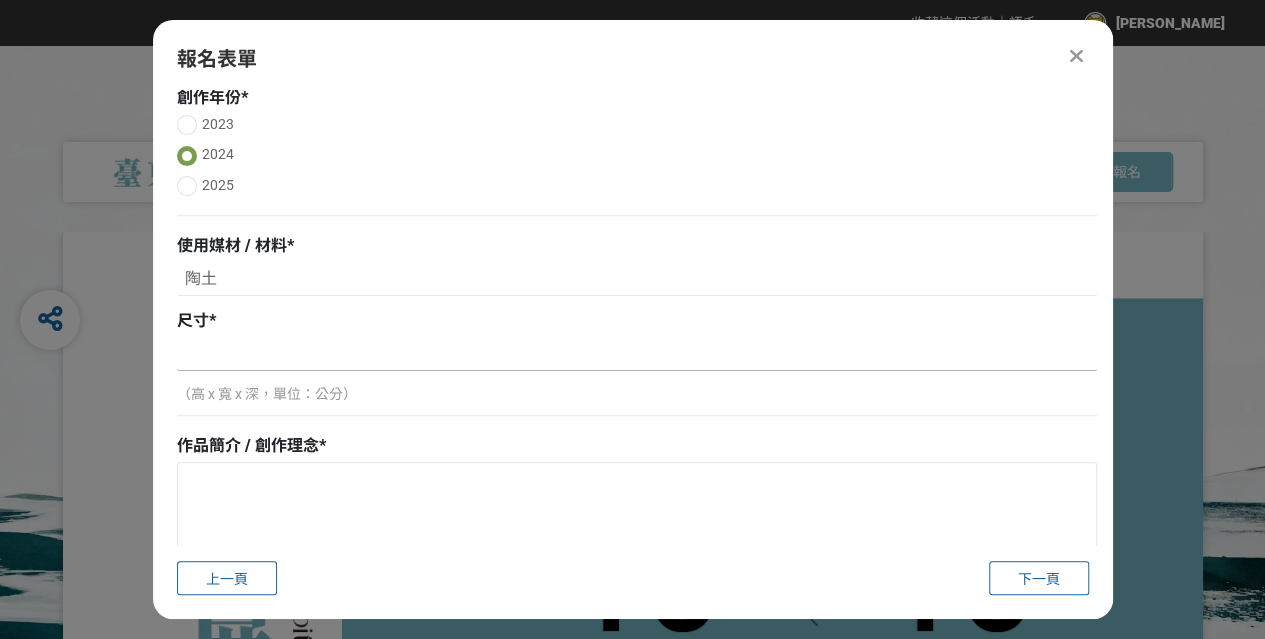 click at bounding box center (637, 354) 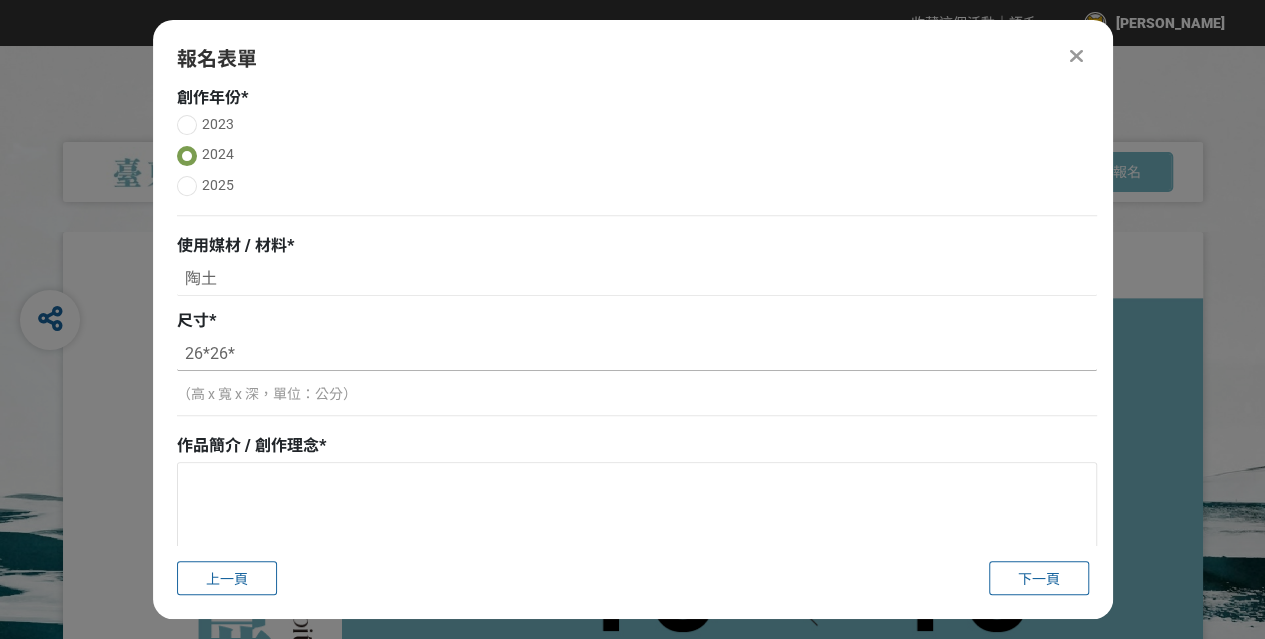 click on "26*26*" at bounding box center (637, 354) 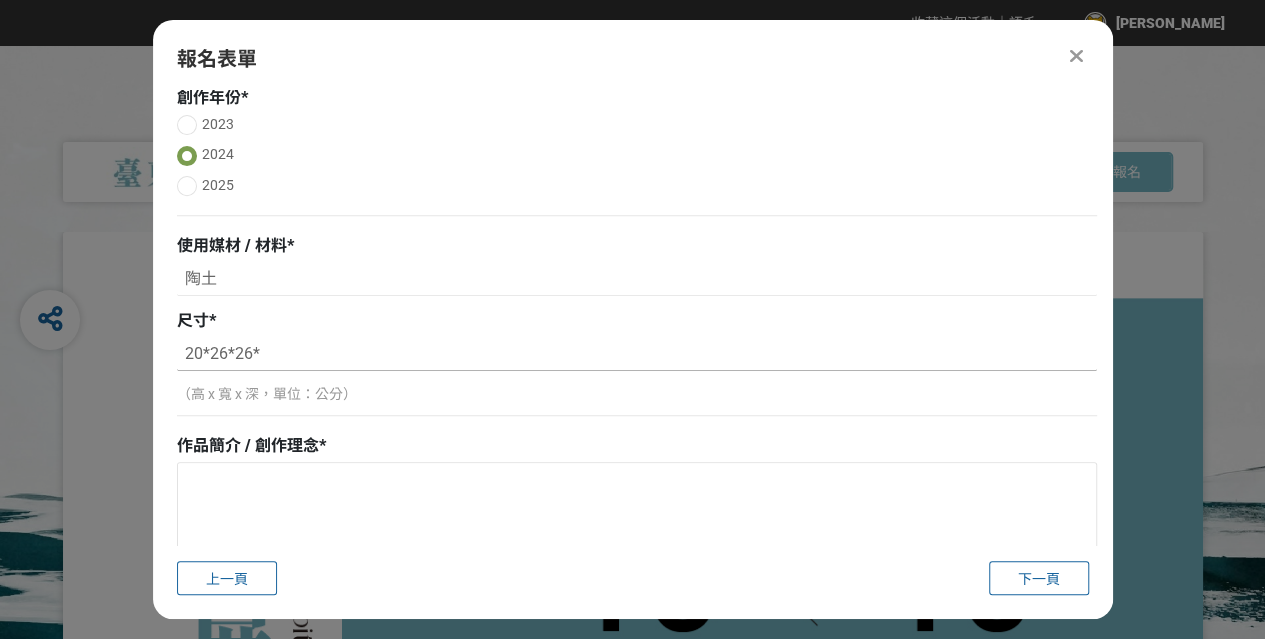 drag, startPoint x: 280, startPoint y: 341, endPoint x: 280, endPoint y: 352, distance: 11 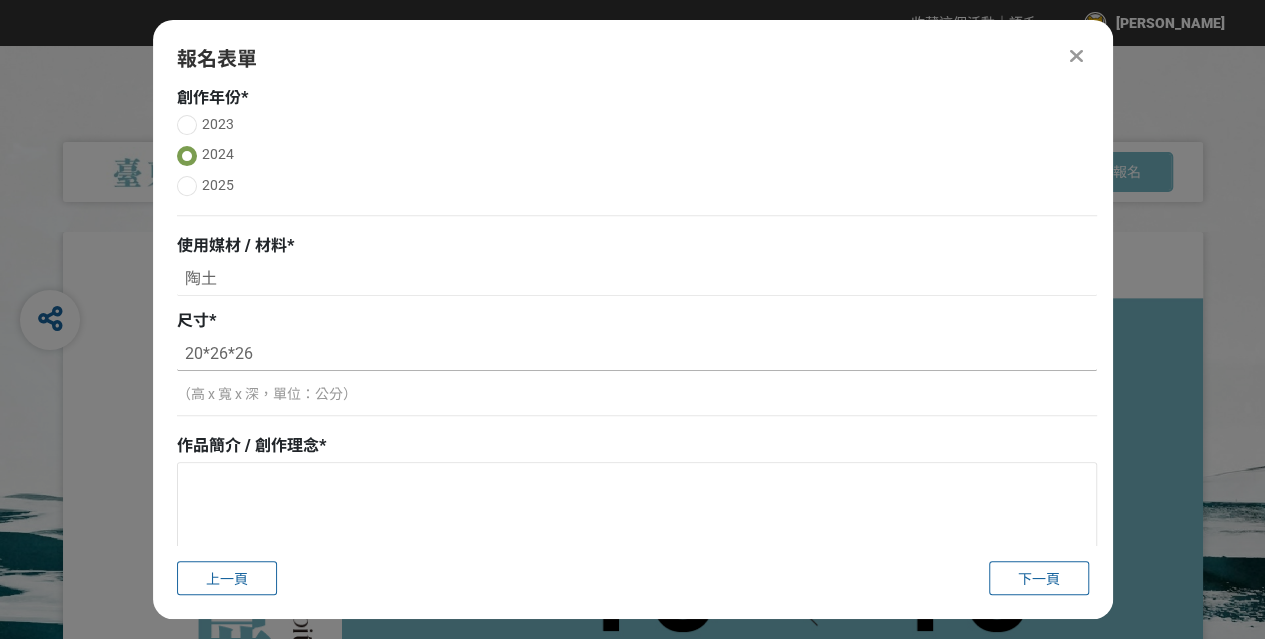 click on "20*26*26" at bounding box center [637, 354] 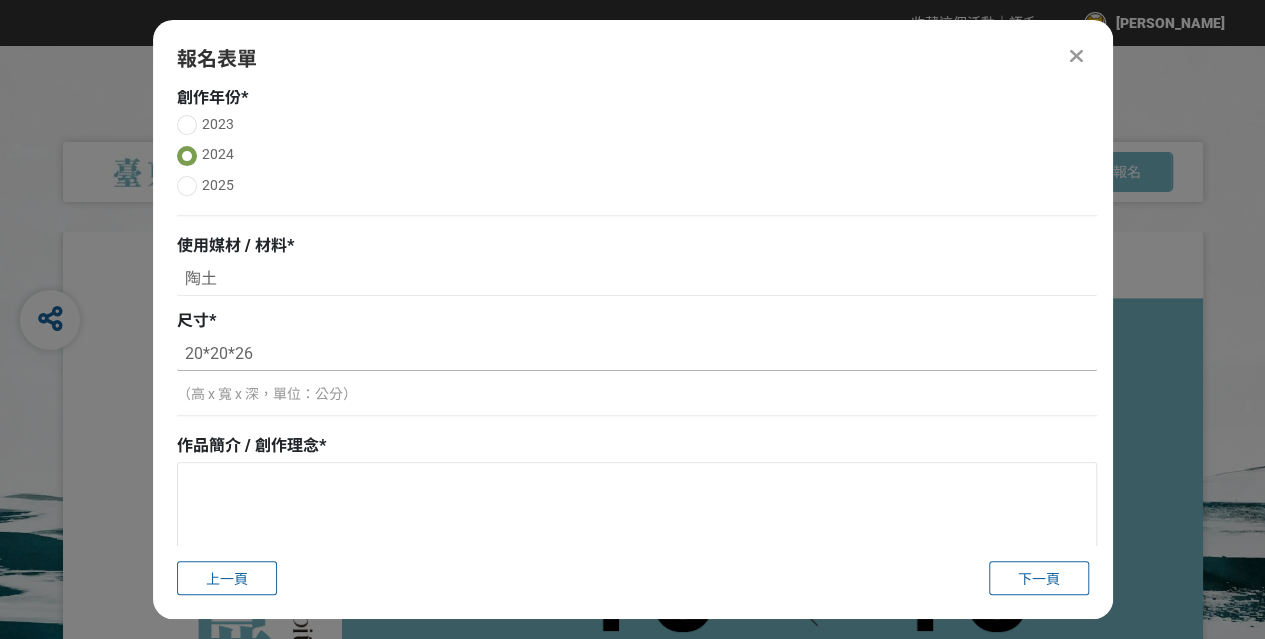 click on "20*20*26" at bounding box center (637, 354) 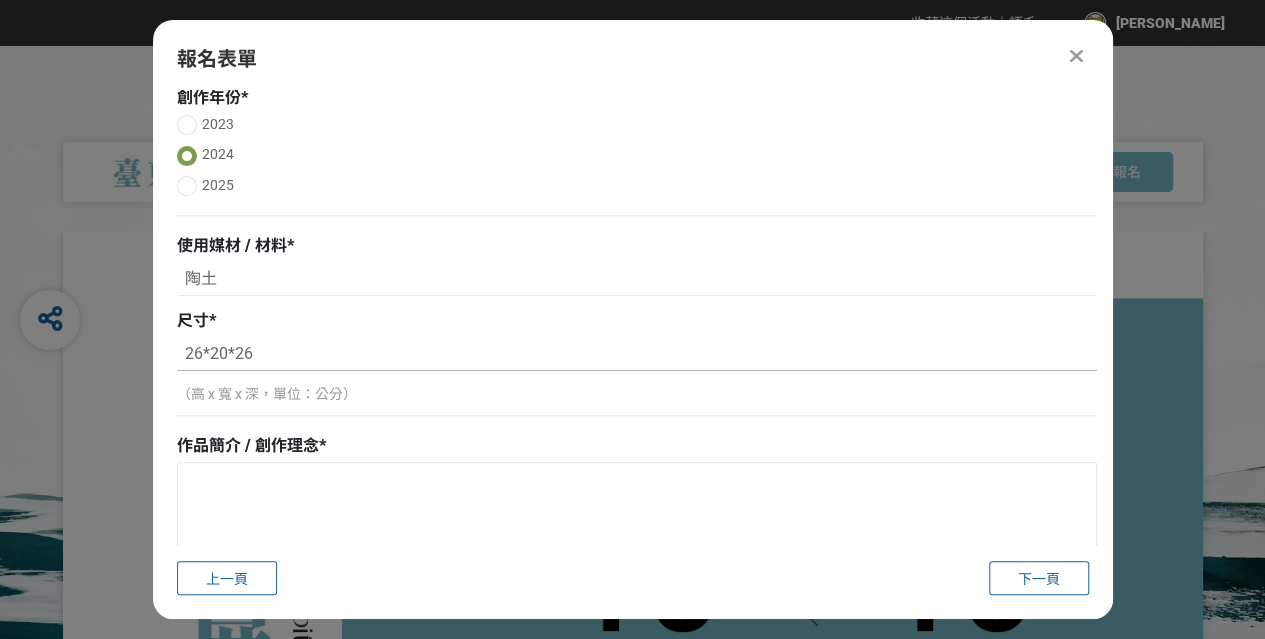 type on "26*20*26" 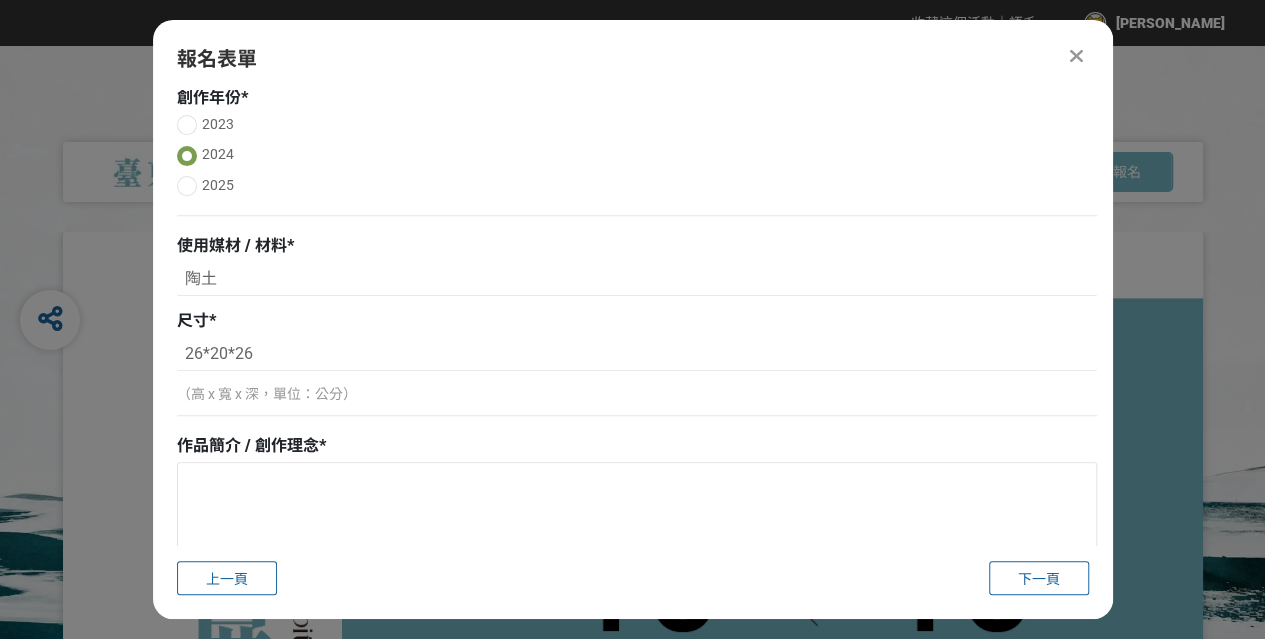 click on "（高 x 寬 x 深，單位：公分）" at bounding box center [637, 394] 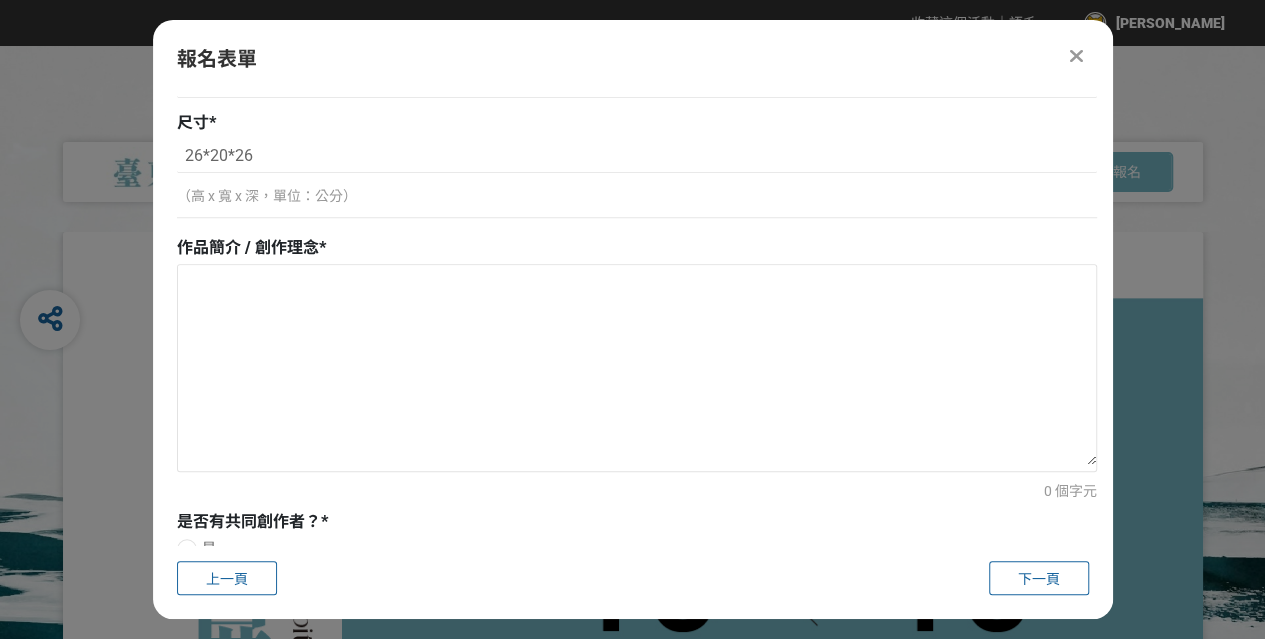 scroll, scrollTop: 585, scrollLeft: 0, axis: vertical 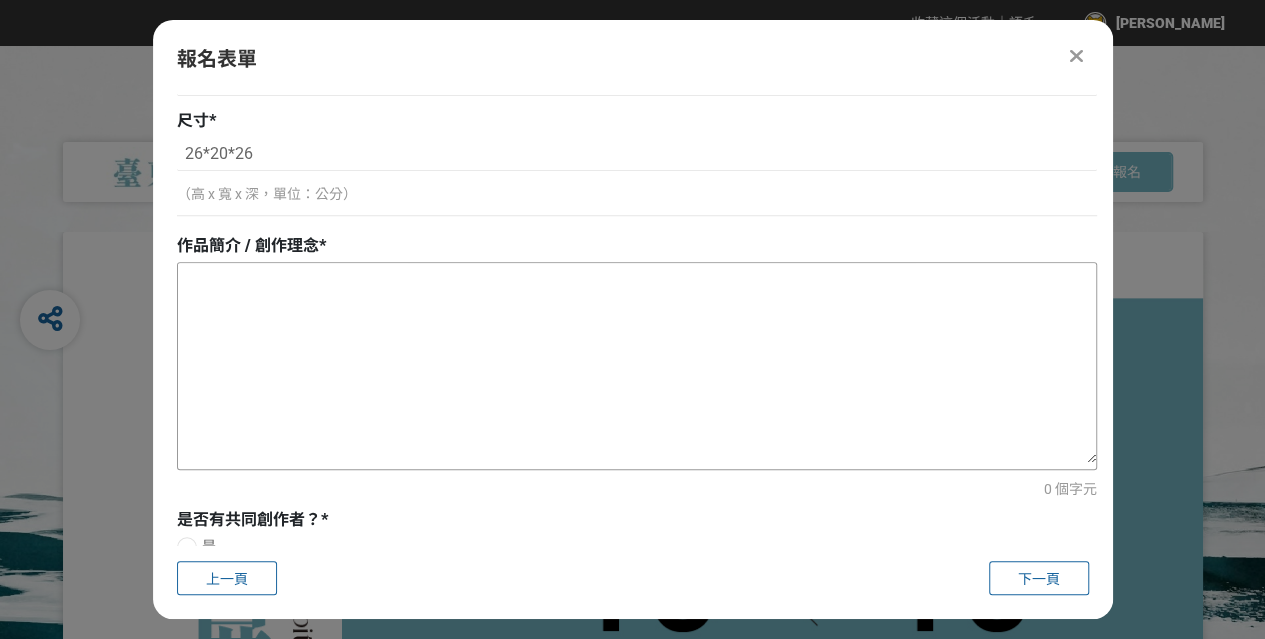 click at bounding box center (637, 363) 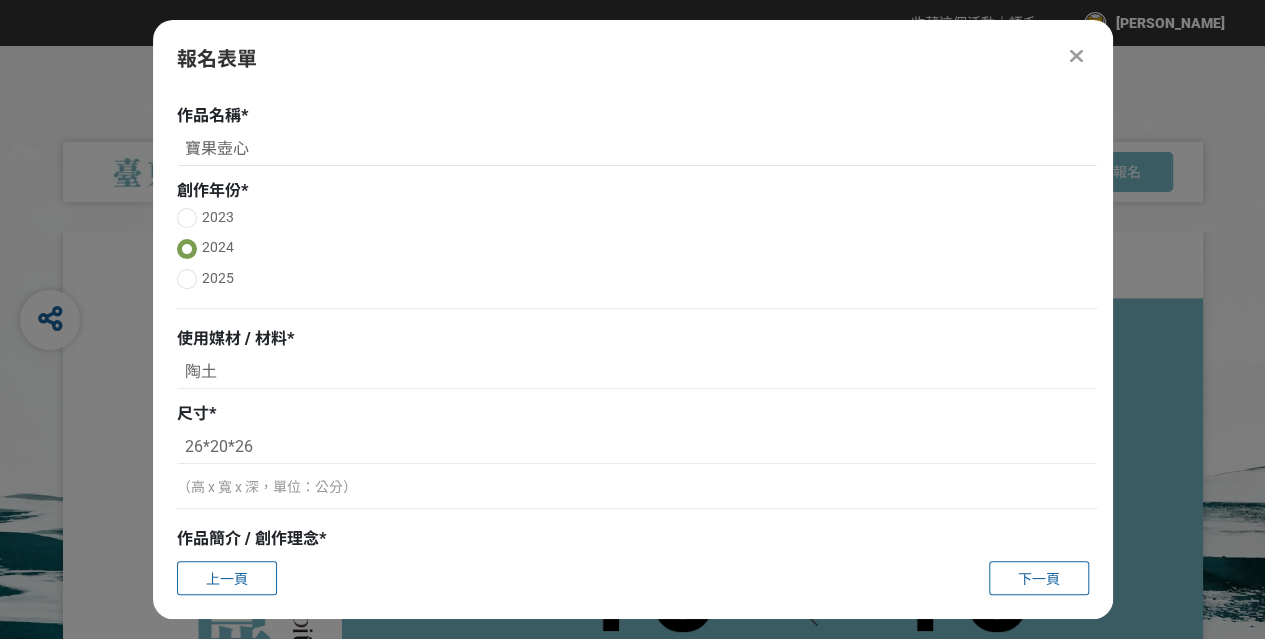 scroll, scrollTop: 285, scrollLeft: 0, axis: vertical 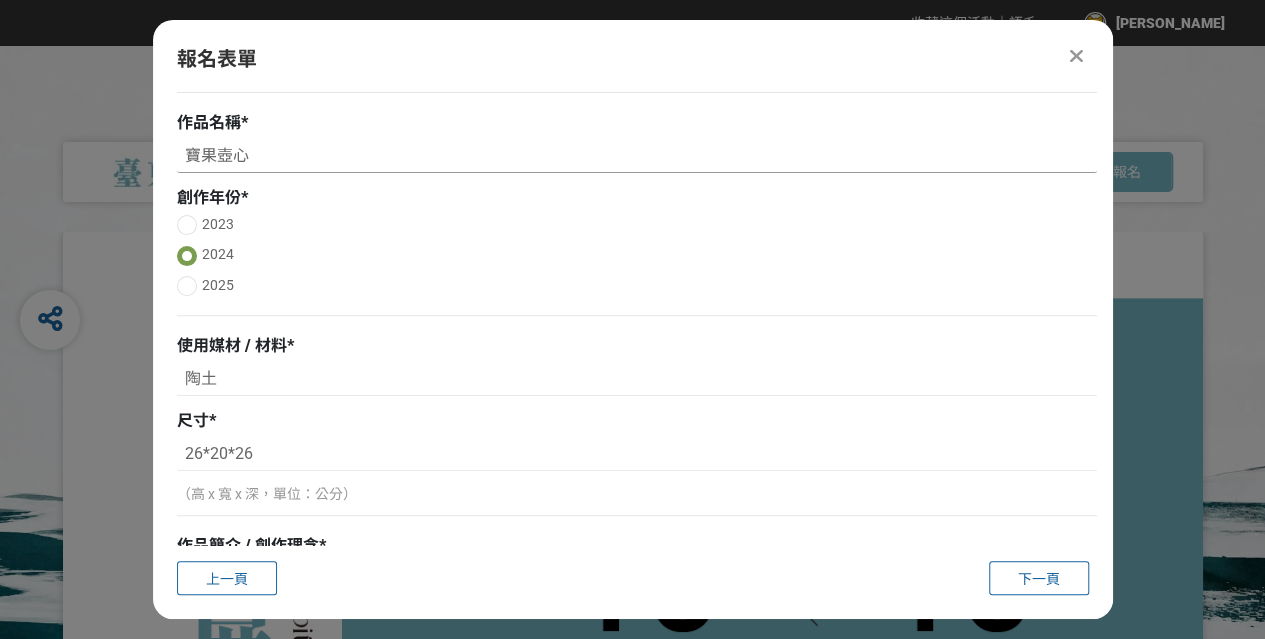 drag, startPoint x: 272, startPoint y: 159, endPoint x: 100, endPoint y: 167, distance: 172.18594 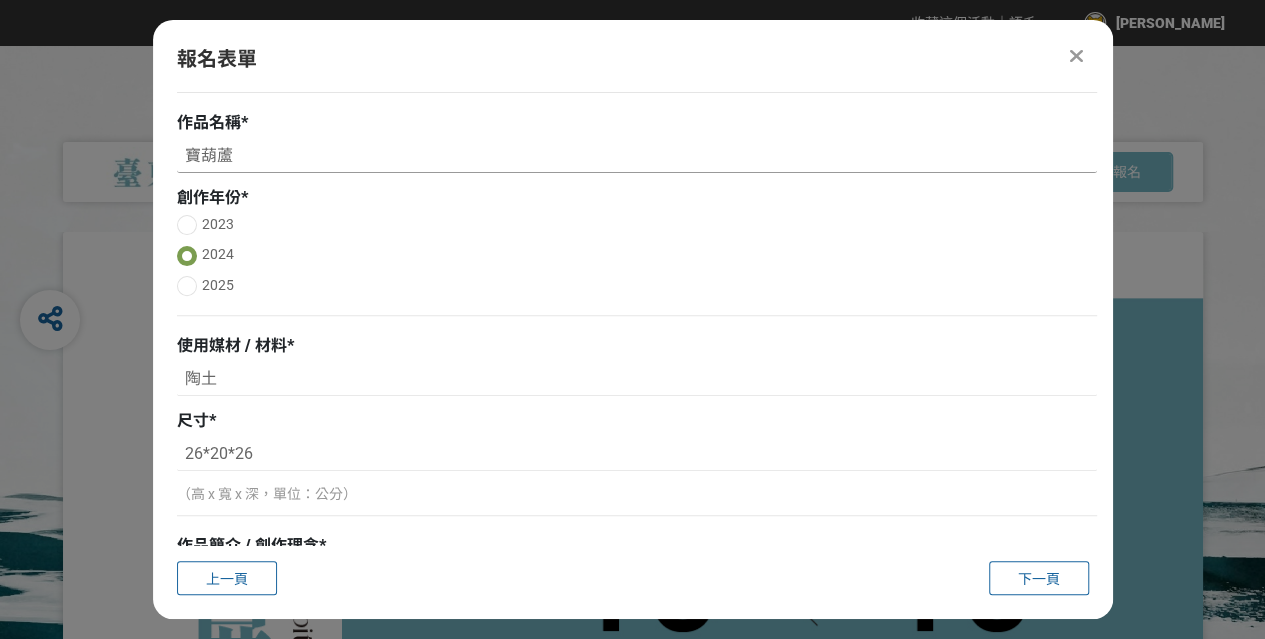 click on "寶葫蘆" at bounding box center (637, 156) 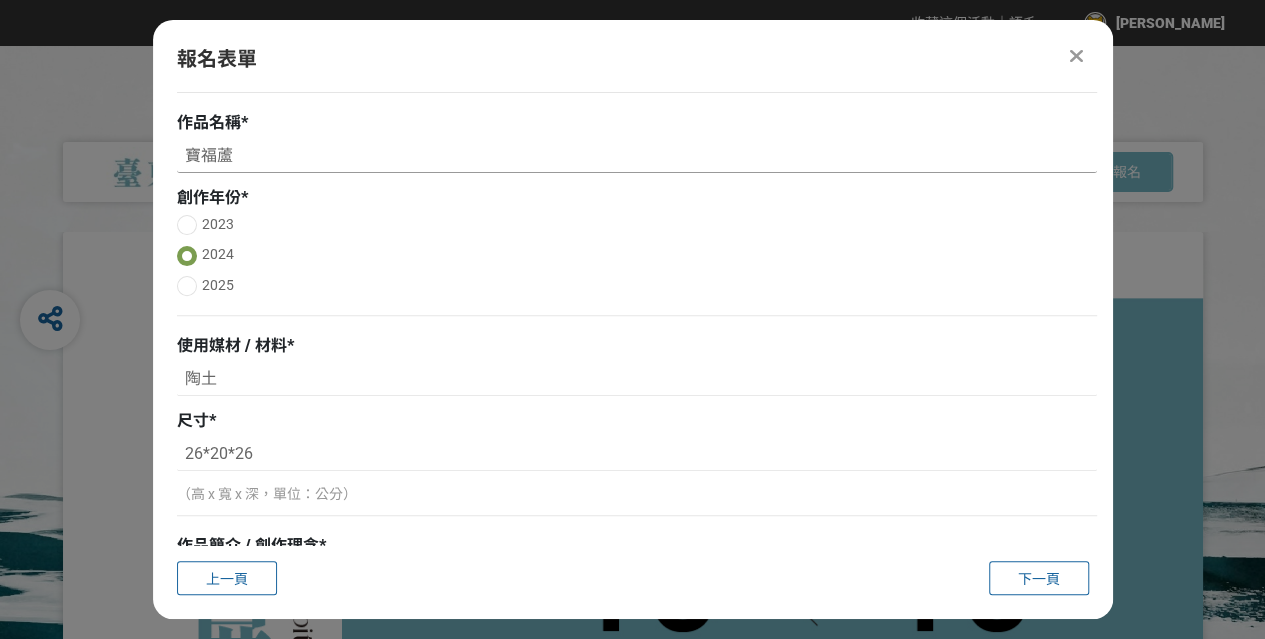 drag, startPoint x: 260, startPoint y: 149, endPoint x: 162, endPoint y: 167, distance: 99.63935 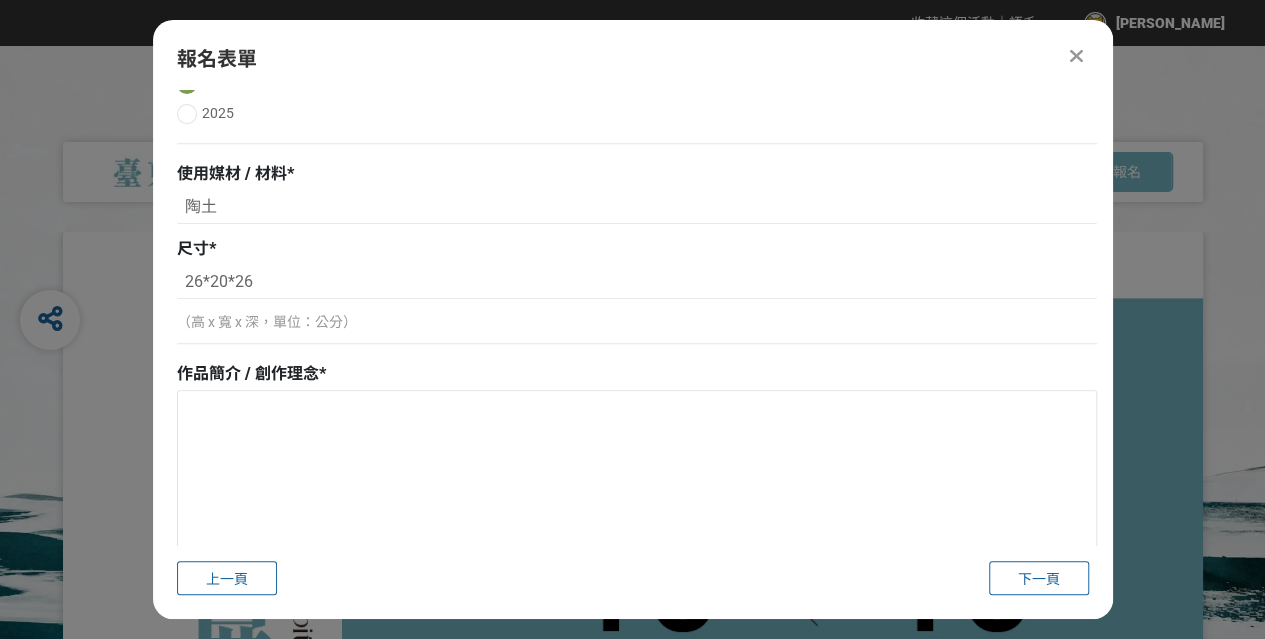scroll, scrollTop: 485, scrollLeft: 0, axis: vertical 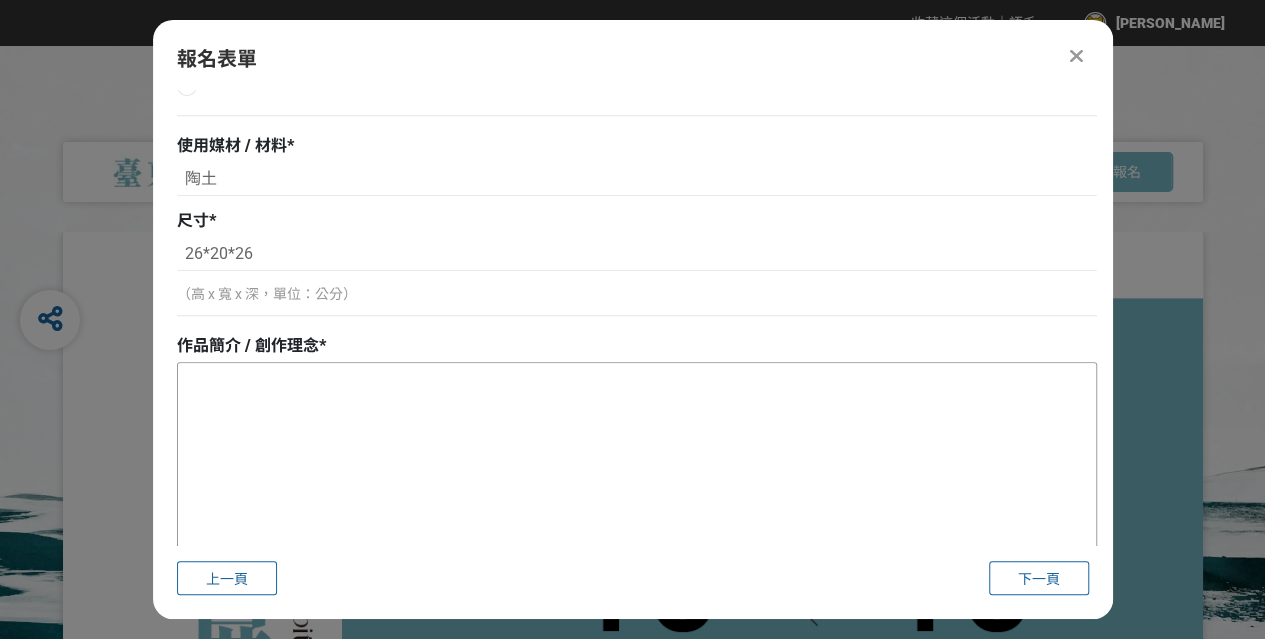 paste on "本件手捏陶壺《寶福蘆》，以葫蘆為主體造型，象徵「福祿雙全」，壺身雕有自然紋理與瓜果藤蔓，傳達大自然生生不息的力量。壺蓋以葫蘆果實為飾，壺把仿枝藤手工捏製，增添樸實雅趣。創作理念融合中式吉祥寓意與自然造形之美，藉由陶藝表達對幸福、豐收與家庭和樂的祝福，為生活注入藝術與心意的溫度。" 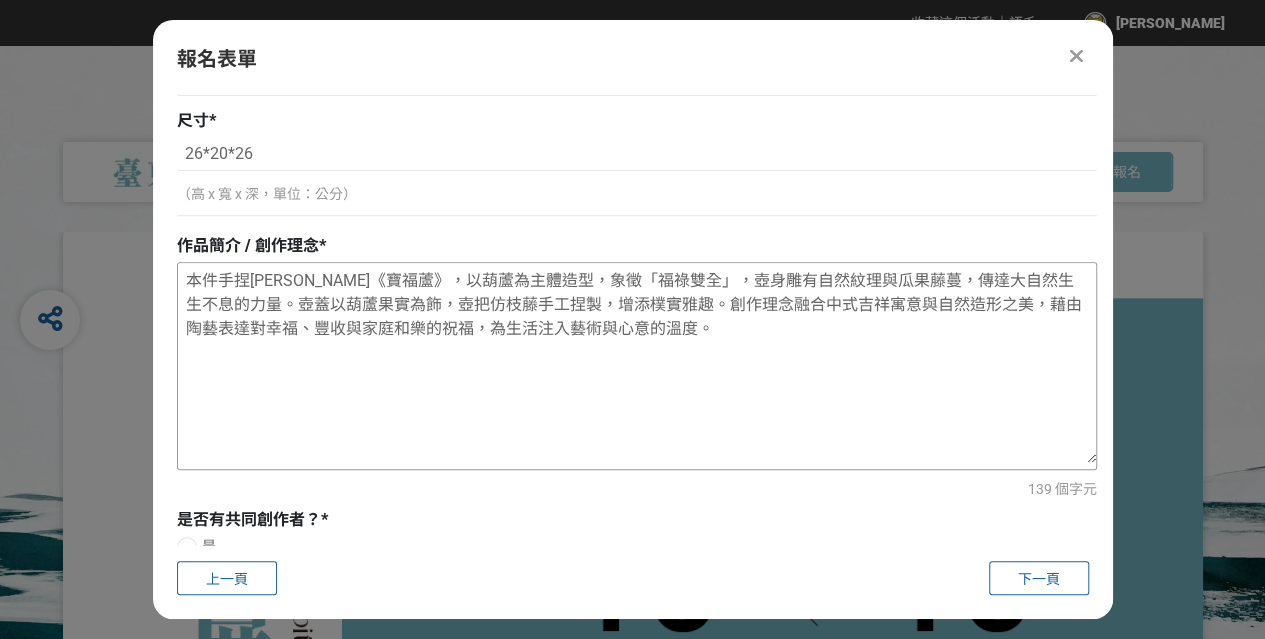 scroll, scrollTop: 485, scrollLeft: 0, axis: vertical 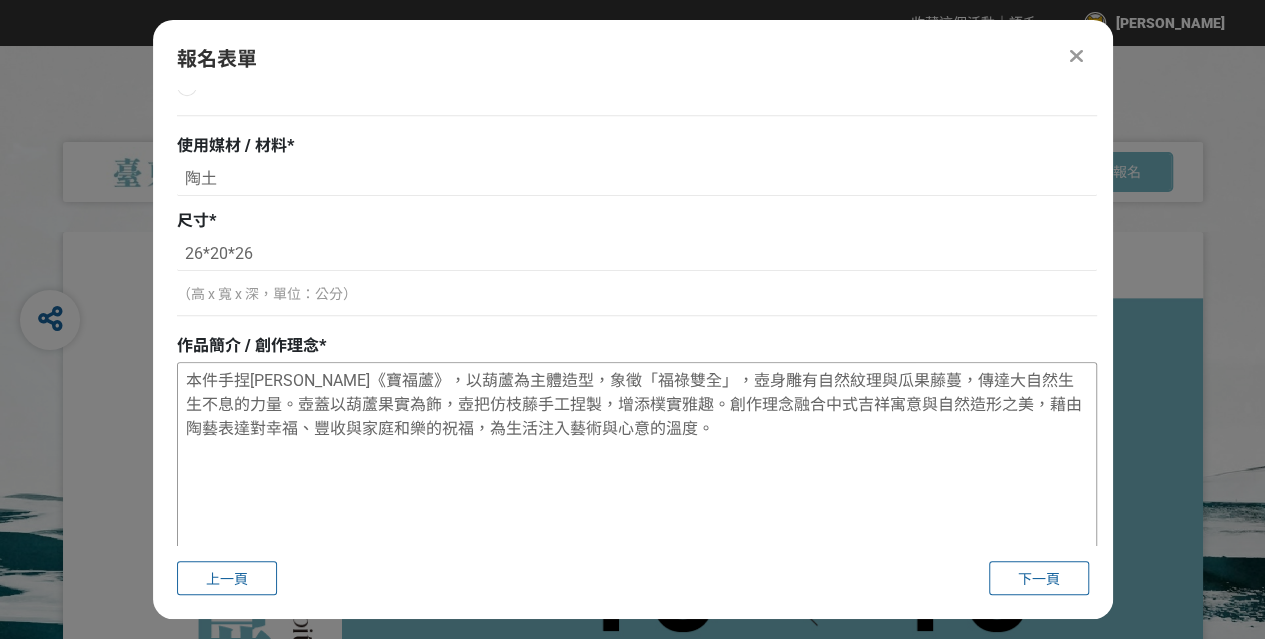 drag, startPoint x: 366, startPoint y: 378, endPoint x: 272, endPoint y: 376, distance: 94.02127 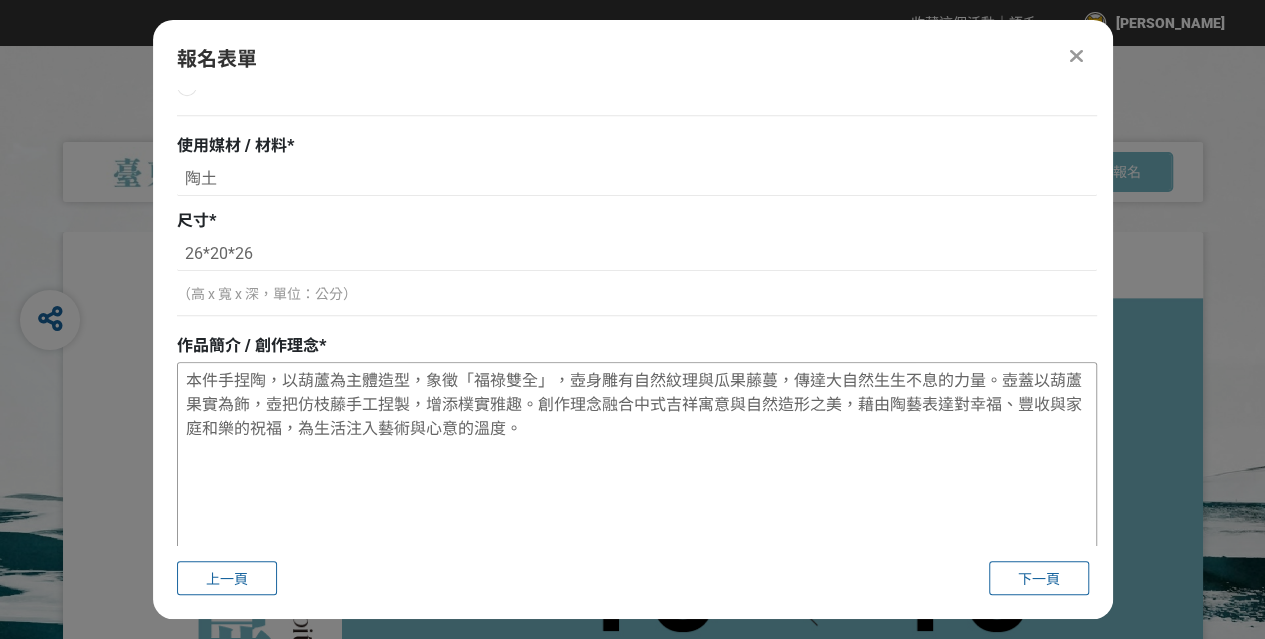 click on "本件手捏陶，以葫蘆為主體造型，象徵「福祿雙全」，壺身雕有自然紋理與瓜果藤蔓，傳達大自然生生不息的力量。壺蓋以葫蘆果實為飾，壺把仿枝藤手工捏製，增添樸實雅趣。創作理念融合中式吉祥寓意與自然造形之美，藉由陶藝表達對幸福、豐收與家庭和樂的祝福，為生活注入藝術與心意的溫度。" at bounding box center [637, 463] 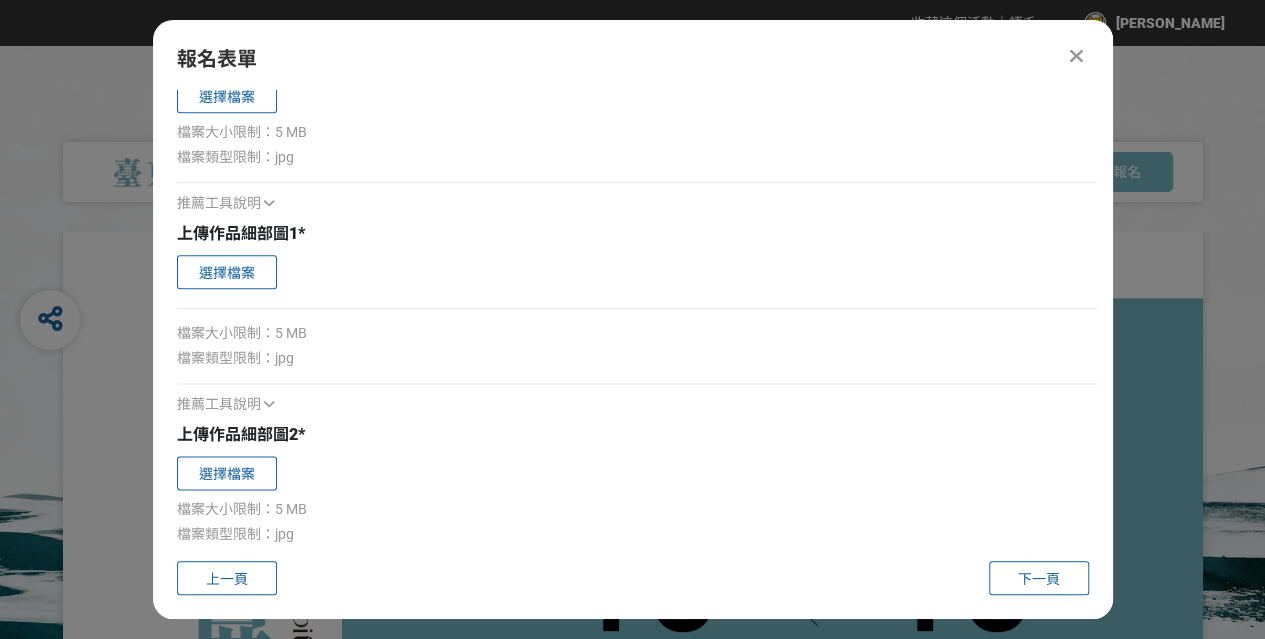scroll, scrollTop: 1185, scrollLeft: 0, axis: vertical 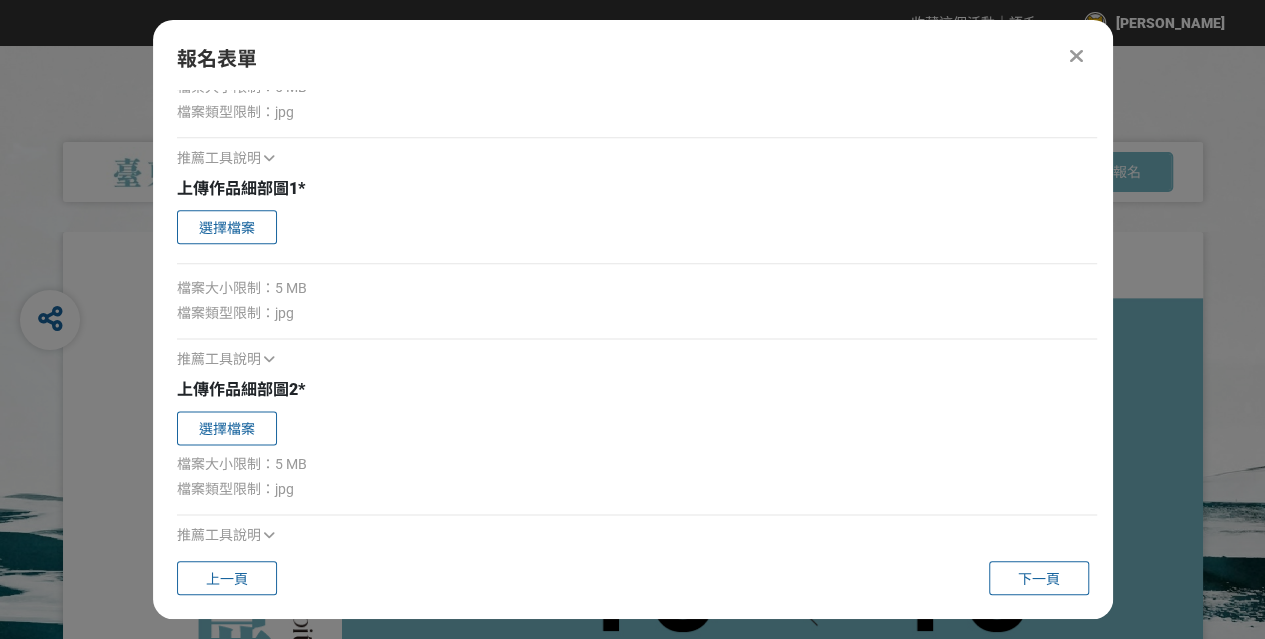 type on "本件手捏陶，以葫蘆為主體造型，象徵「福祿雙全」，壺身雕有自然紋理與瓜果藤蔓，傳達大自然生生不息的力量。壺蓋以葫蘆果實為飾，壺把仿枝藤手工捏製，增添樸實雅趣。創作理念融合中式吉祥寓意與自然造形之美，藉由陶藝表達對幸福、豐收與家庭和樂的祝福，為生活注入藝術與心意的溫度。" 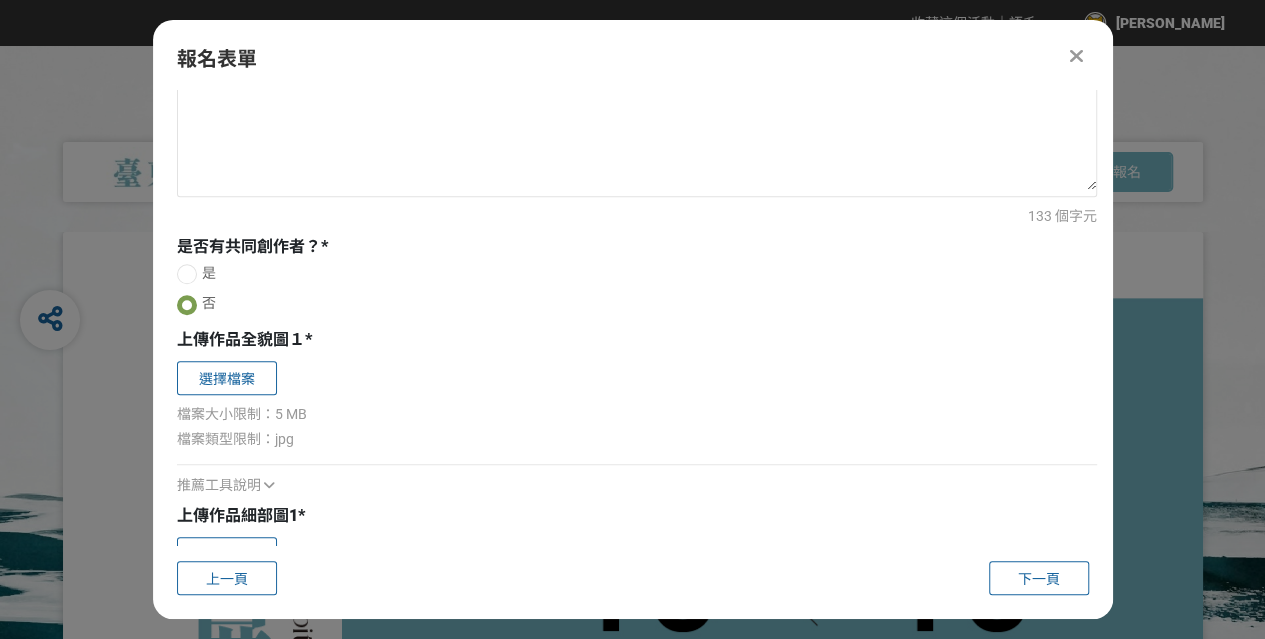 scroll, scrollTop: 885, scrollLeft: 0, axis: vertical 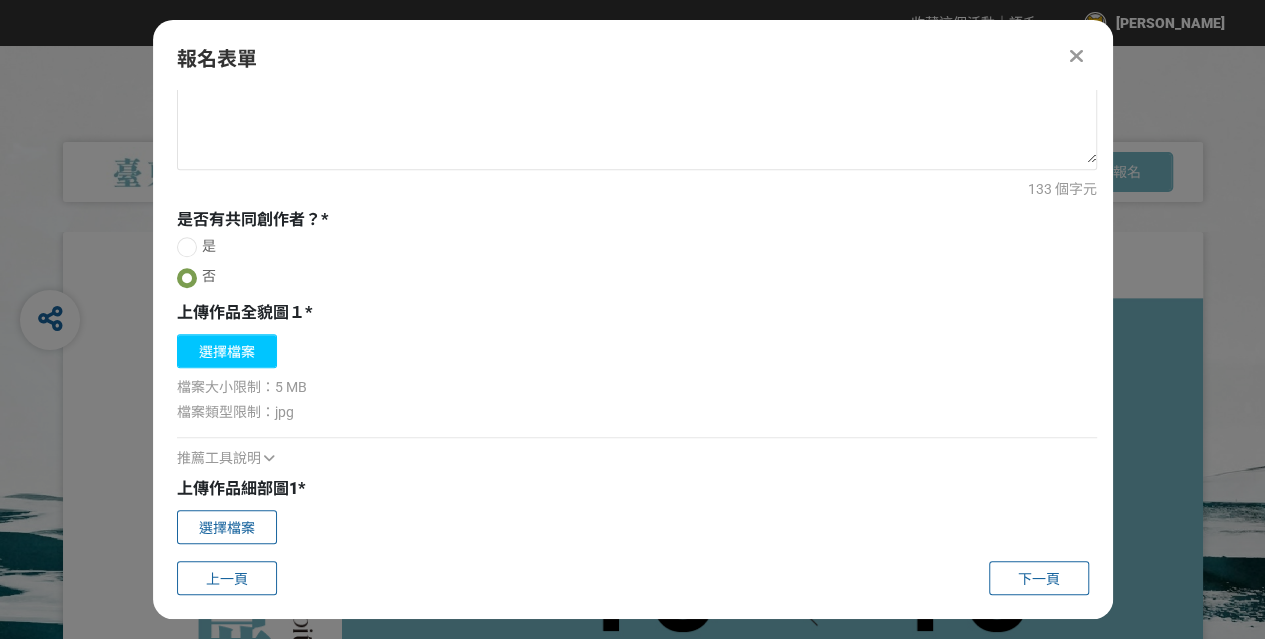 click on "選擇檔案" at bounding box center (227, 351) 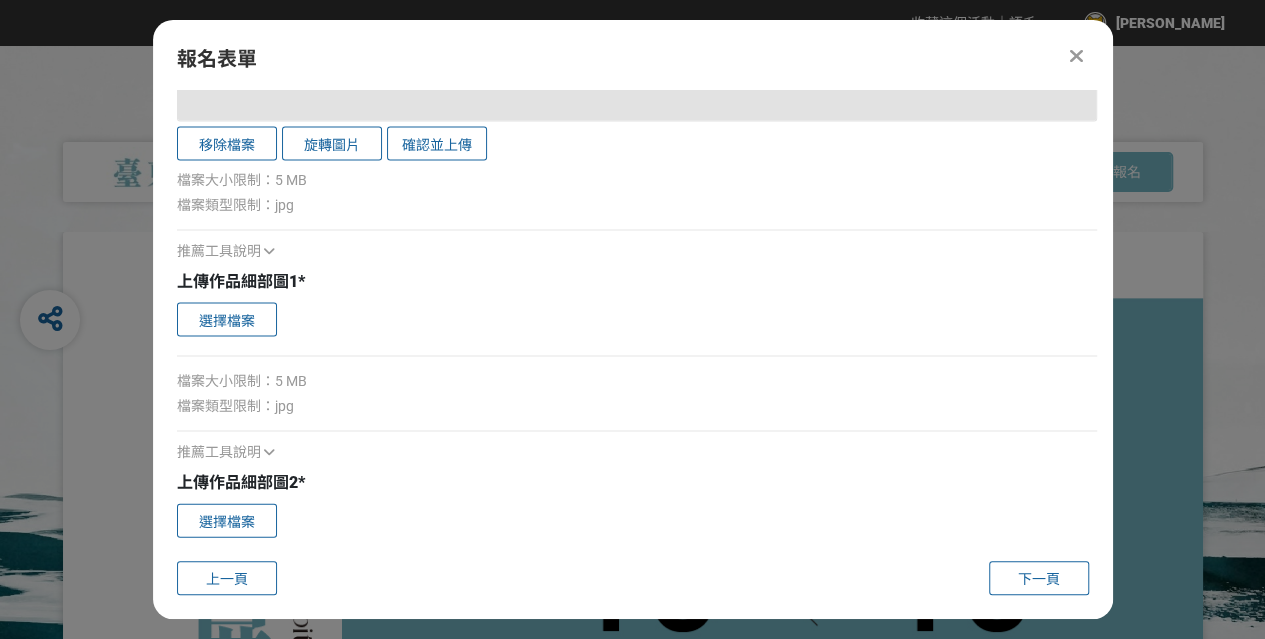 scroll, scrollTop: 2085, scrollLeft: 0, axis: vertical 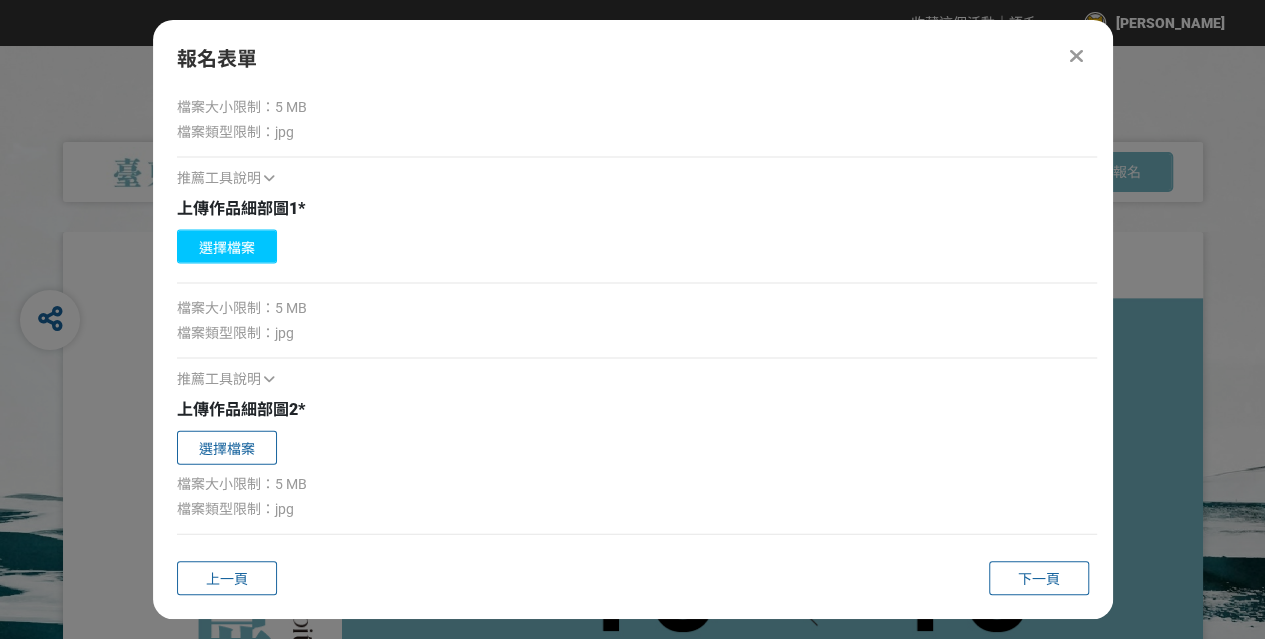 click on "選擇檔案" at bounding box center [227, 247] 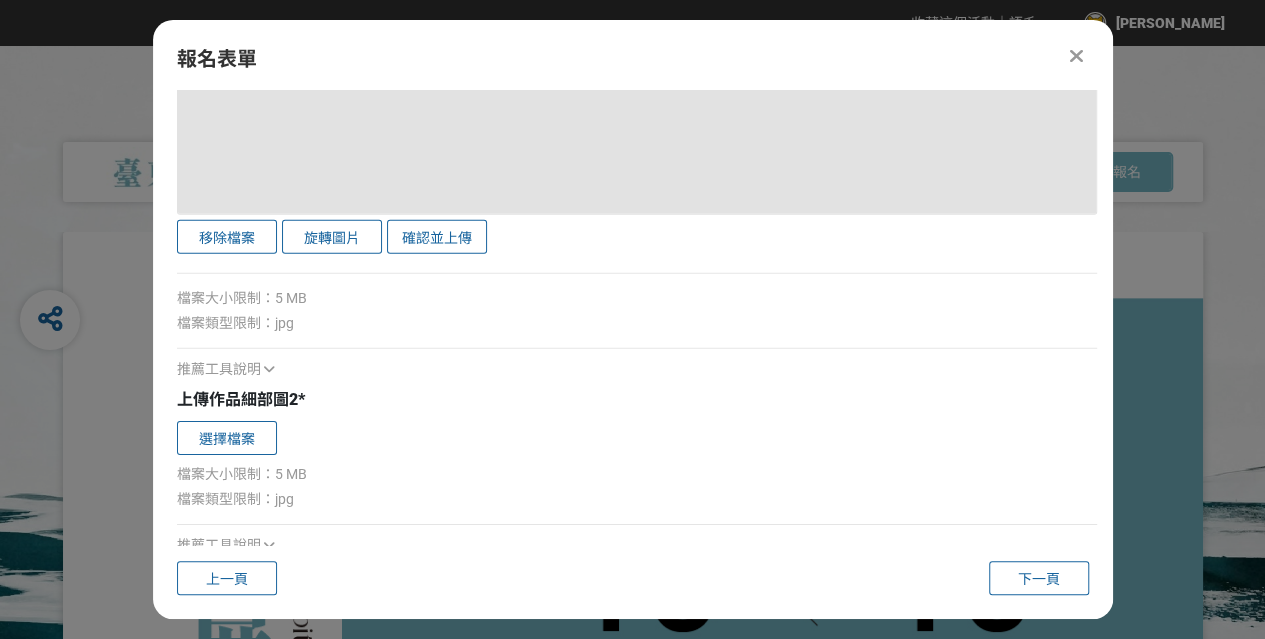 scroll, scrollTop: 3016, scrollLeft: 0, axis: vertical 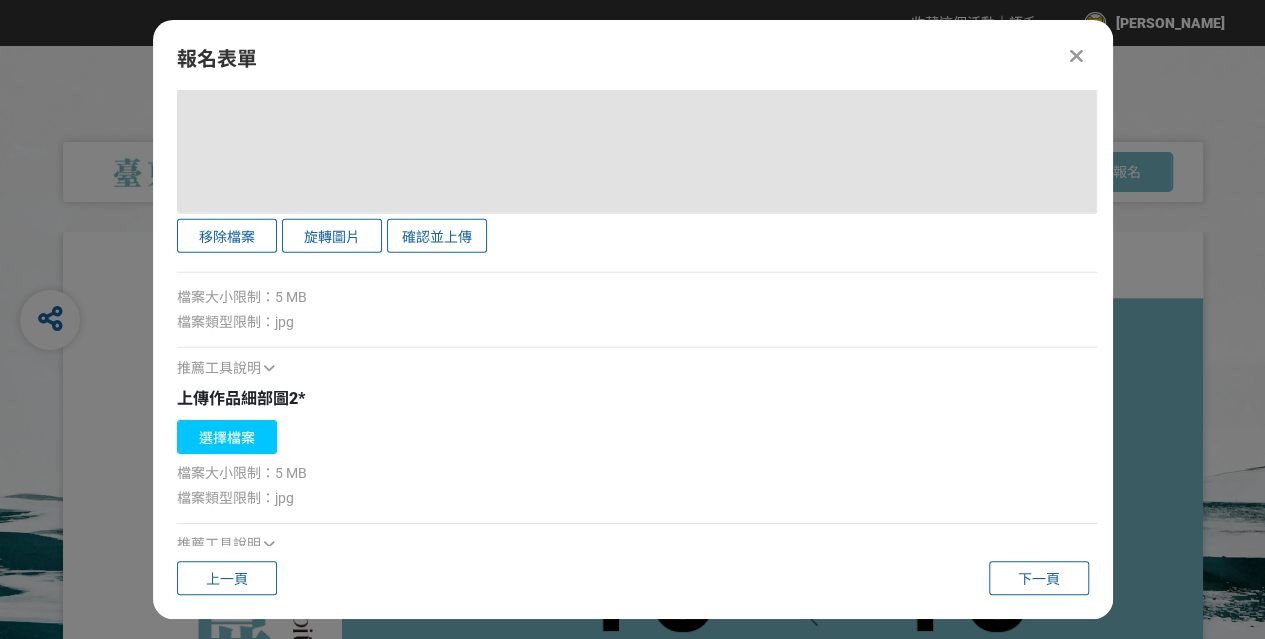 click on "選擇檔案" at bounding box center [227, 437] 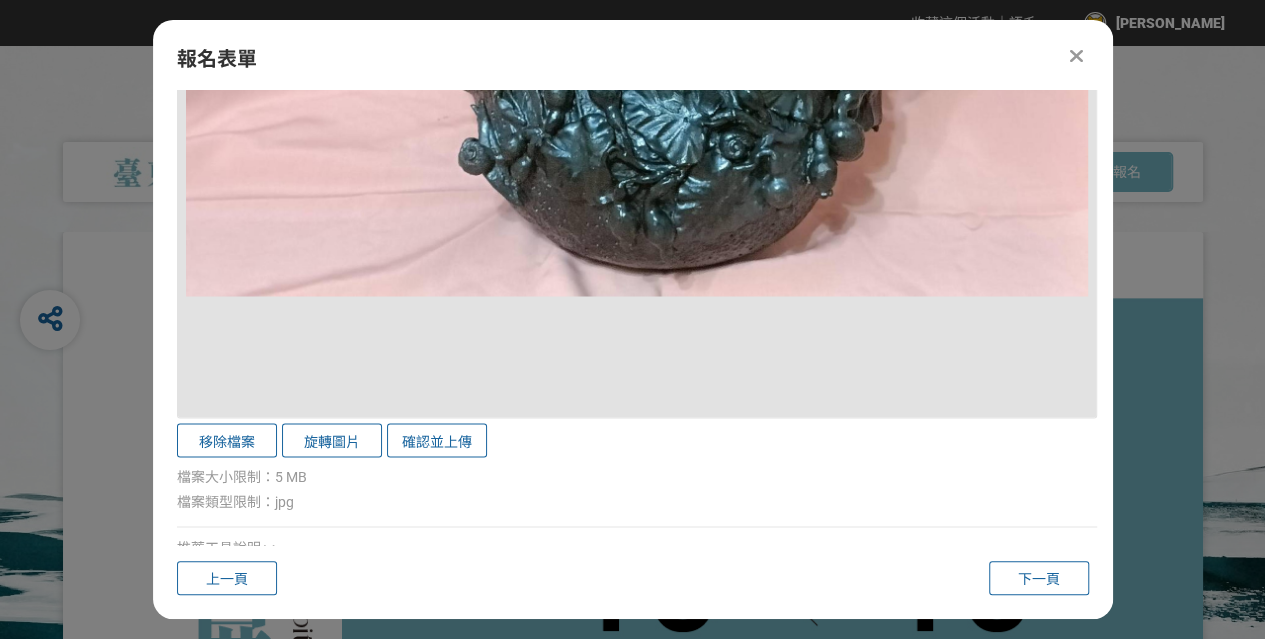 scroll, scrollTop: 1816, scrollLeft: 0, axis: vertical 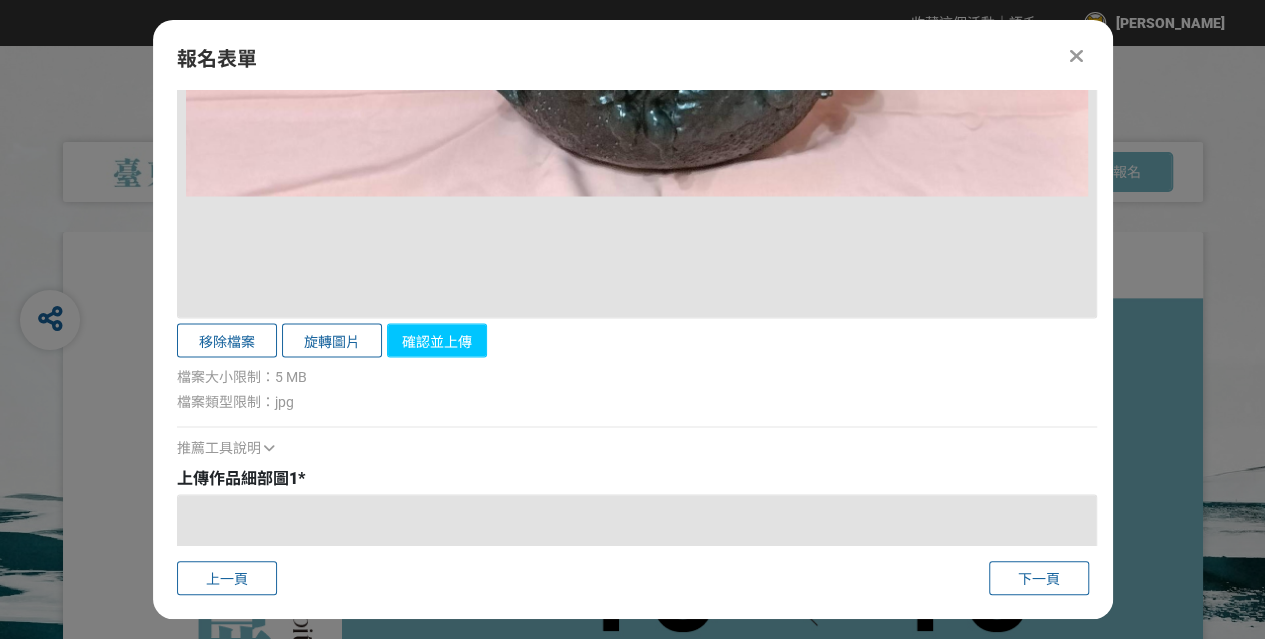 click on "確認並上傳" at bounding box center [437, 340] 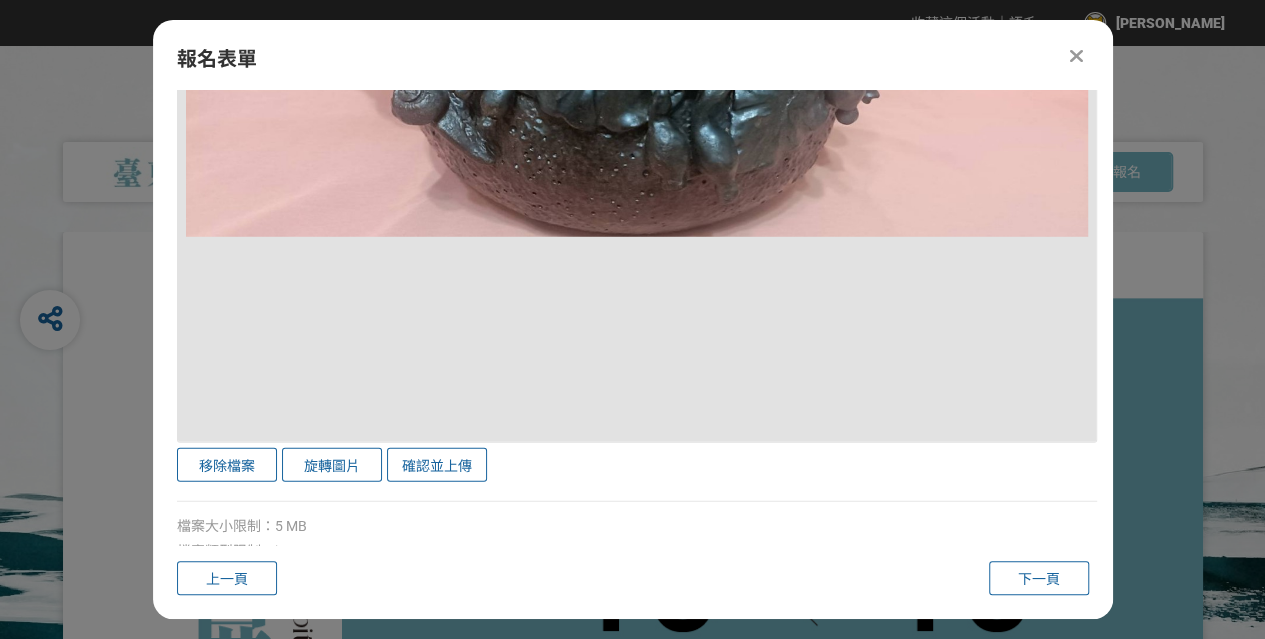 scroll, scrollTop: 2916, scrollLeft: 0, axis: vertical 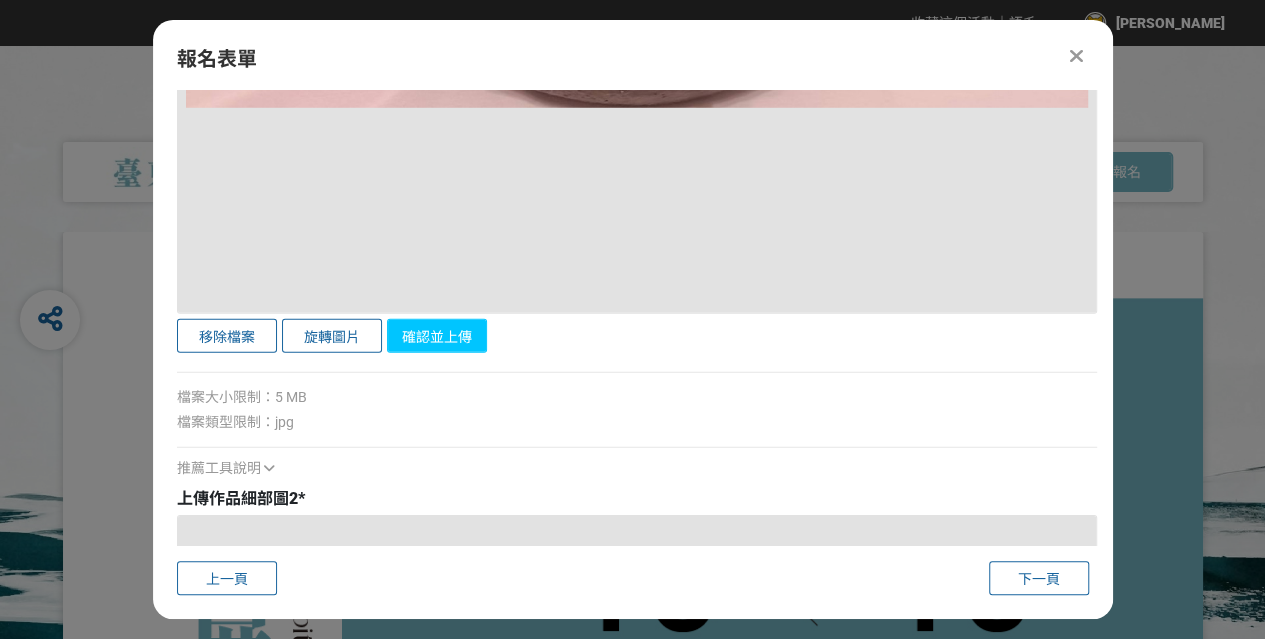 click on "確認並上傳" at bounding box center (437, 336) 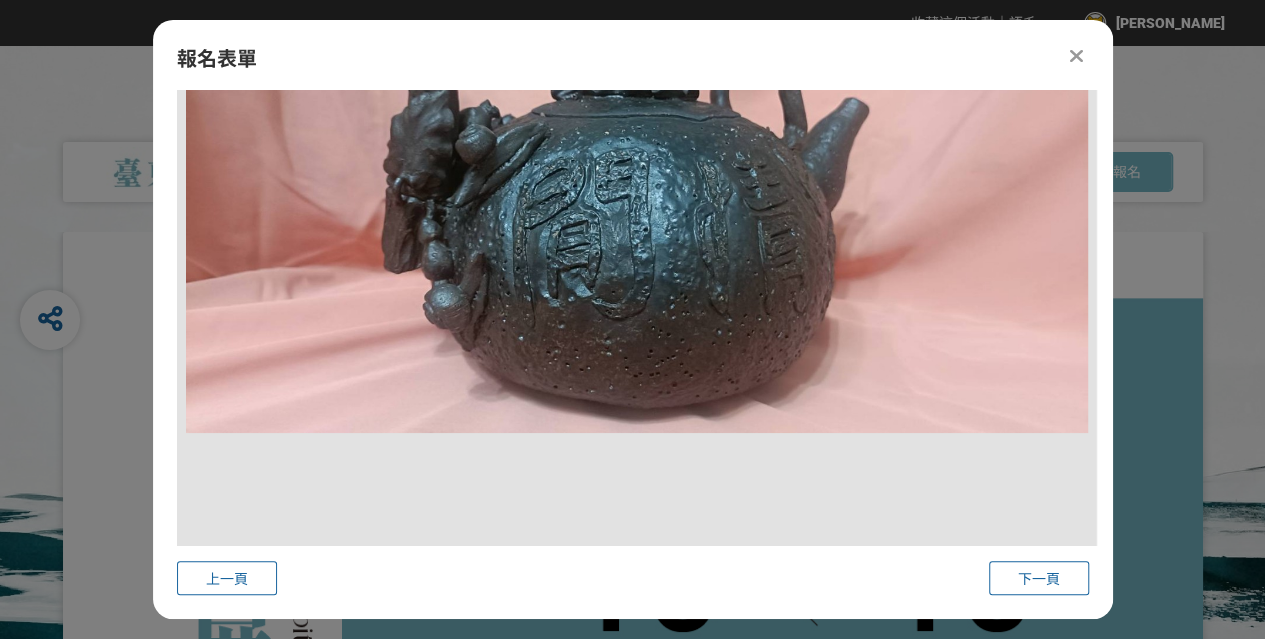 scroll, scrollTop: 3916, scrollLeft: 0, axis: vertical 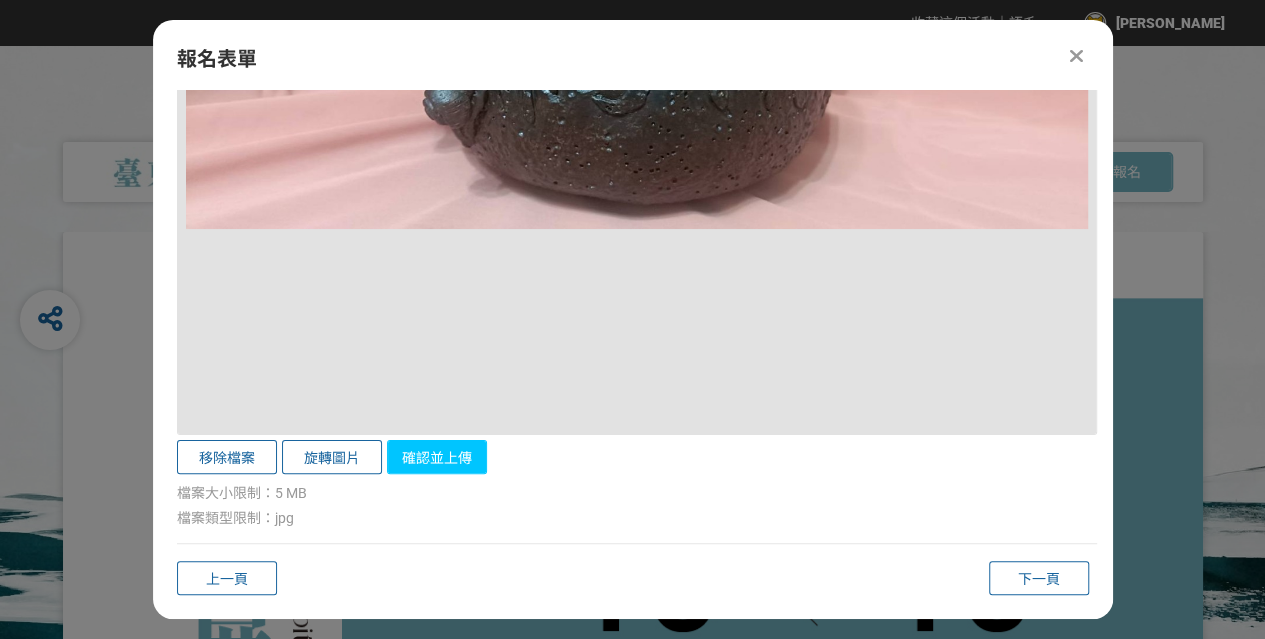 click on "確認並上傳" at bounding box center (437, 457) 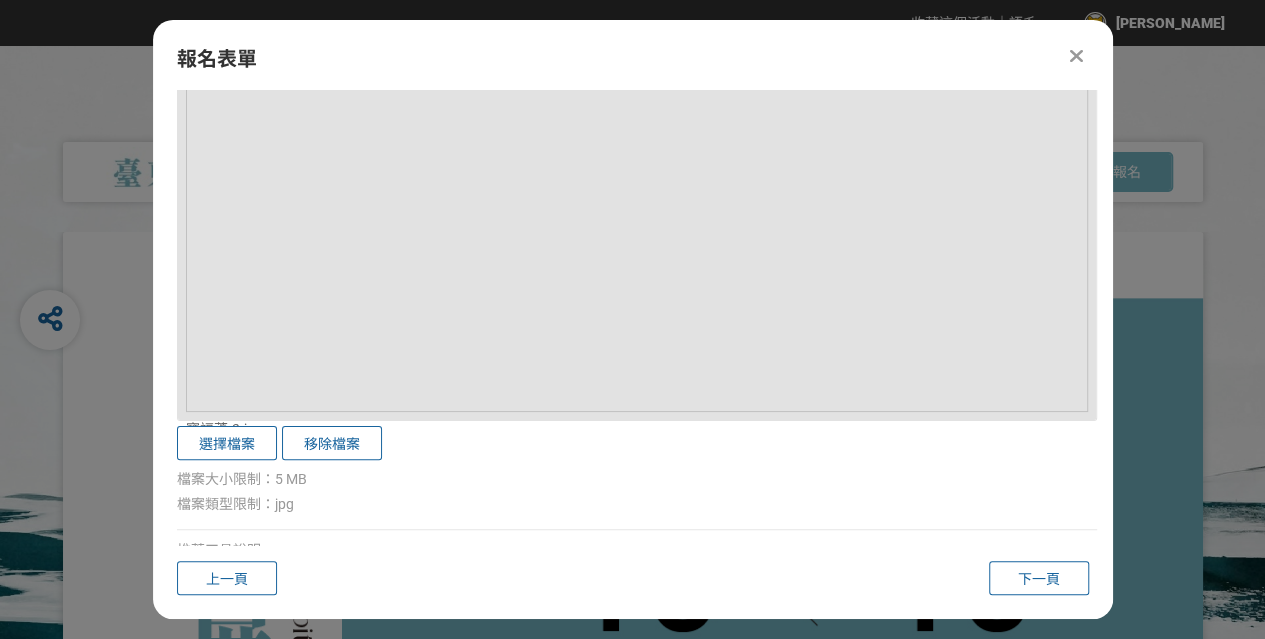 scroll, scrollTop: 3931, scrollLeft: 0, axis: vertical 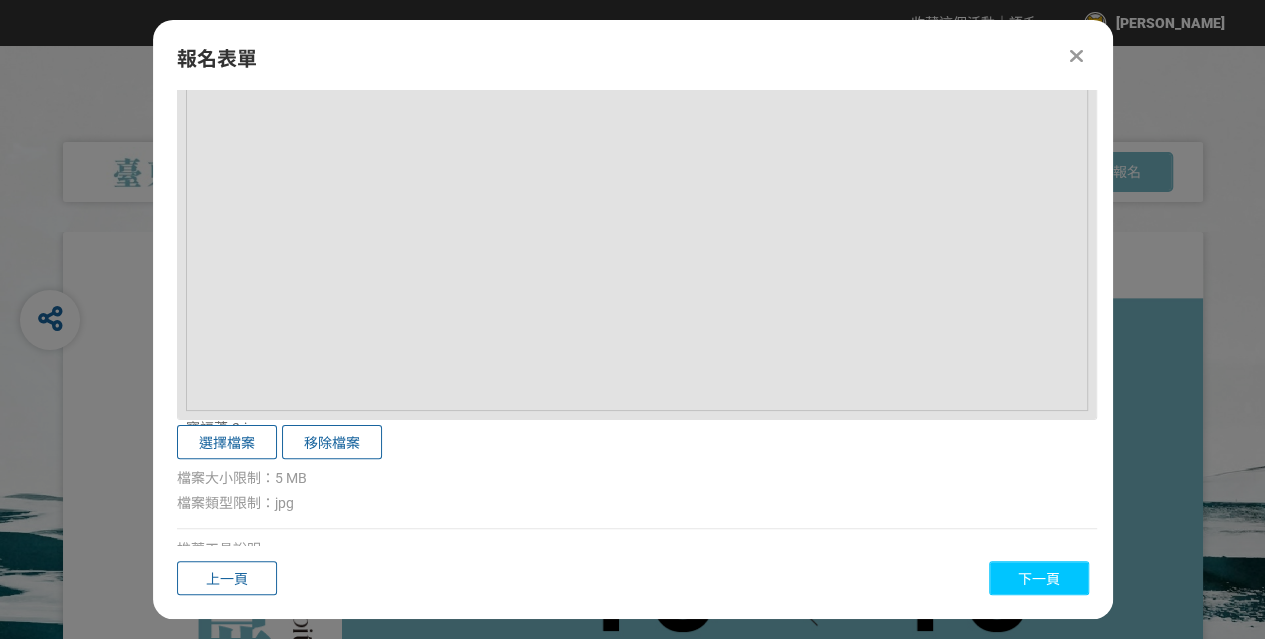 click on "下一頁" at bounding box center (1039, 579) 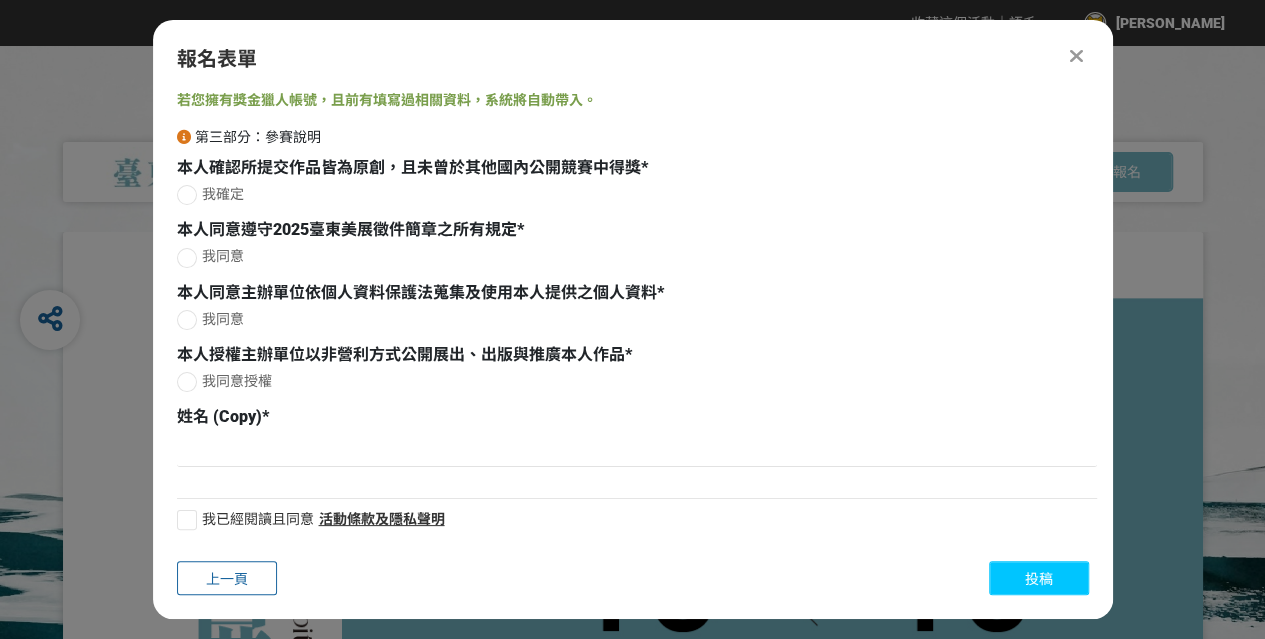 scroll, scrollTop: 38, scrollLeft: 0, axis: vertical 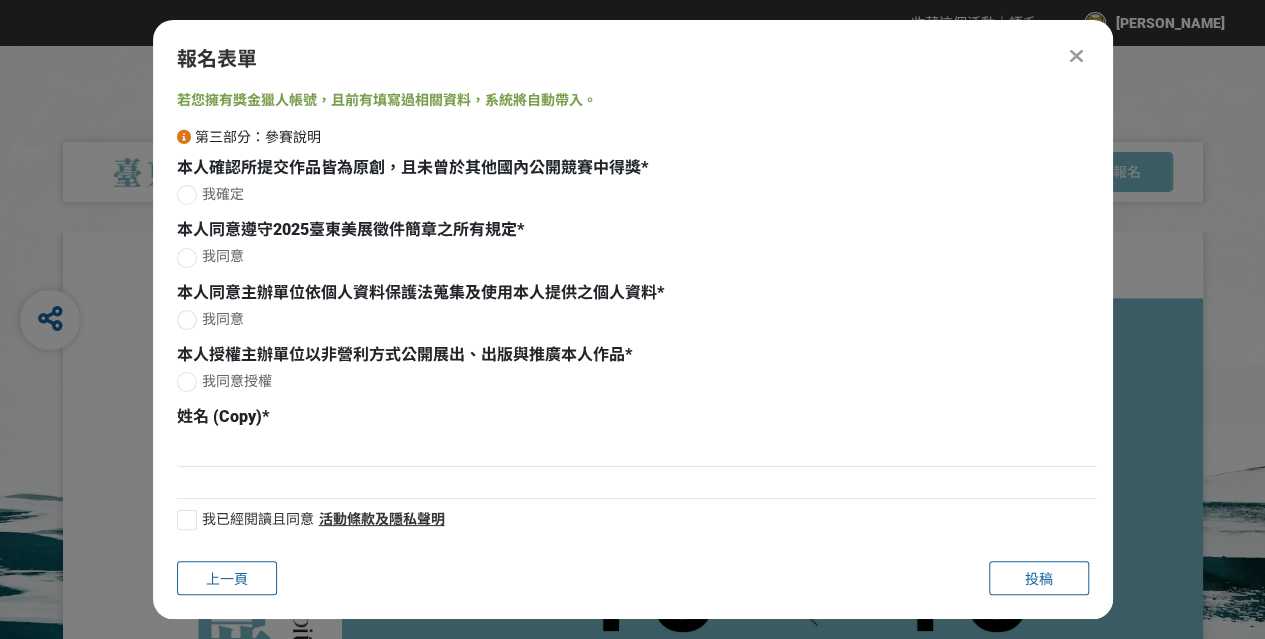 click at bounding box center [187, 195] 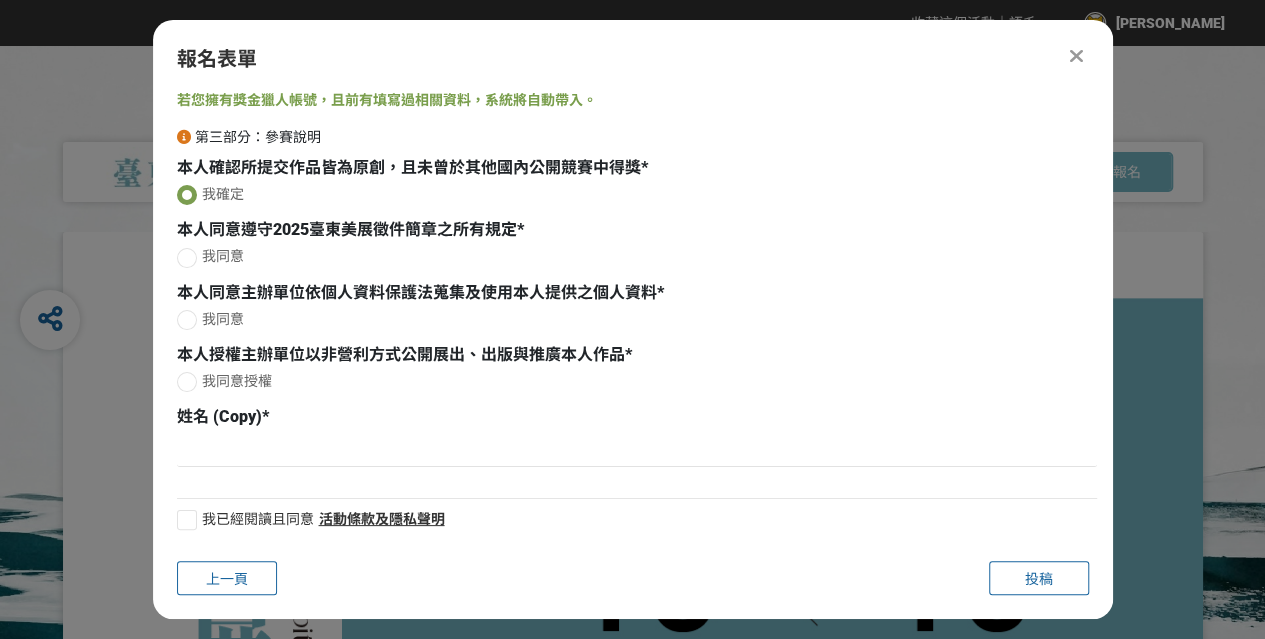 click at bounding box center [187, 258] 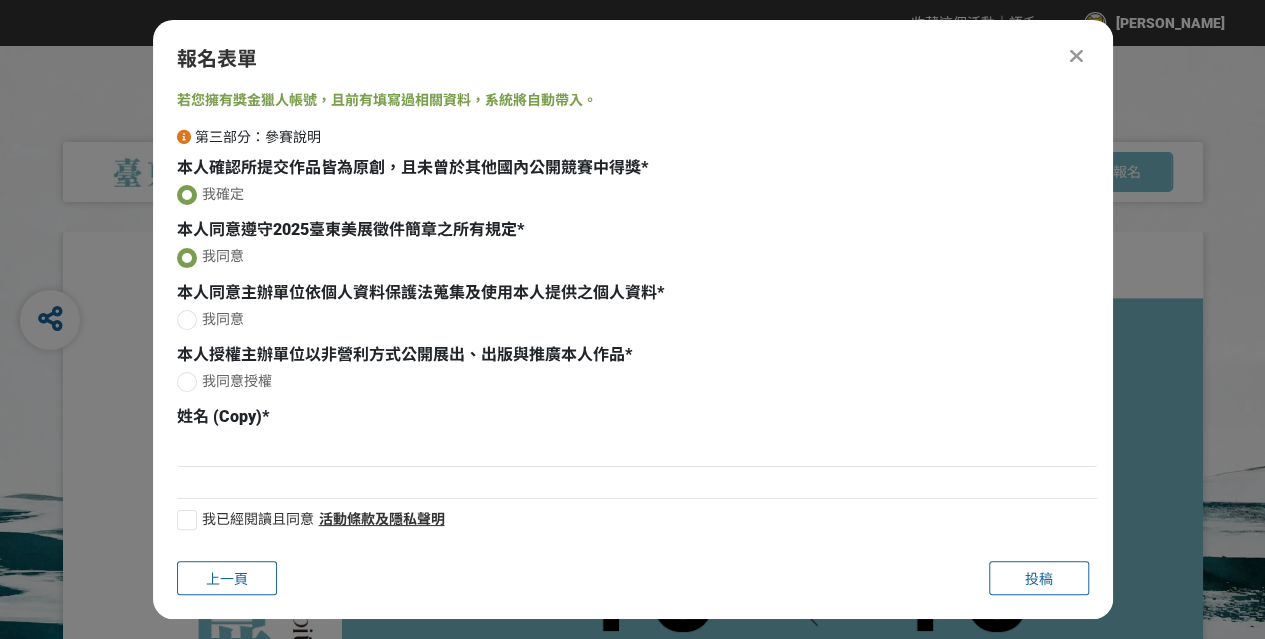 click on "我同意" at bounding box center [637, 319] 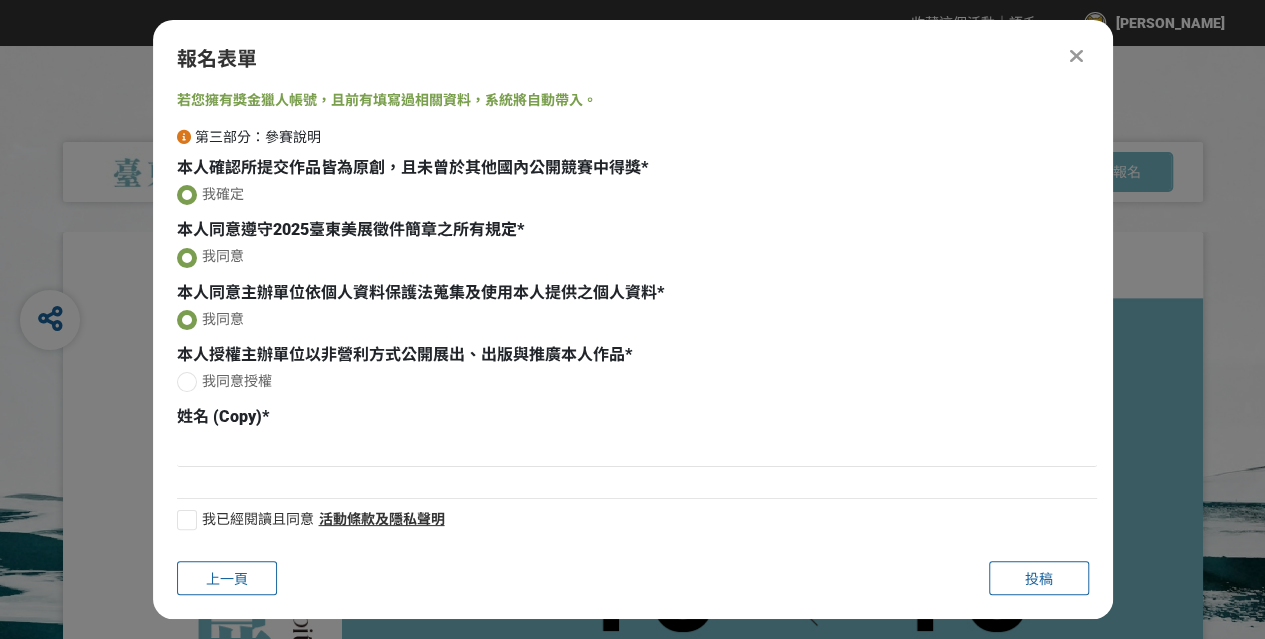 click at bounding box center (187, 382) 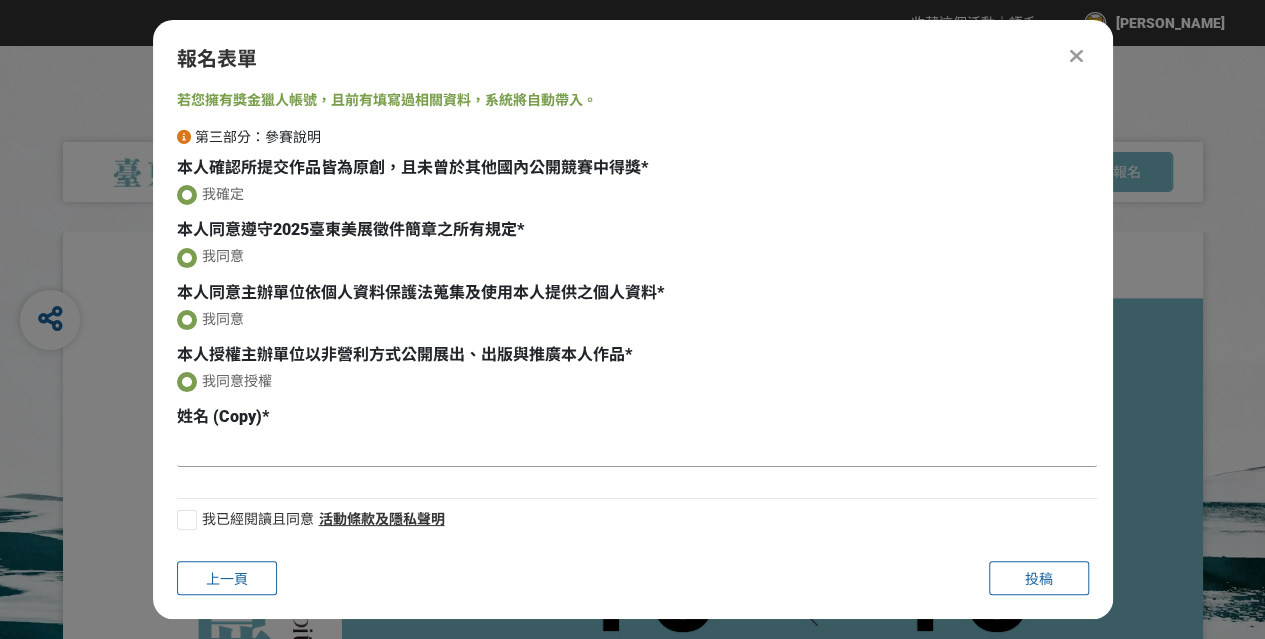 click at bounding box center [637, 450] 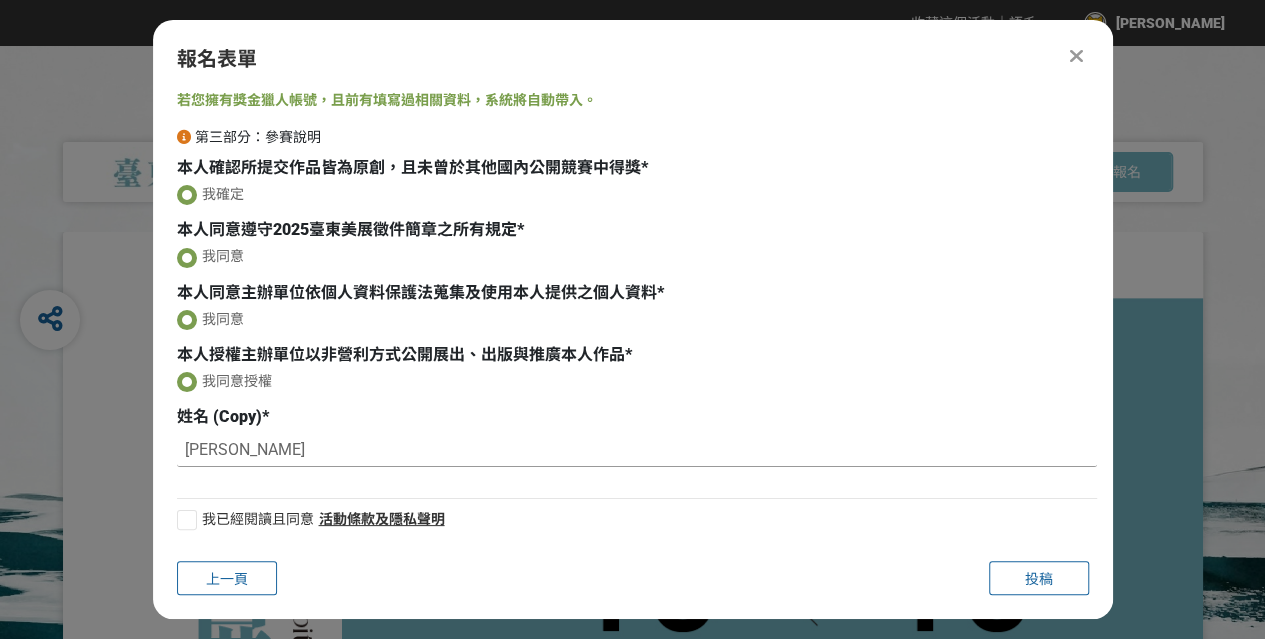 type on "高淑環" 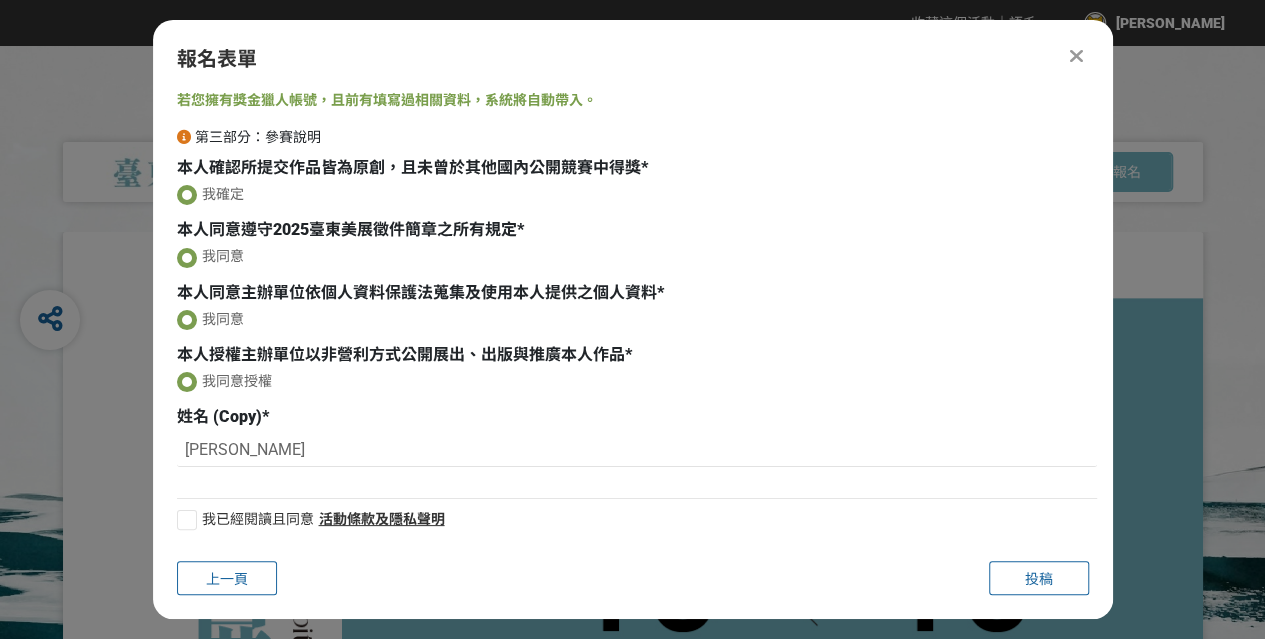 click at bounding box center (187, 520) 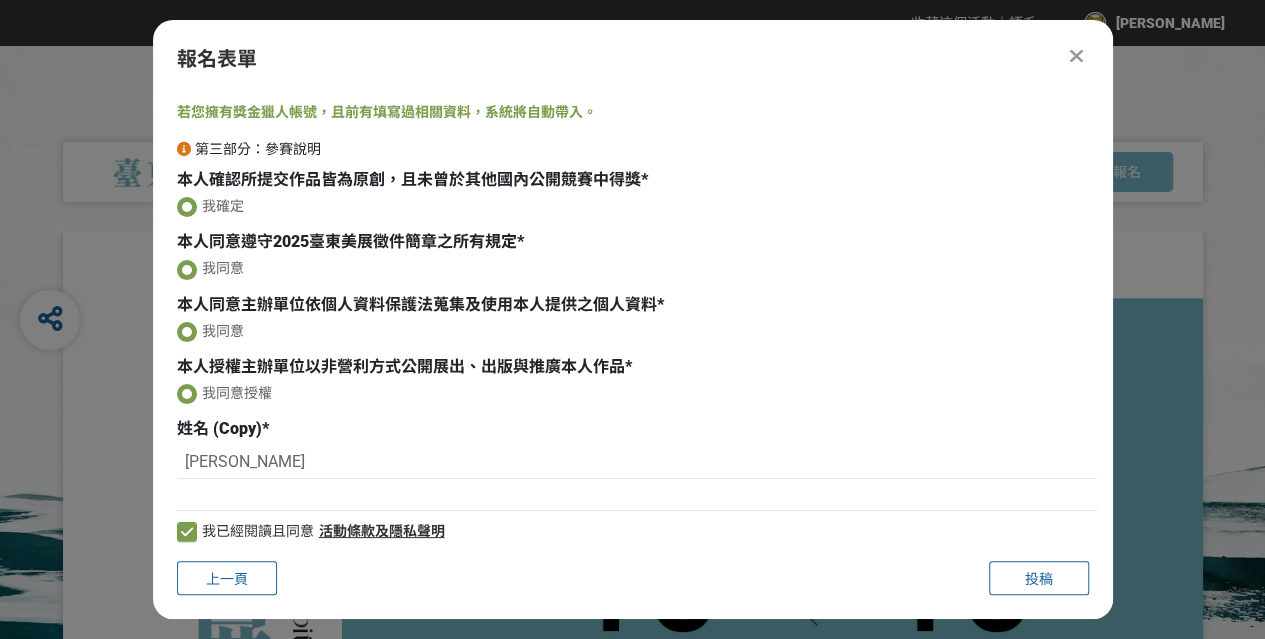 scroll, scrollTop: 38, scrollLeft: 0, axis: vertical 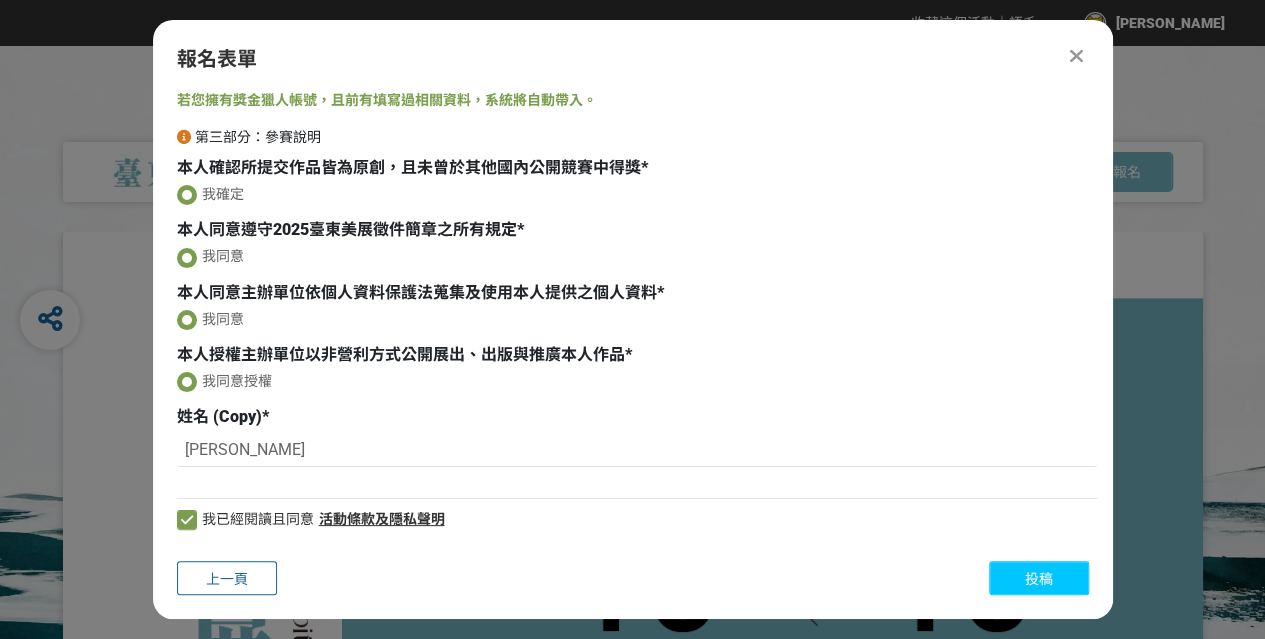 click on "投稿" at bounding box center (1039, 578) 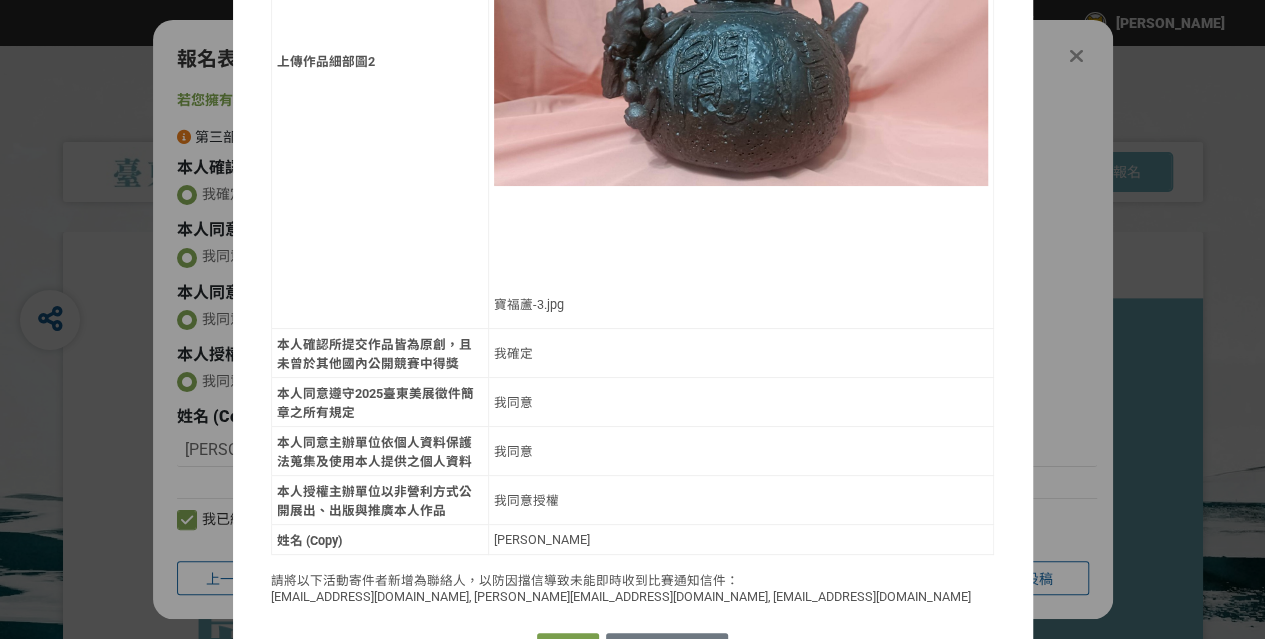 scroll, scrollTop: 2045, scrollLeft: 0, axis: vertical 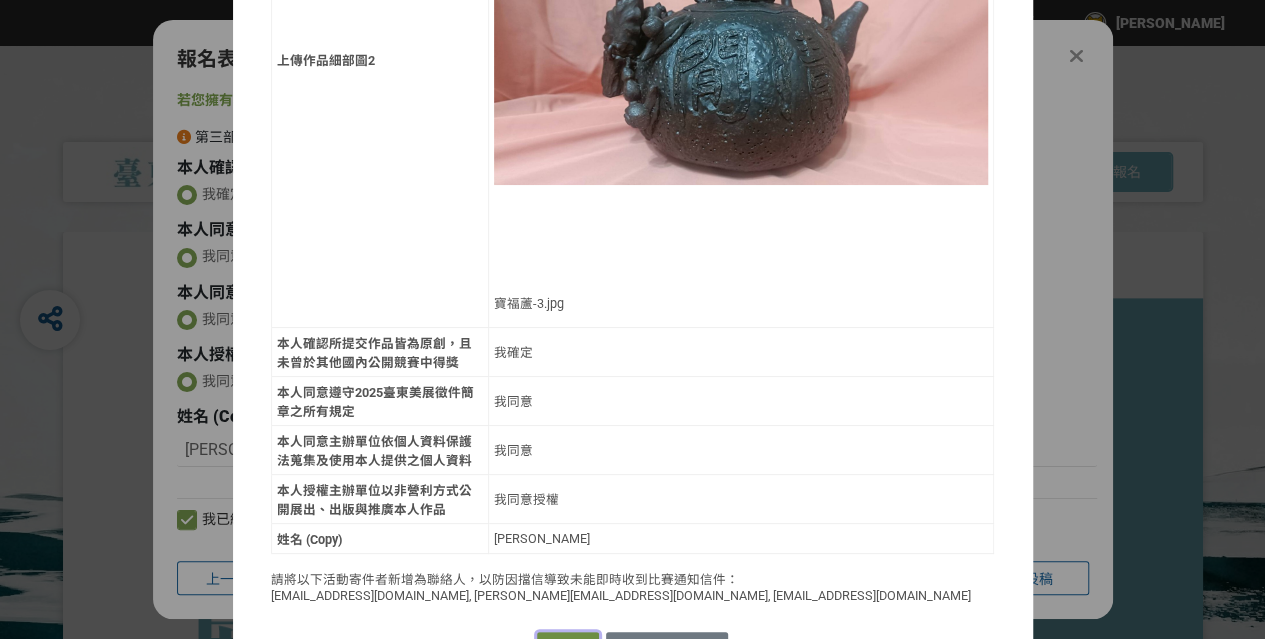 click on "確認送出" at bounding box center (568, 646) 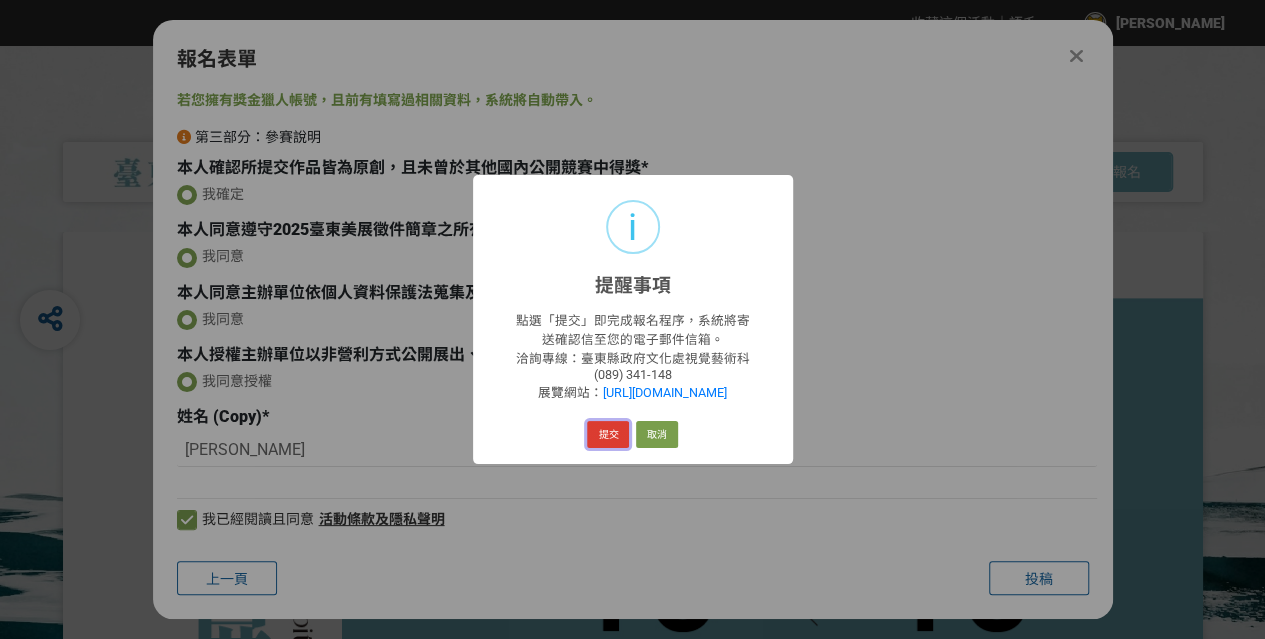 click on "提交" at bounding box center [608, 435] 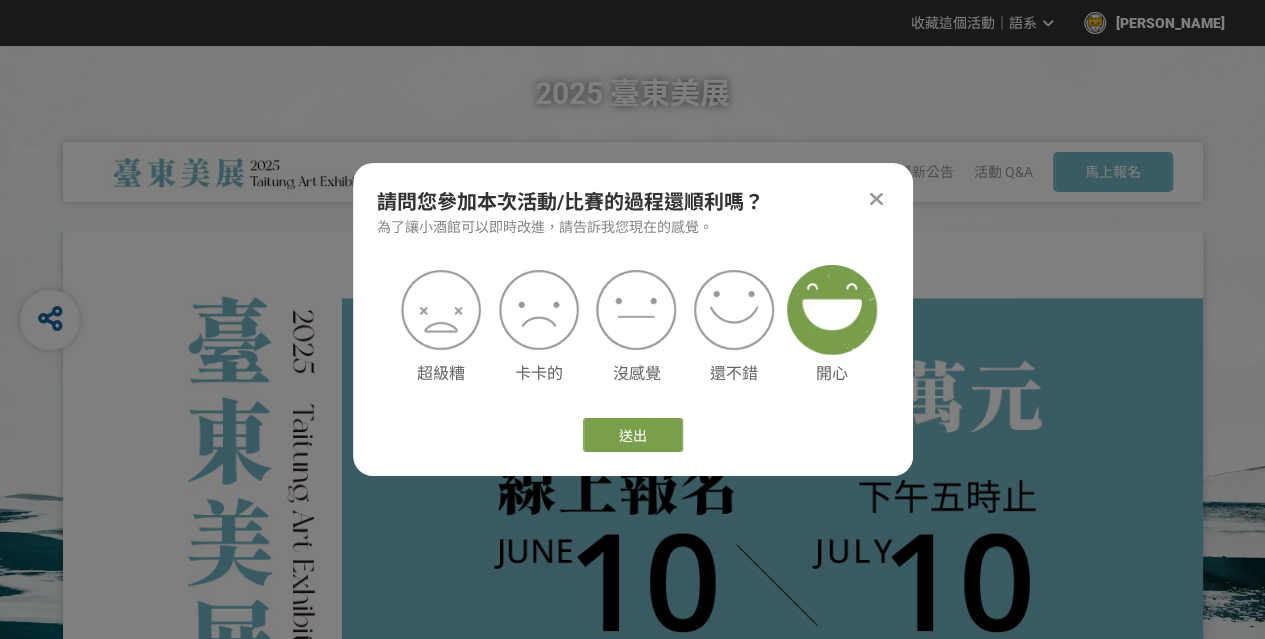 click at bounding box center (832, 310) 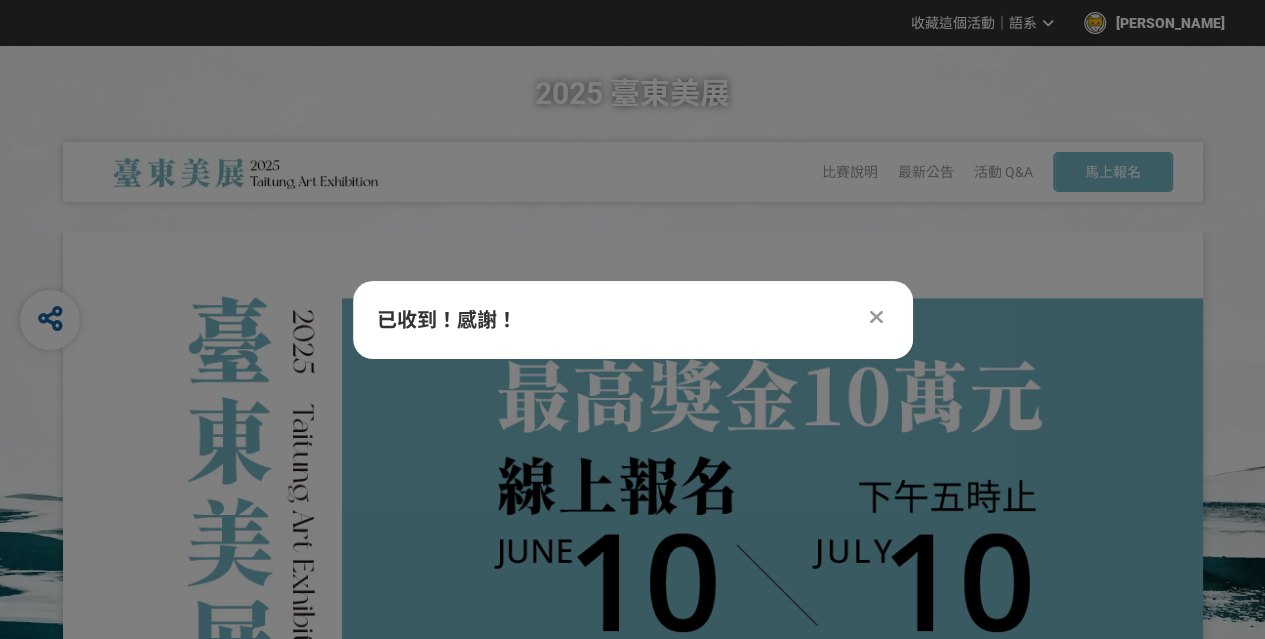 click at bounding box center [876, 317] 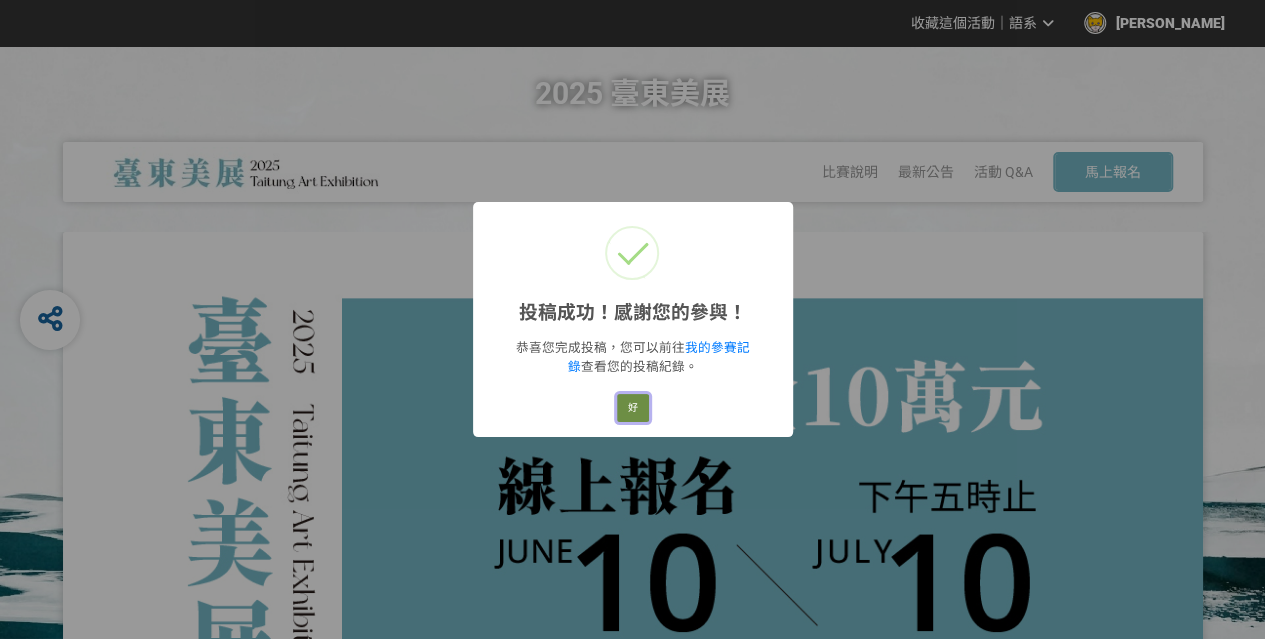 click on "好" at bounding box center [633, 408] 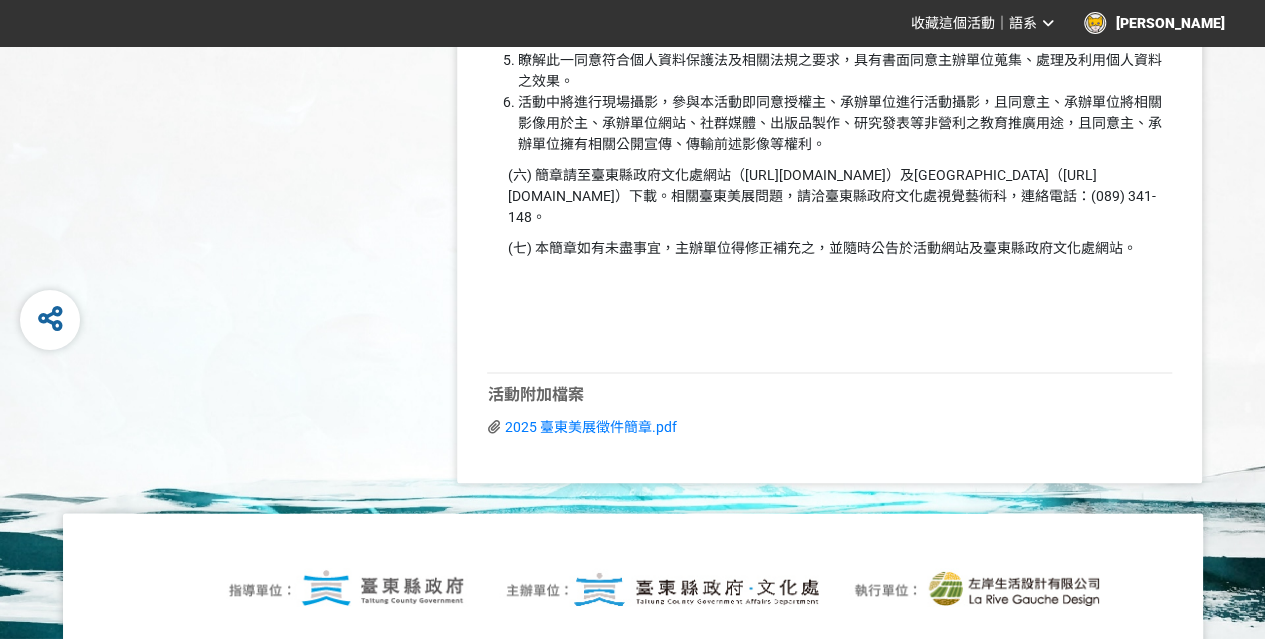 scroll, scrollTop: 4401, scrollLeft: 0, axis: vertical 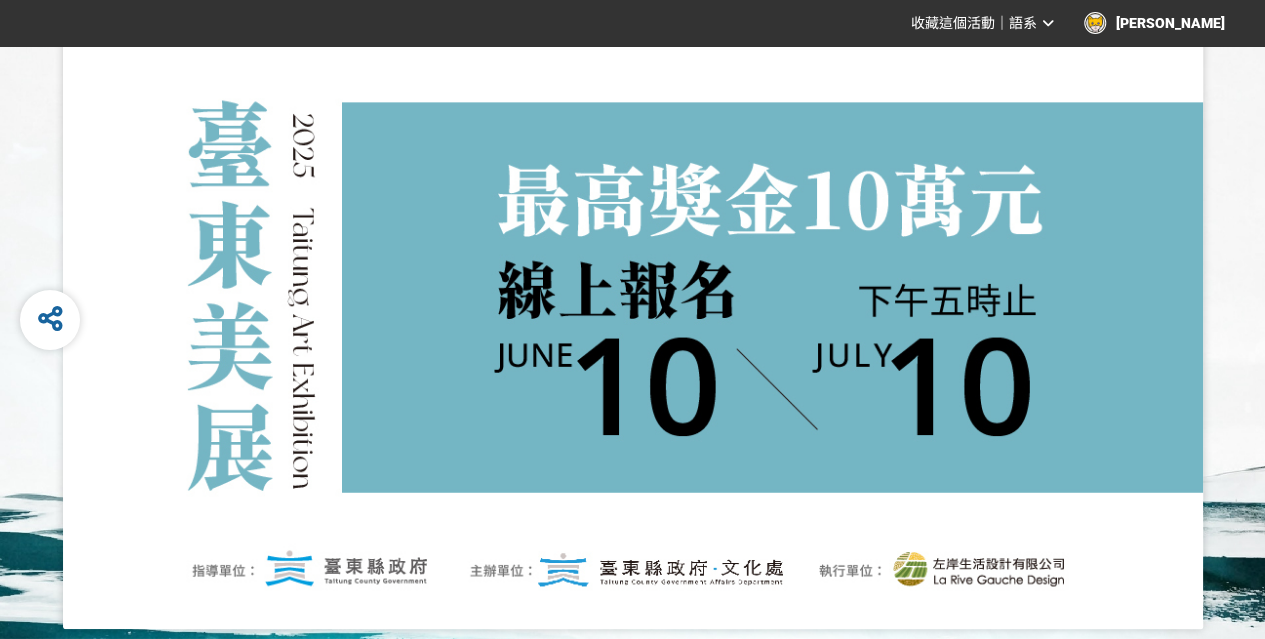 click at bounding box center (633, 332) 